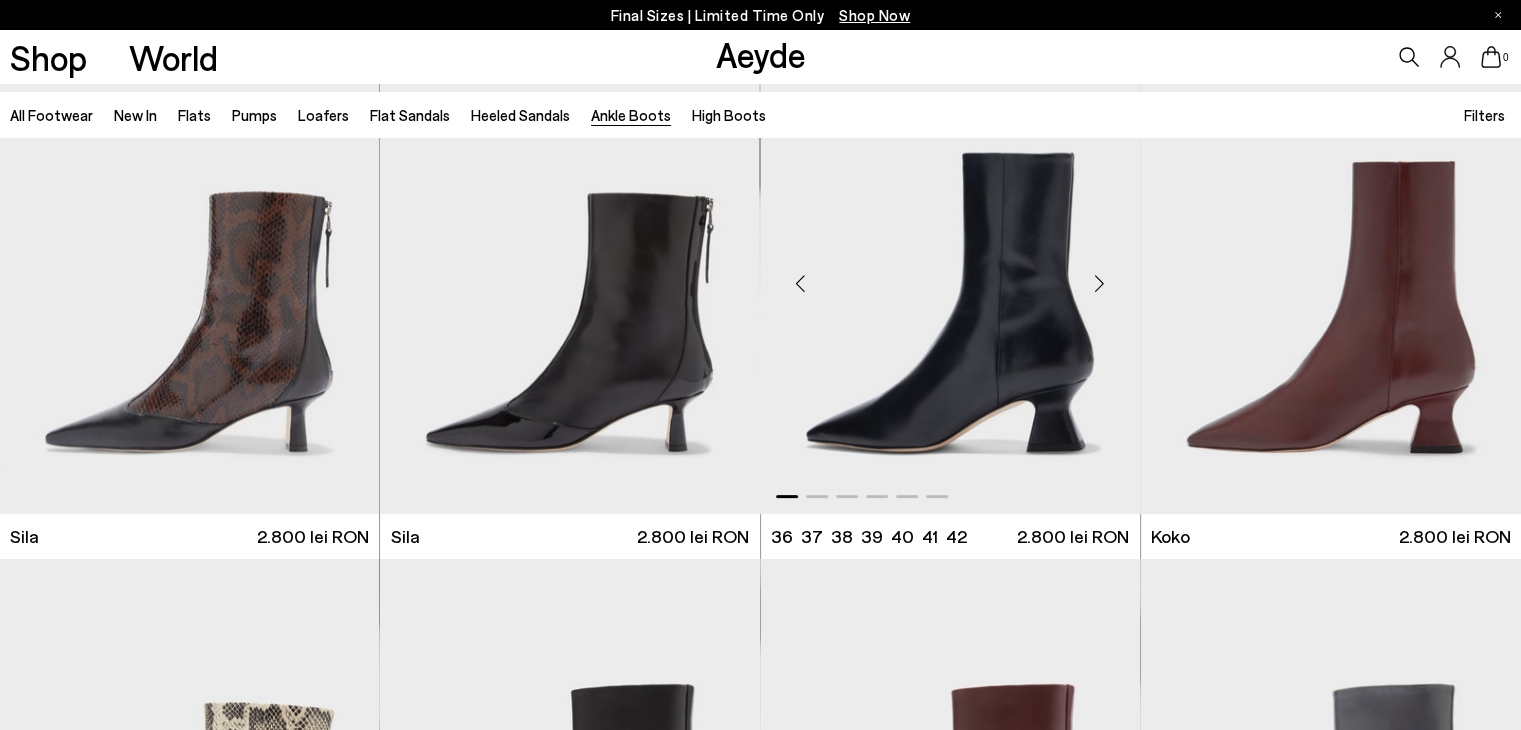 scroll, scrollTop: 0, scrollLeft: 0, axis: both 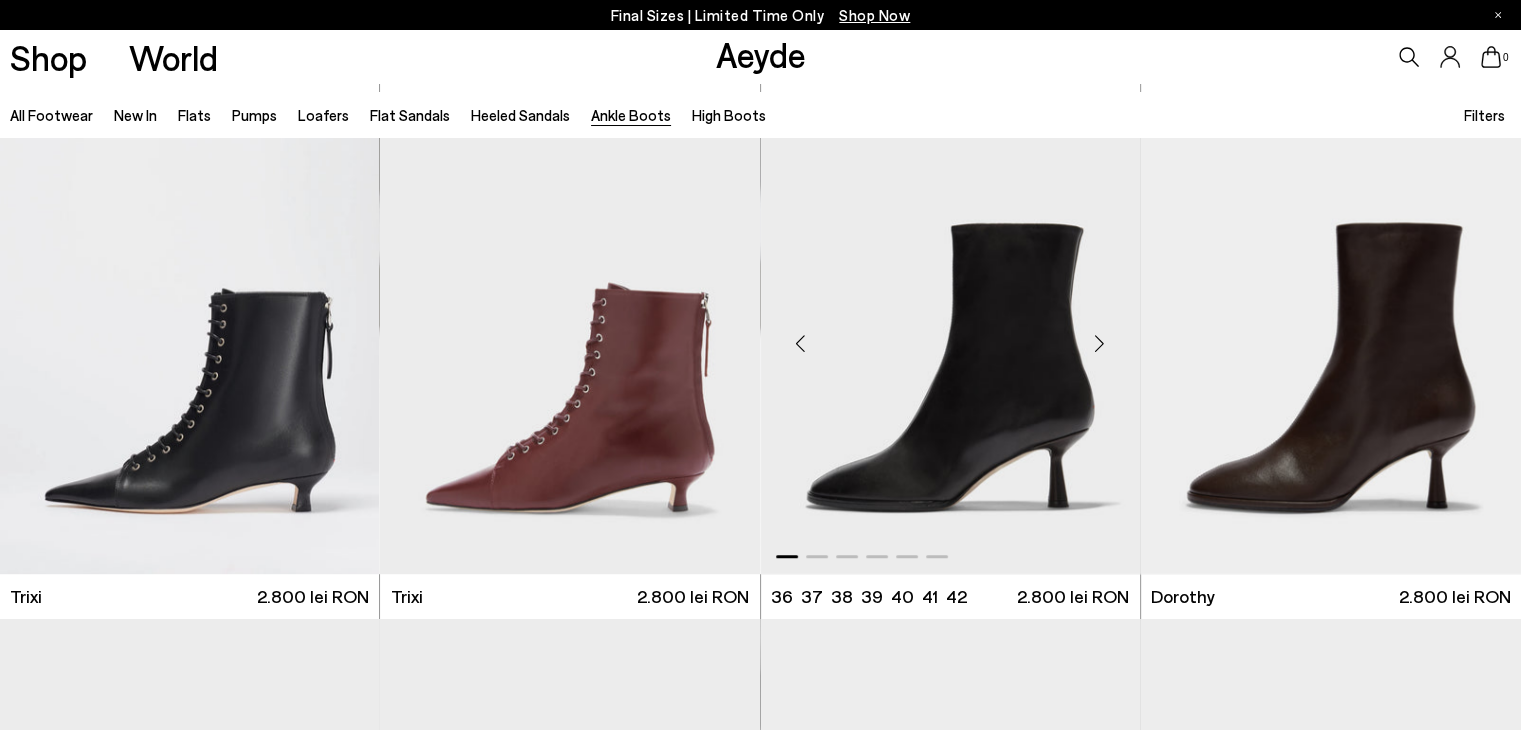 click at bounding box center (1100, 343) 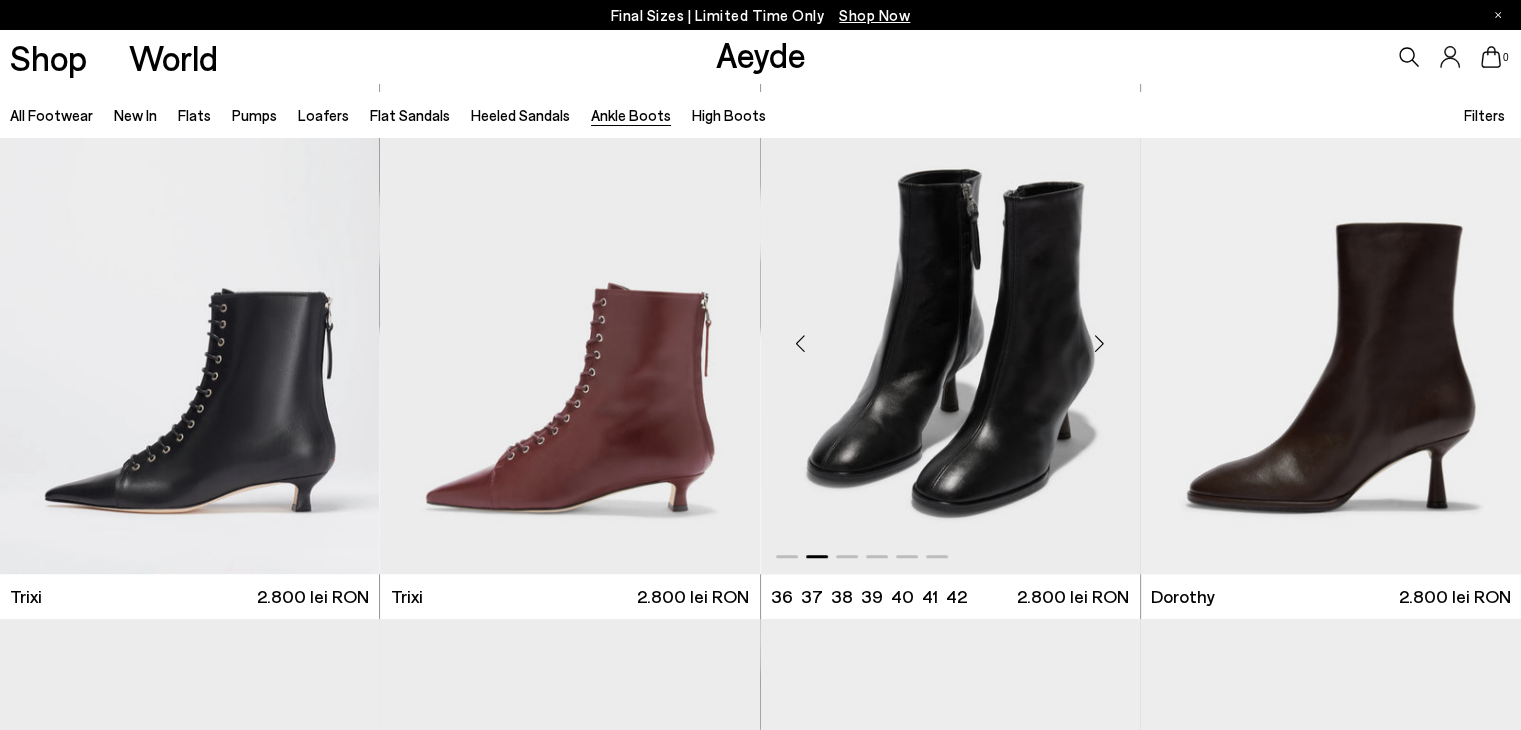 click at bounding box center (1100, 343) 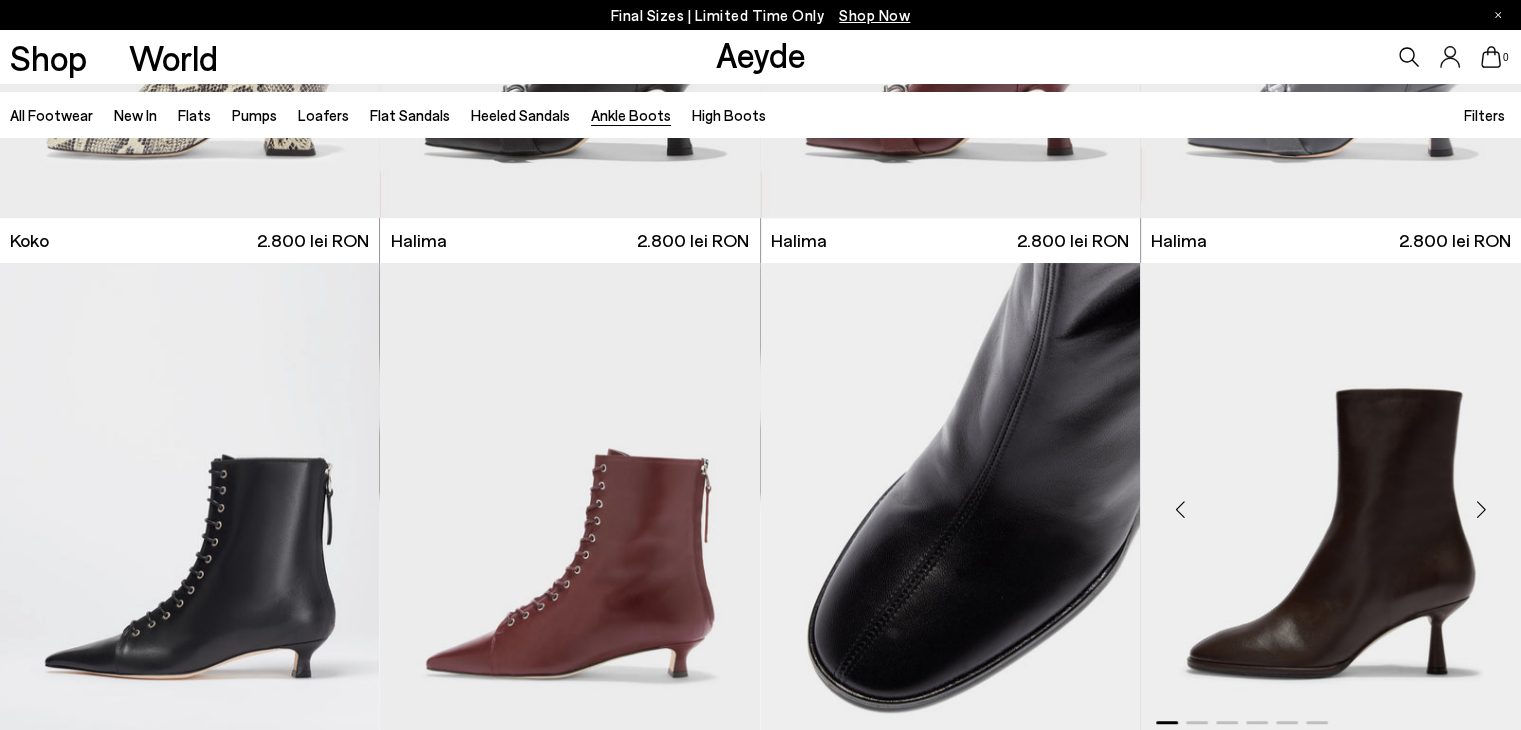 scroll, scrollTop: 916, scrollLeft: 0, axis: vertical 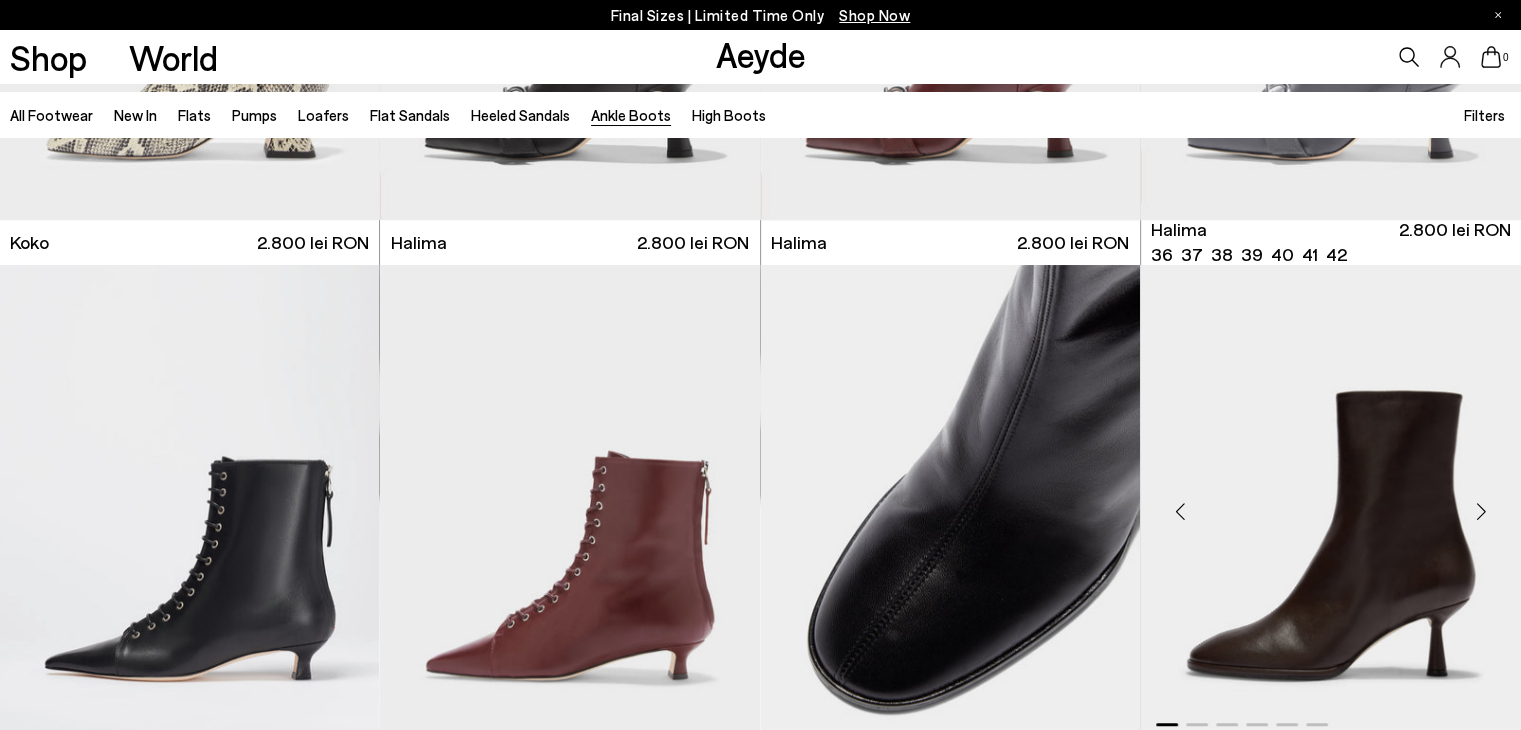 click at bounding box center (1481, 511) 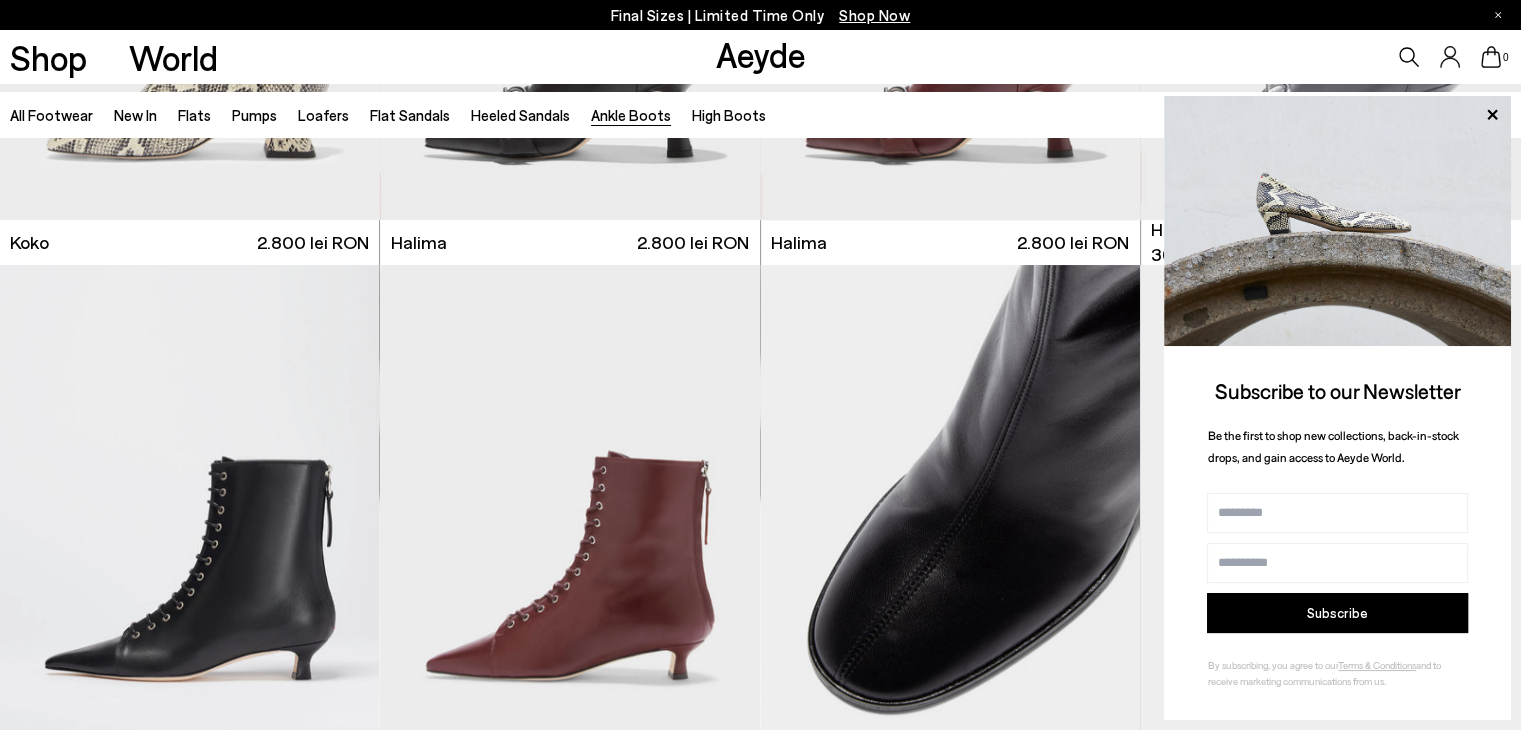 click on "Name Email address Subscribe" at bounding box center [1337, 563] 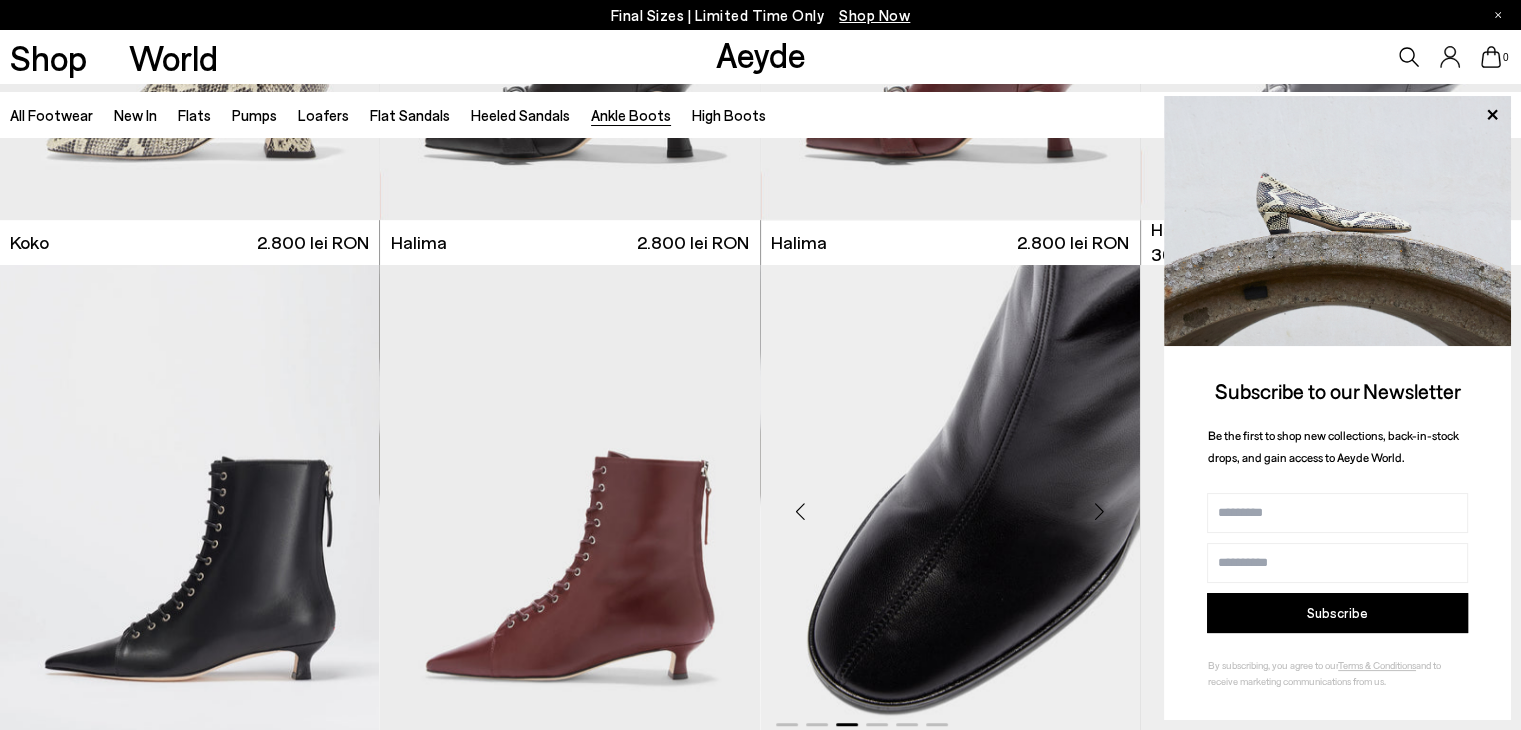 click at bounding box center [950, 503] 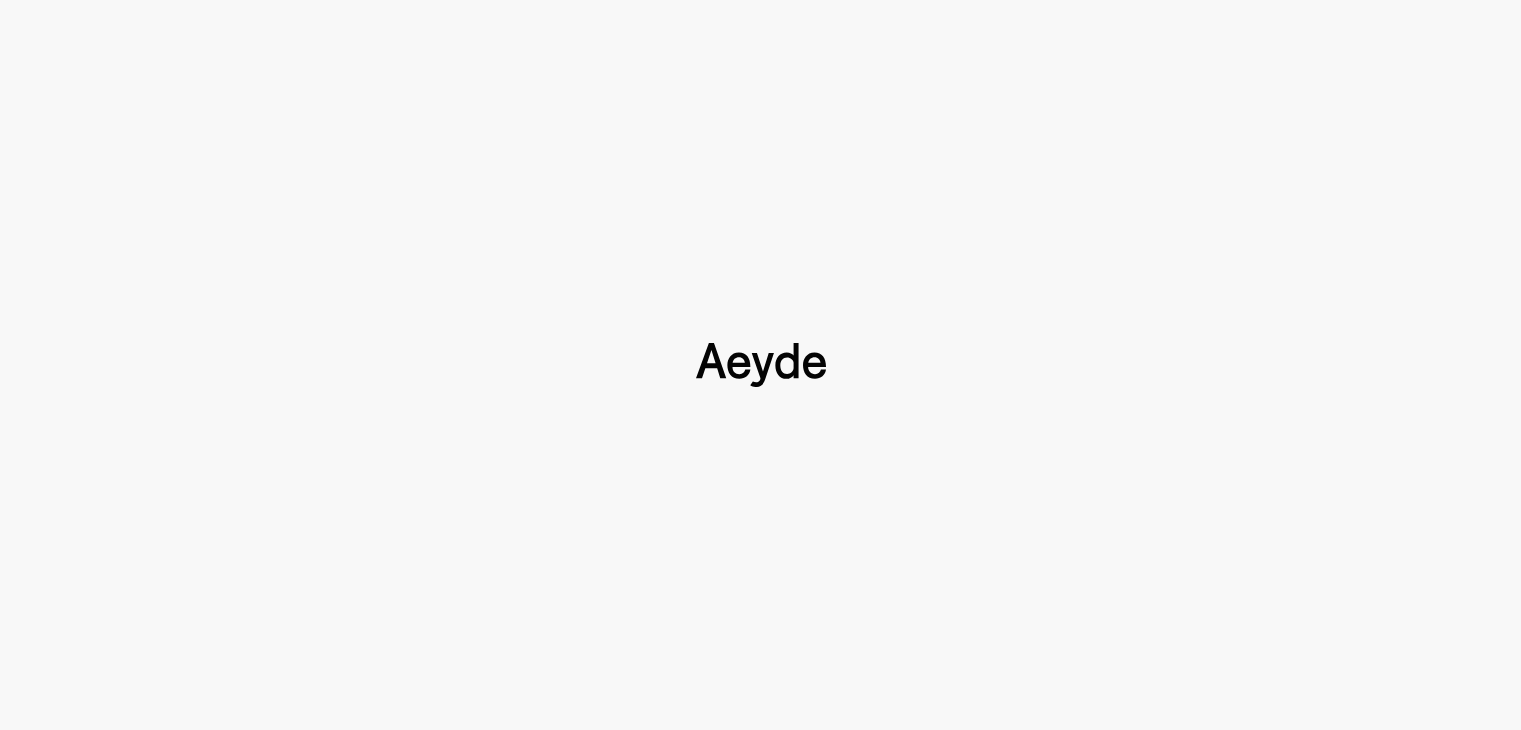type 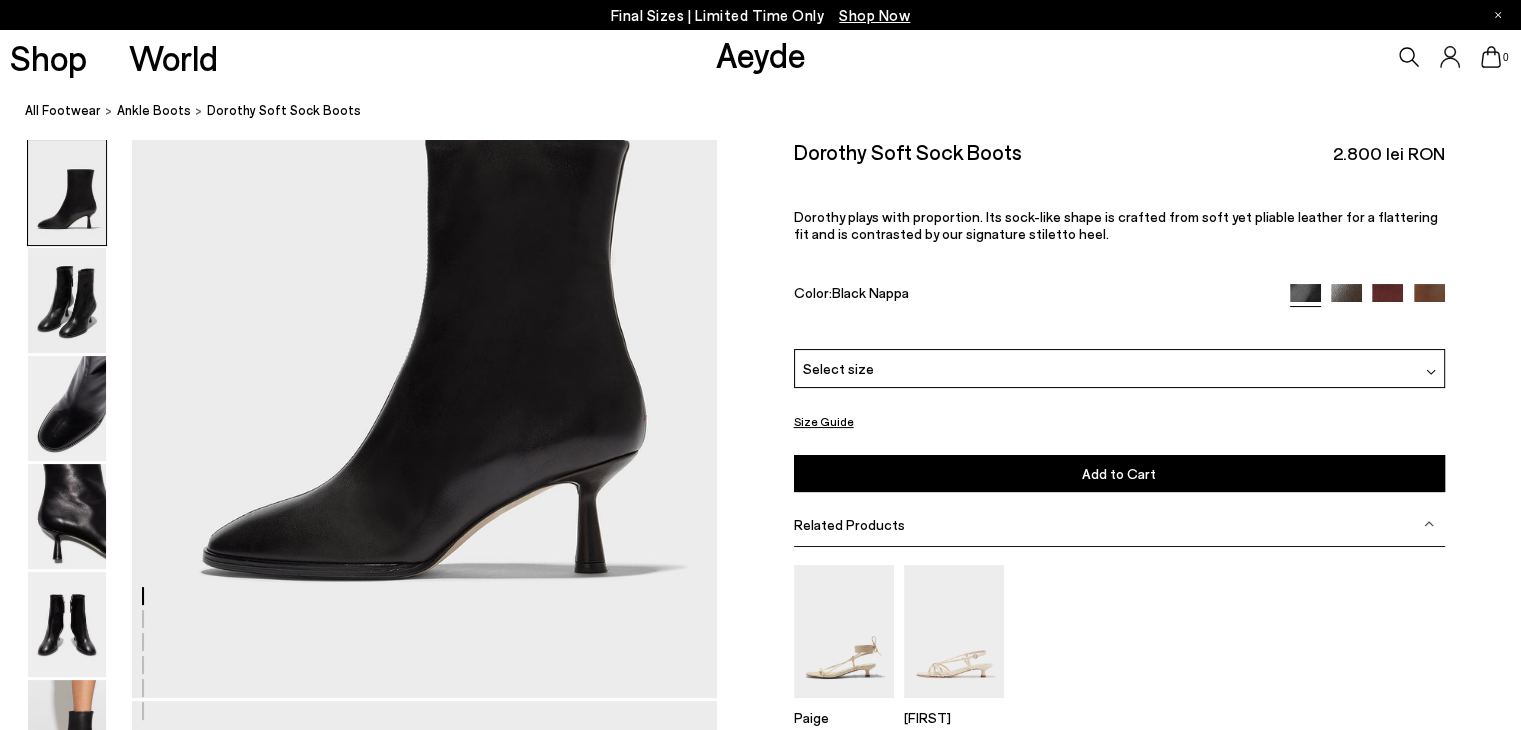 scroll, scrollTop: 232, scrollLeft: 0, axis: vertical 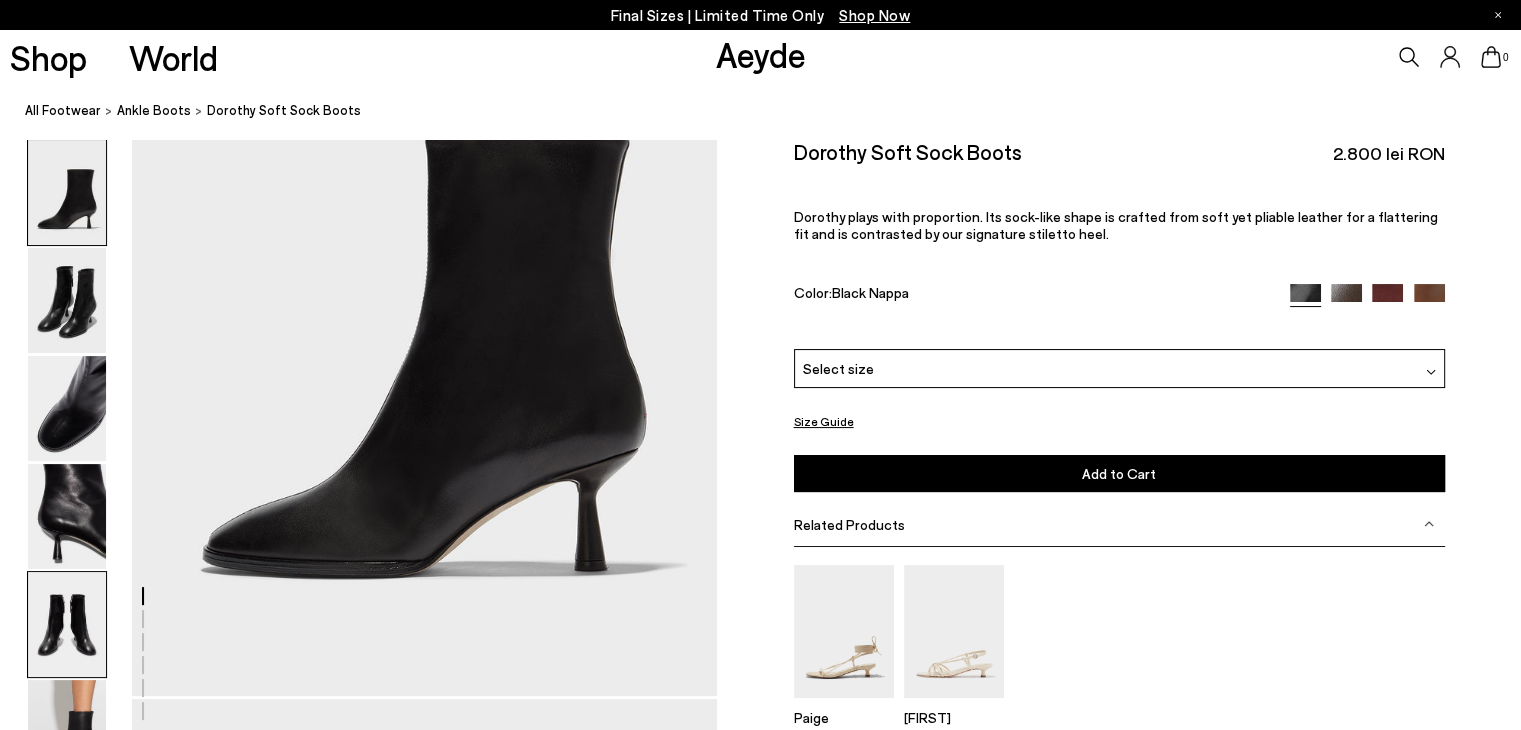 click at bounding box center (67, 624) 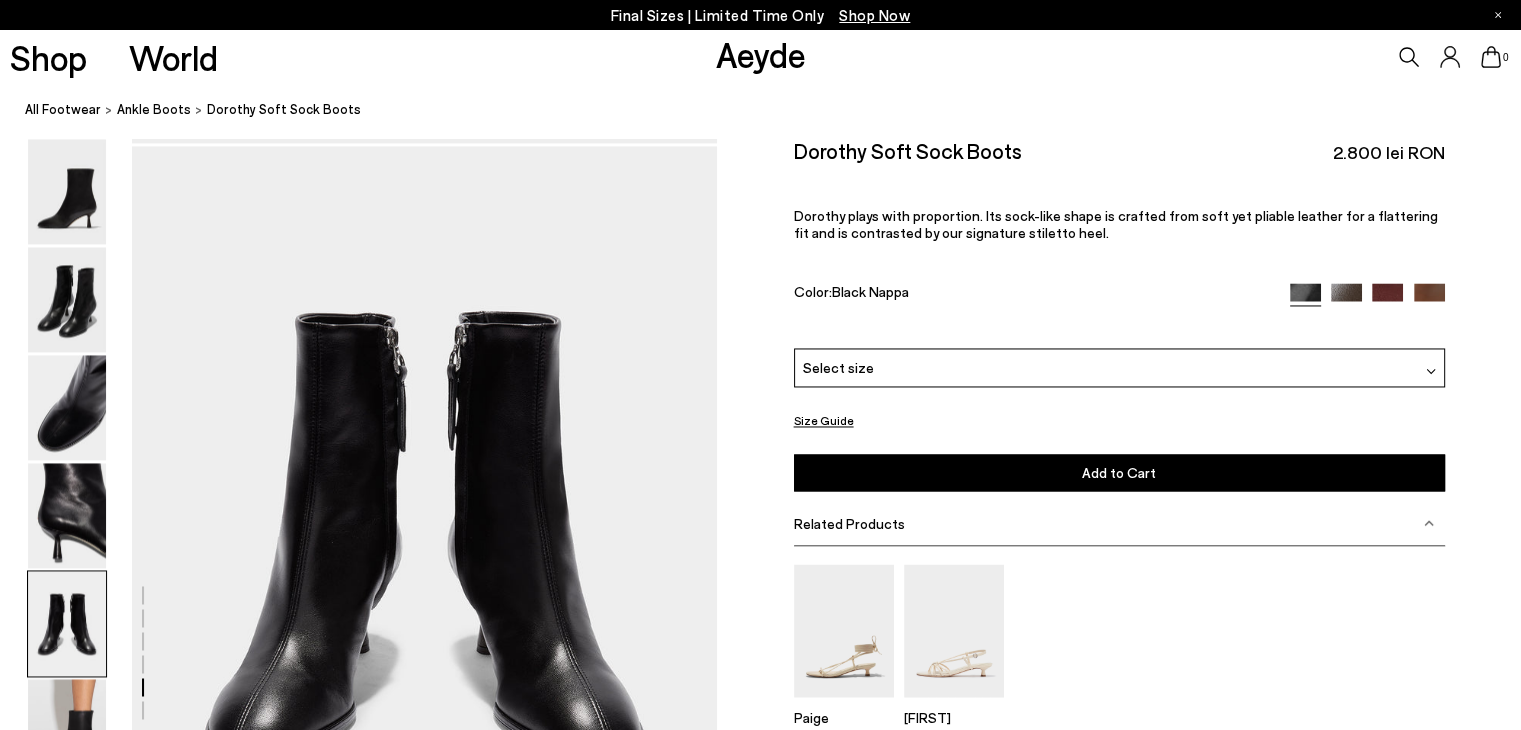 scroll, scrollTop: 3148, scrollLeft: 0, axis: vertical 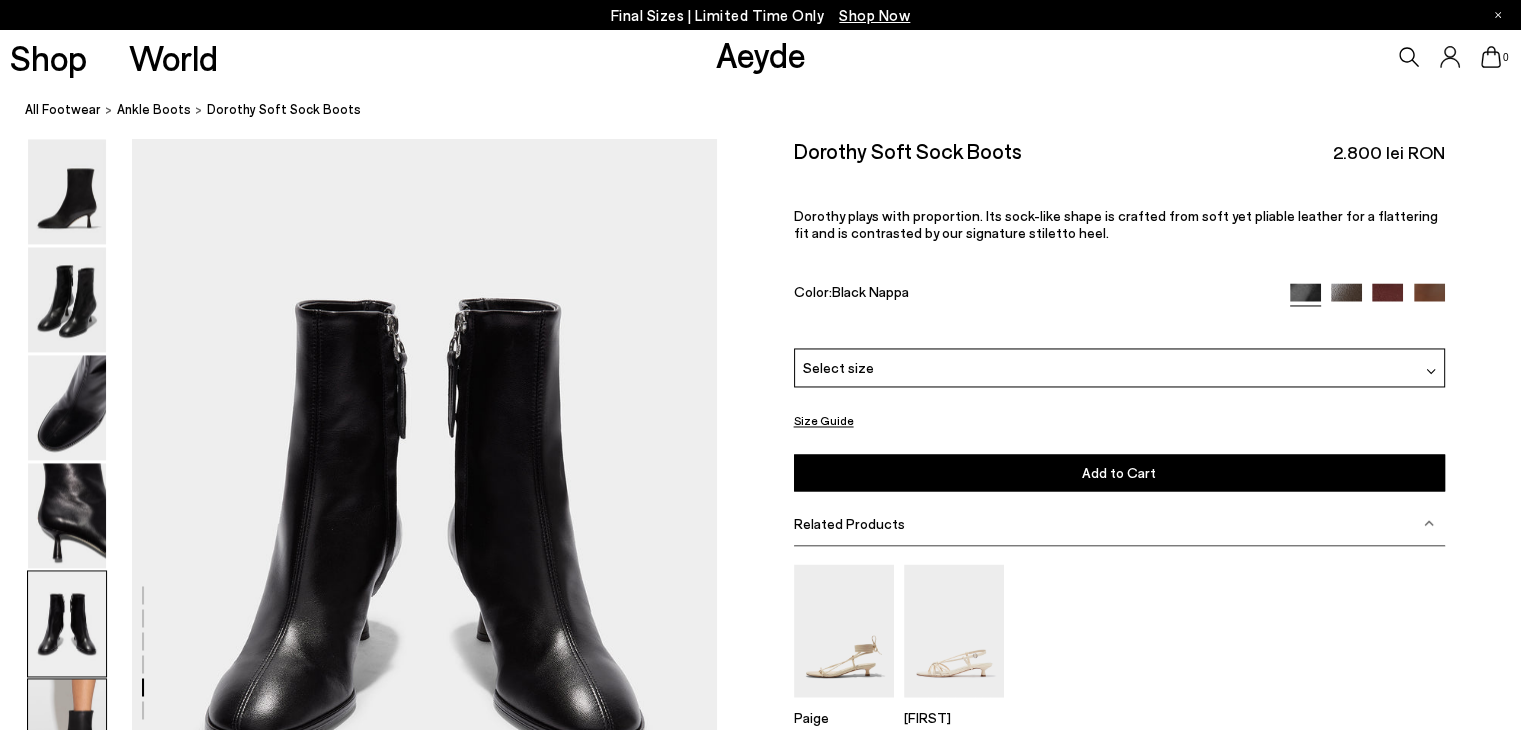 click at bounding box center [67, 732] 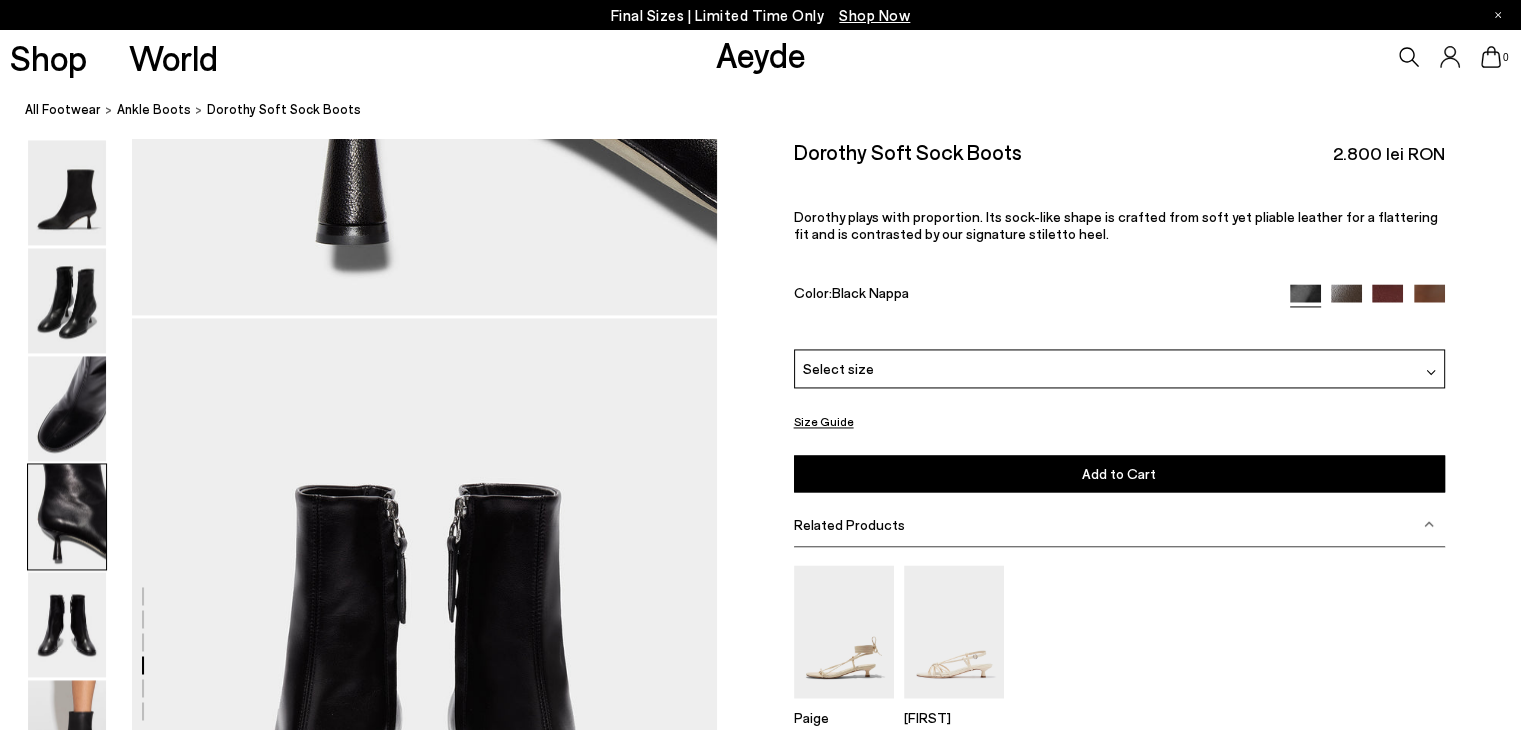 scroll, scrollTop: 2957, scrollLeft: 0, axis: vertical 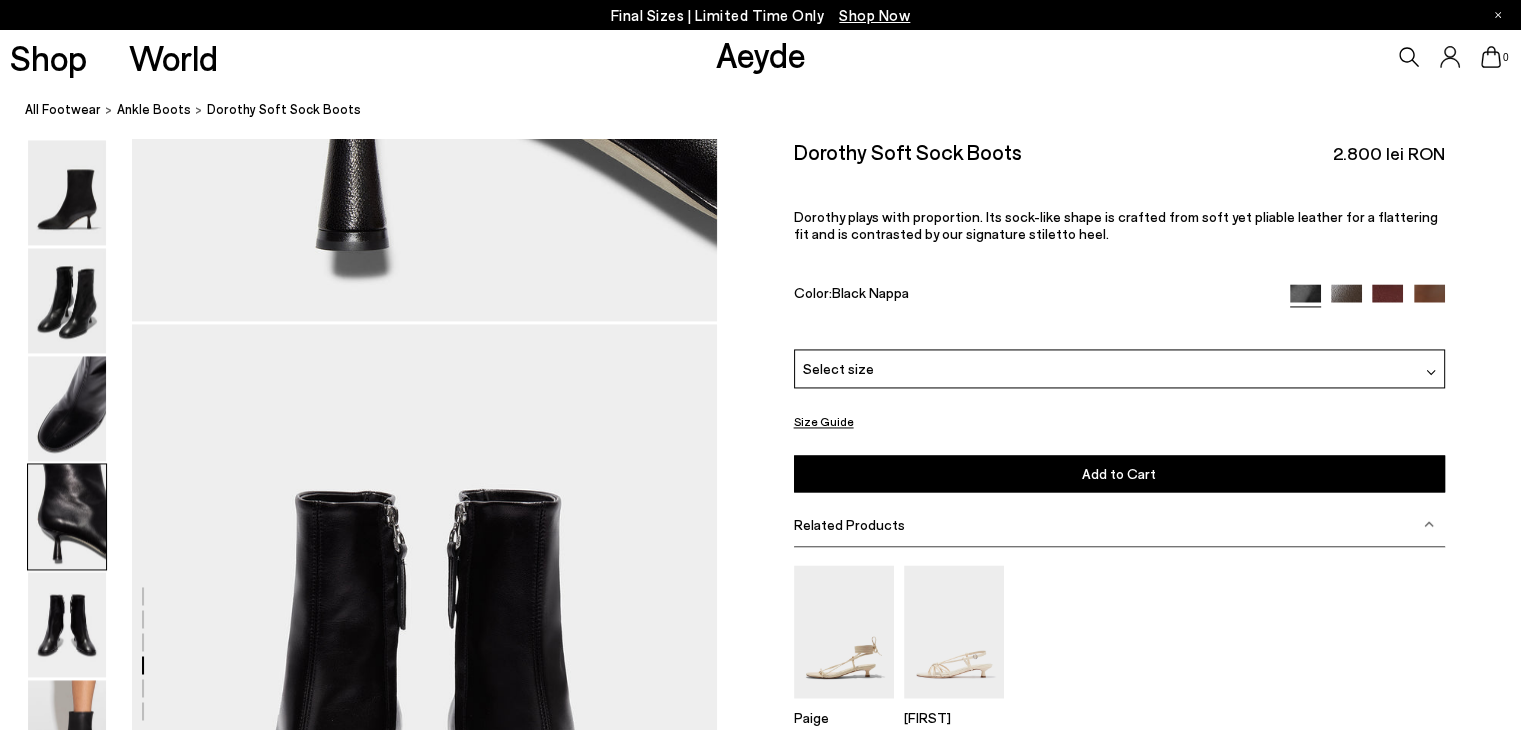 click at bounding box center (1387, 299) 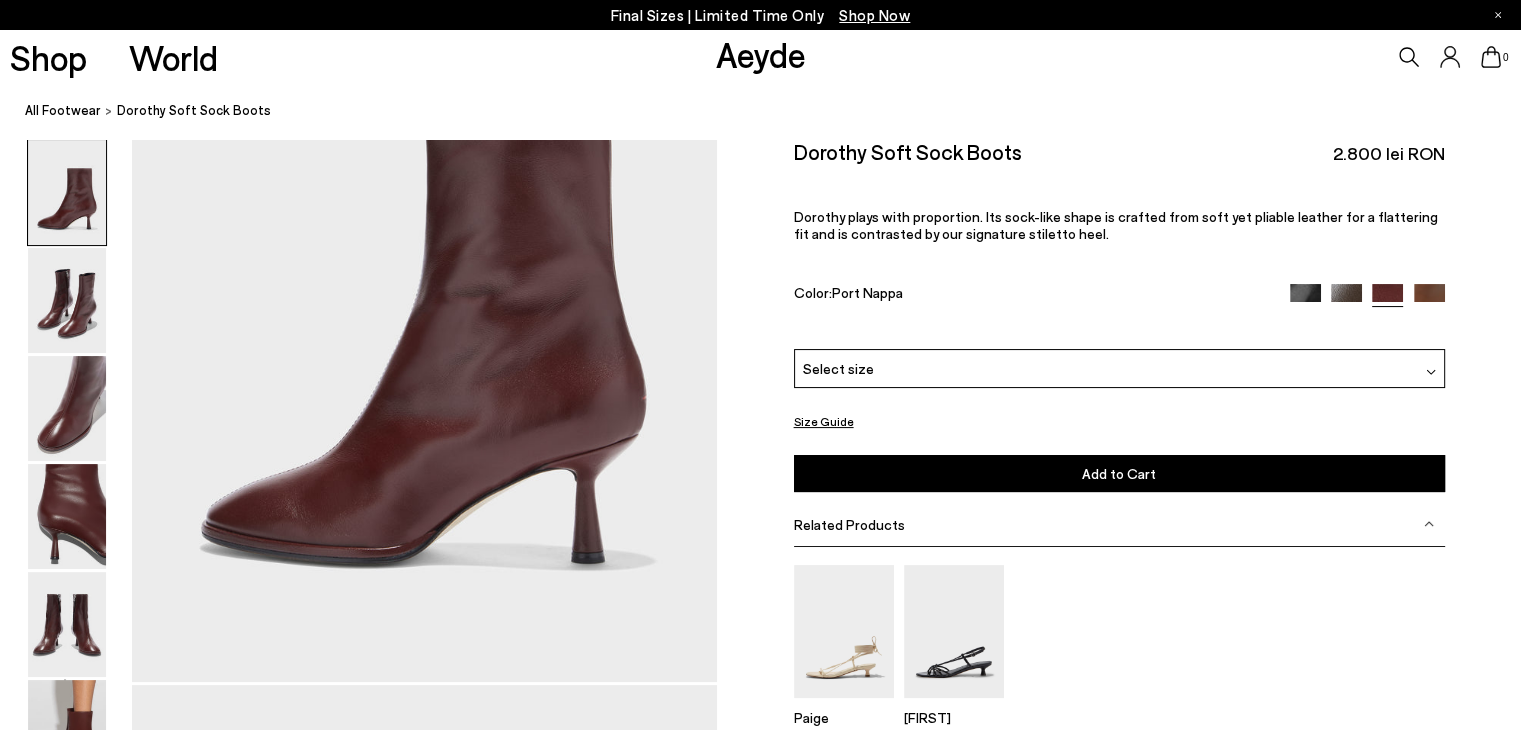 scroll, scrollTop: 244, scrollLeft: 0, axis: vertical 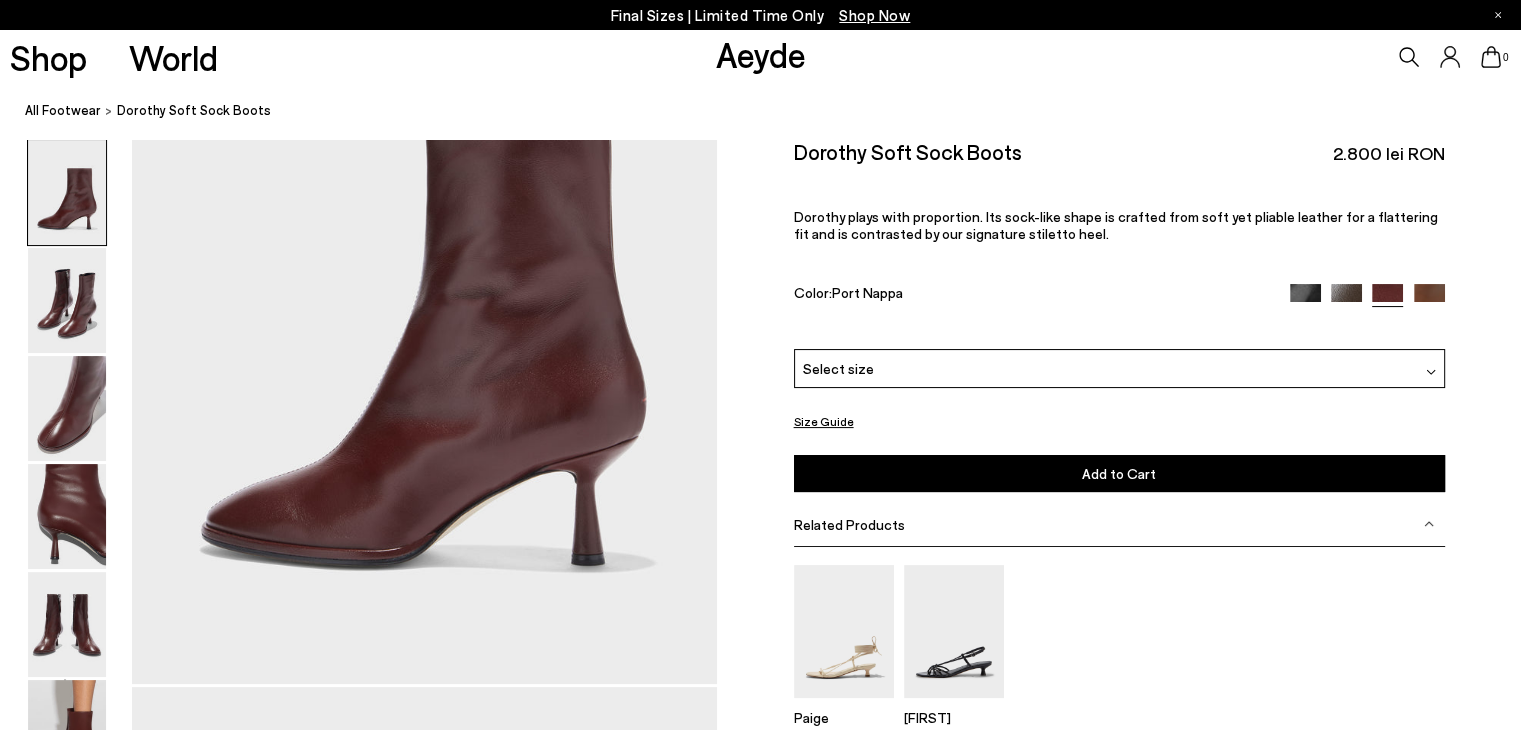 click at bounding box center [1429, 299] 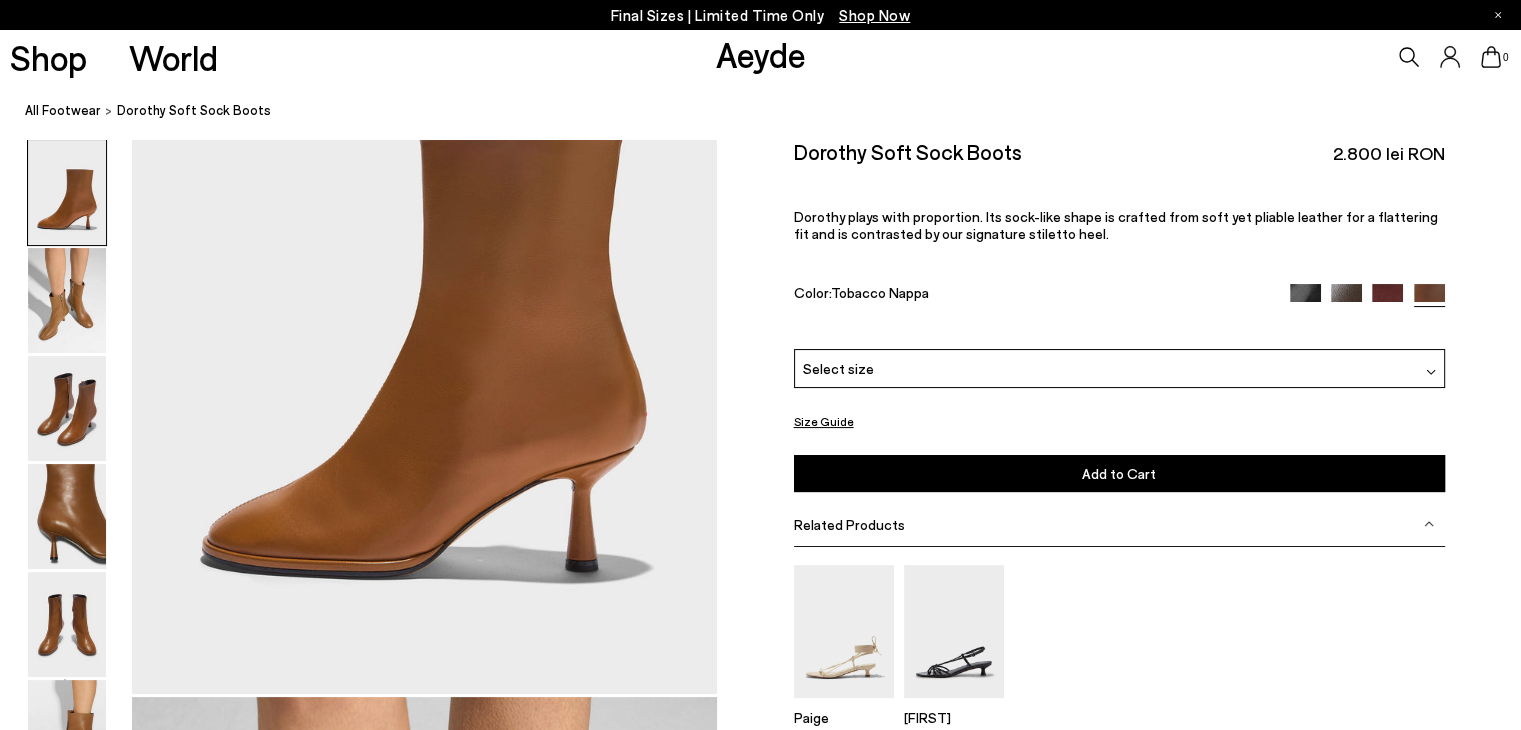 scroll, scrollTop: 215, scrollLeft: 0, axis: vertical 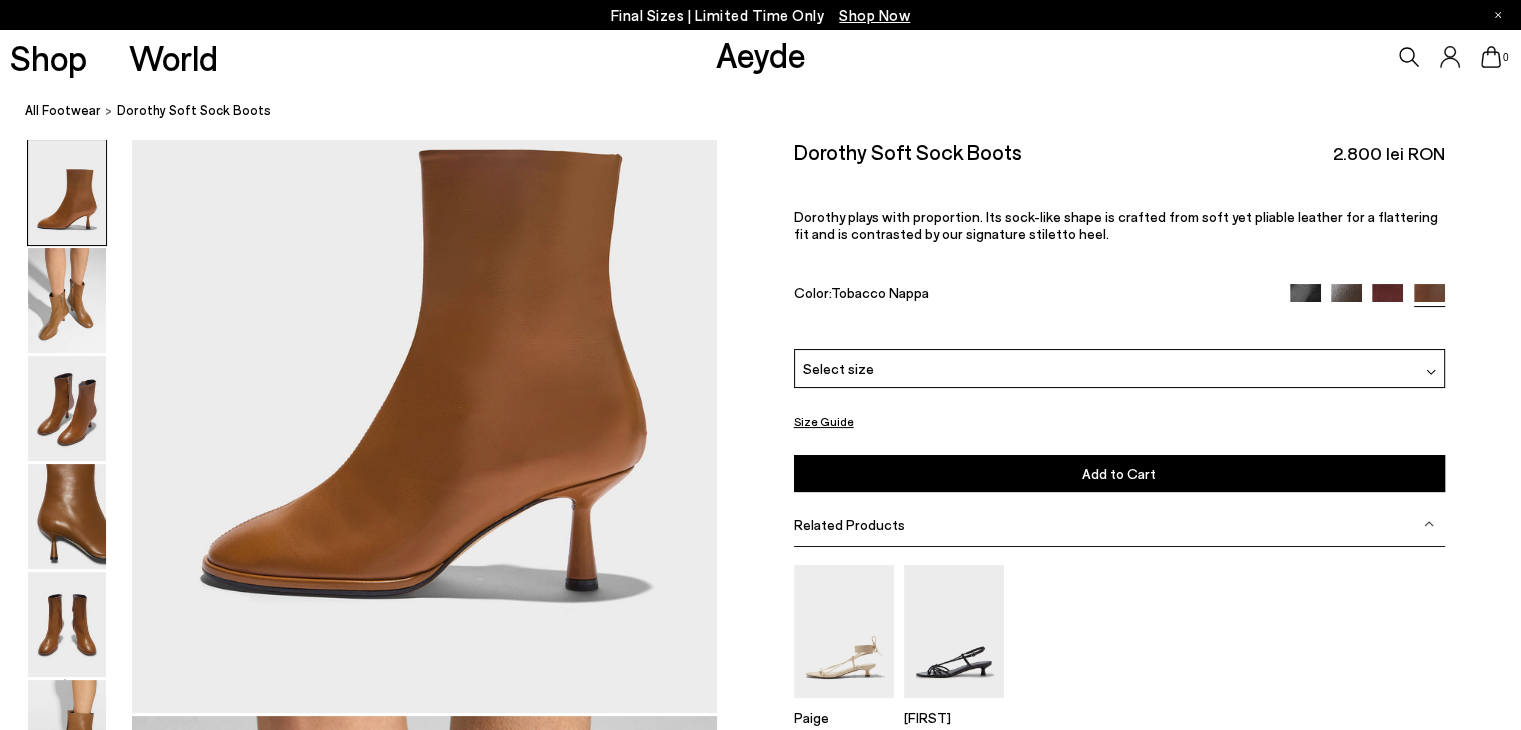 click at bounding box center (1305, 299) 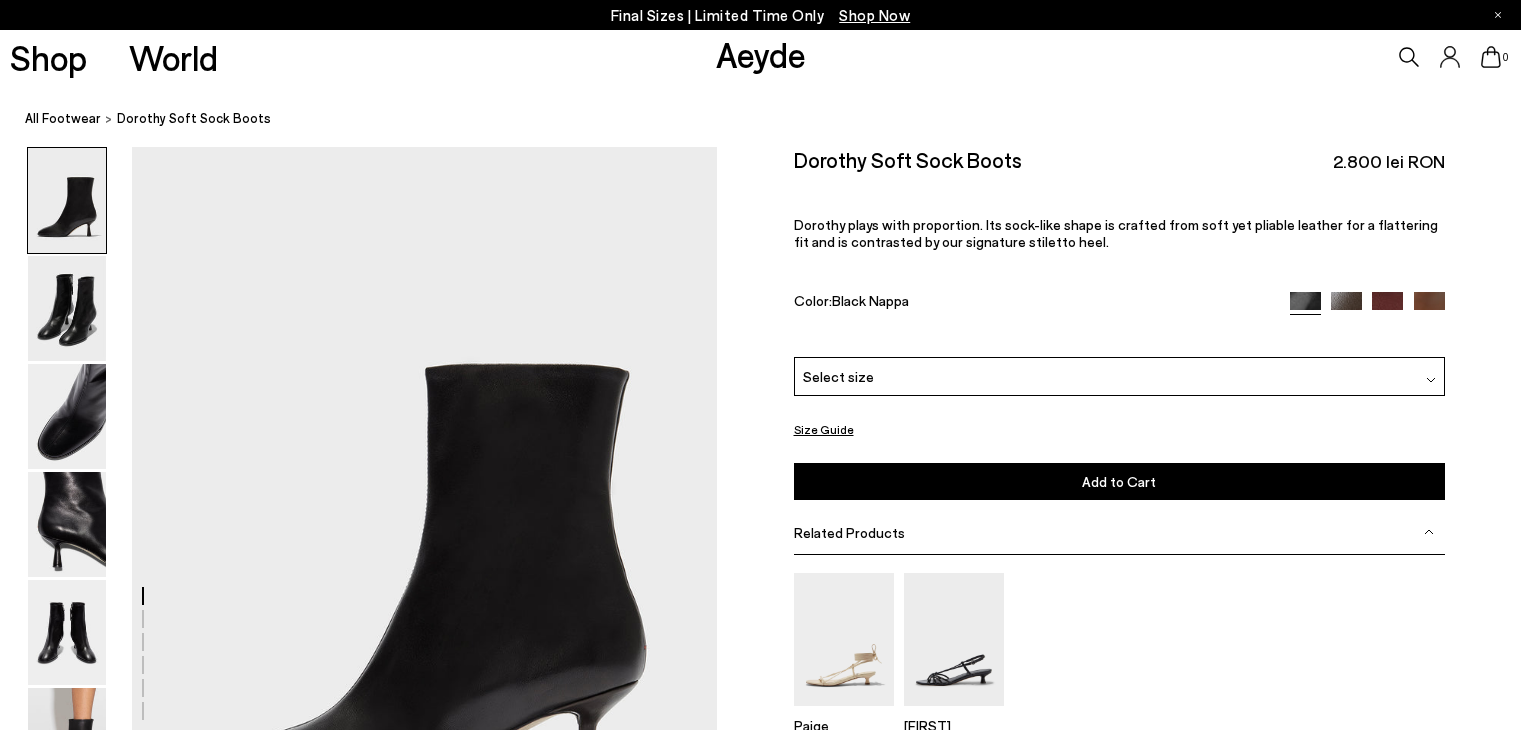 scroll, scrollTop: 0, scrollLeft: 0, axis: both 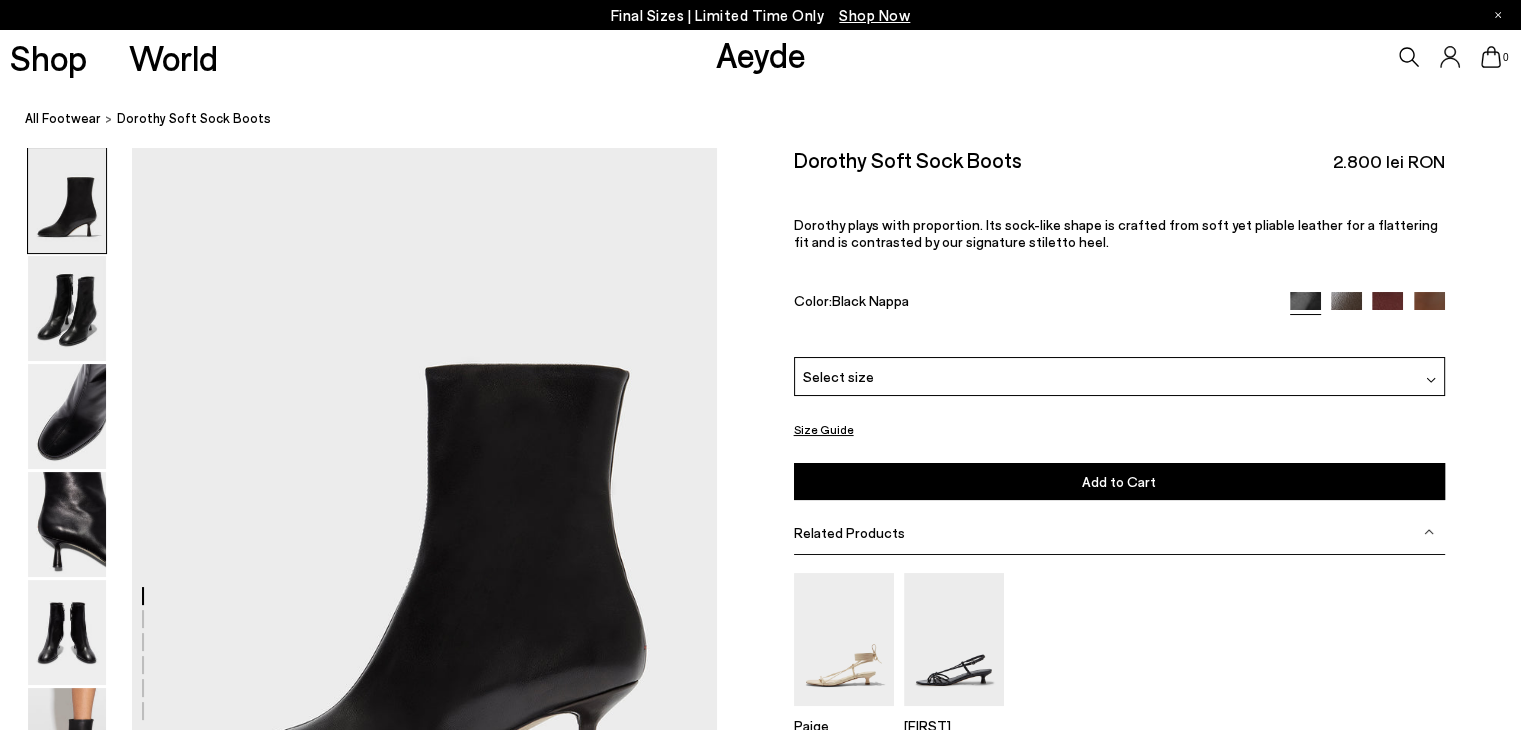 click at bounding box center (1346, 307) 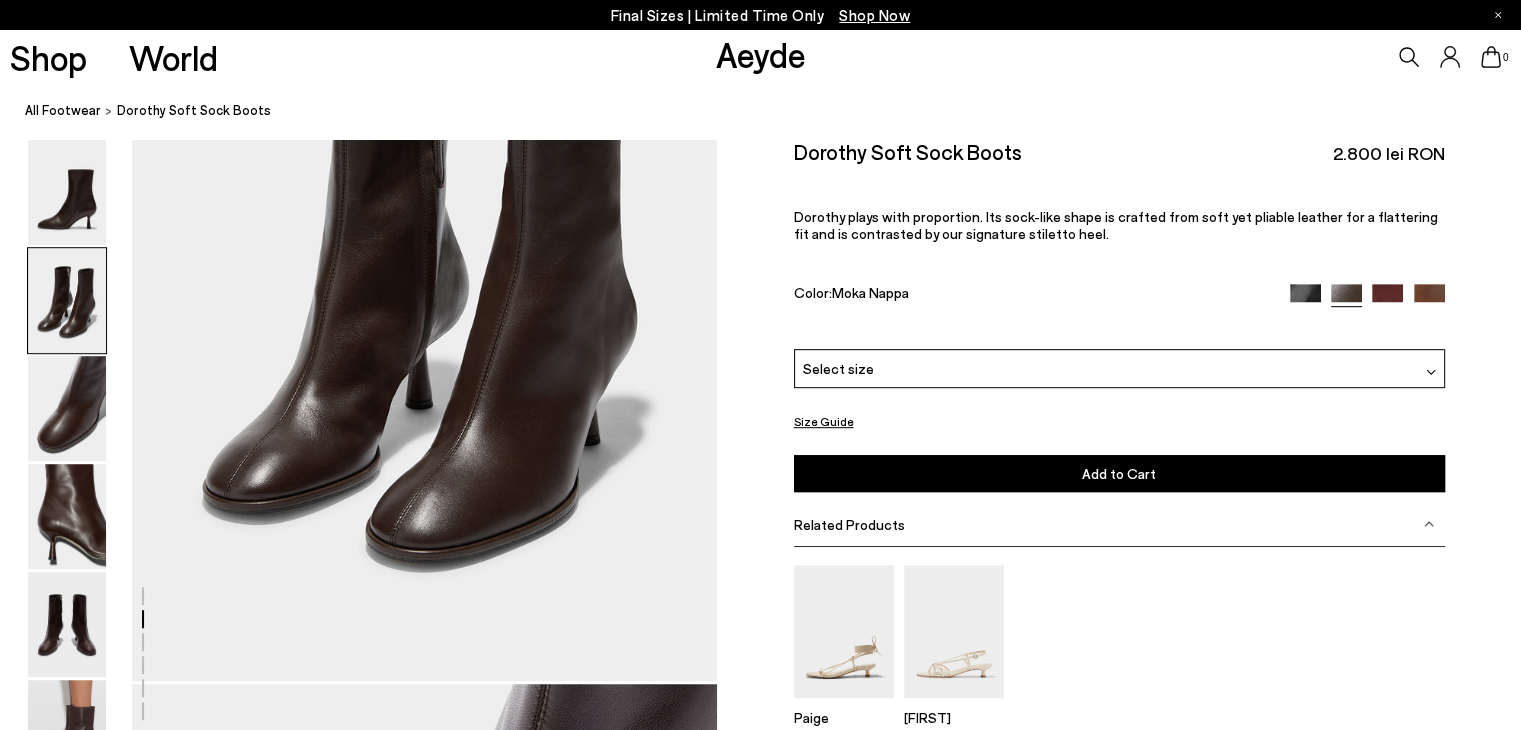scroll, scrollTop: 1032, scrollLeft: 0, axis: vertical 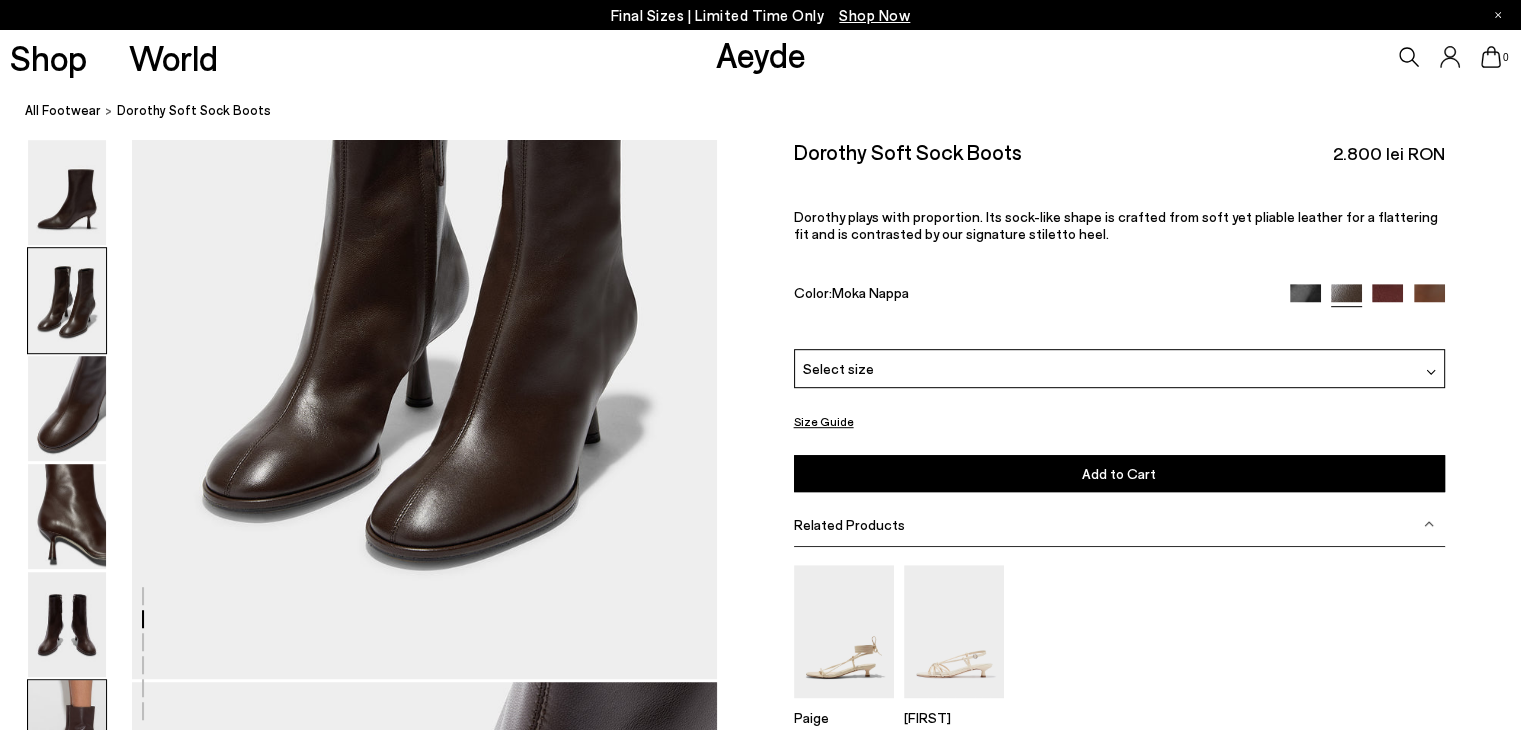 click at bounding box center (67, 732) 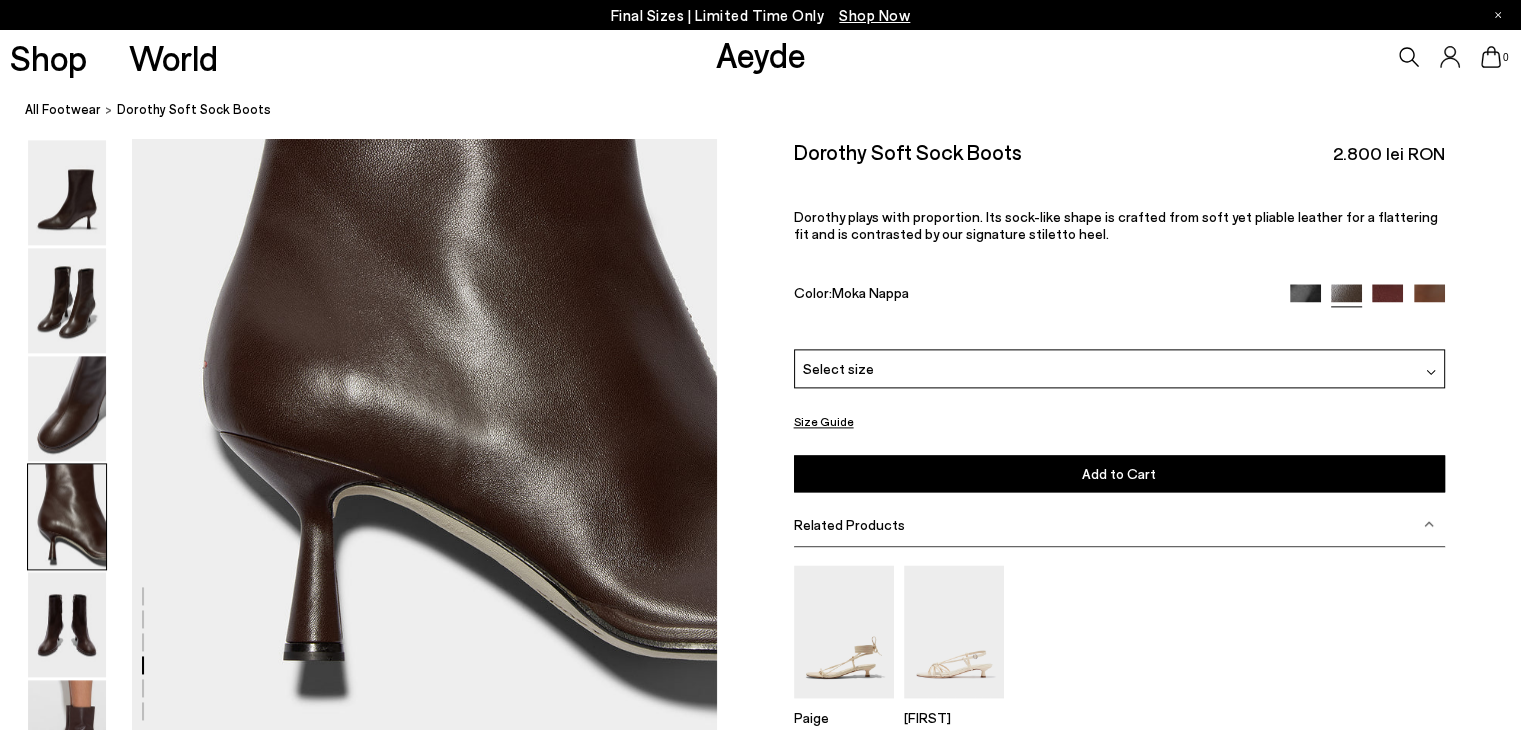 scroll, scrollTop: 2530, scrollLeft: 0, axis: vertical 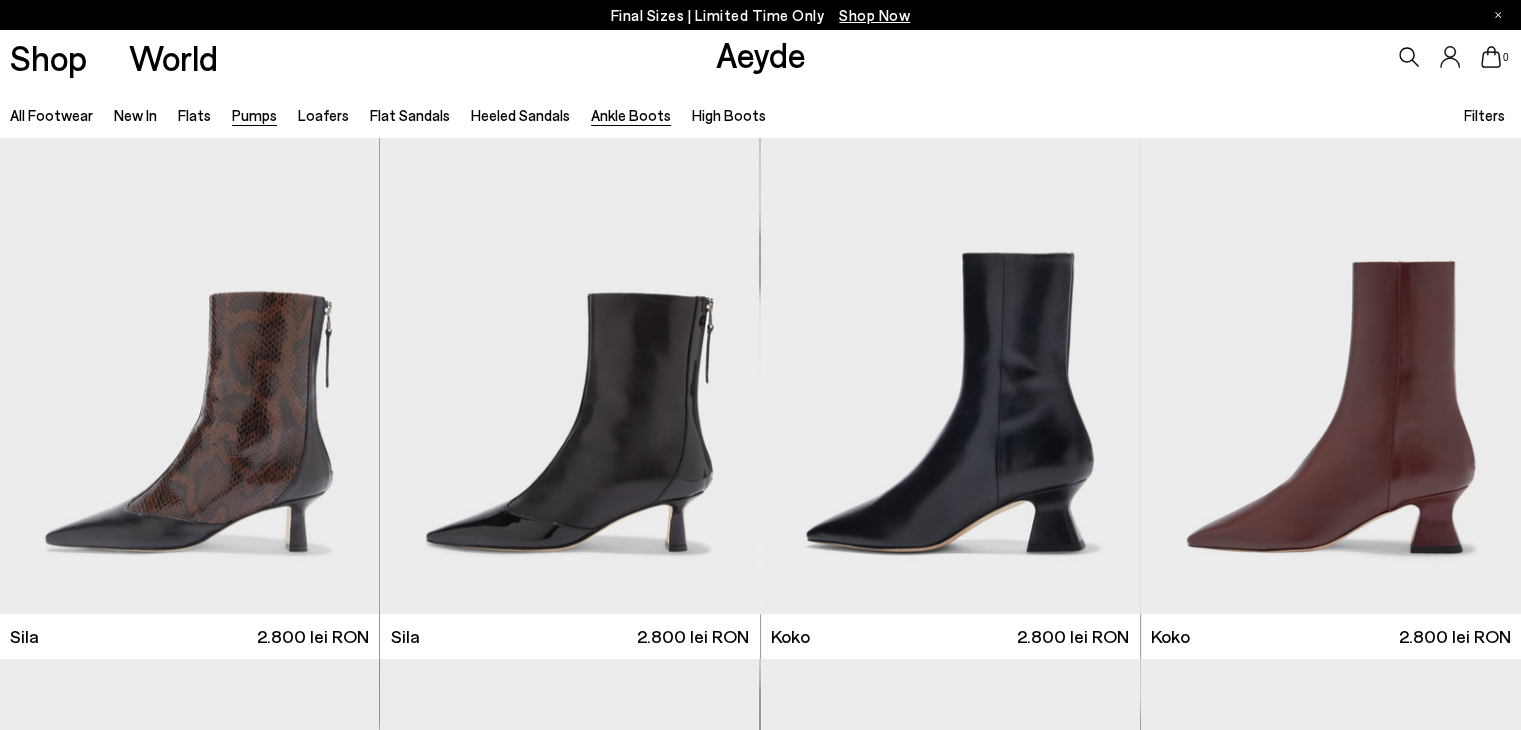 click on "Pumps" at bounding box center [254, 115] 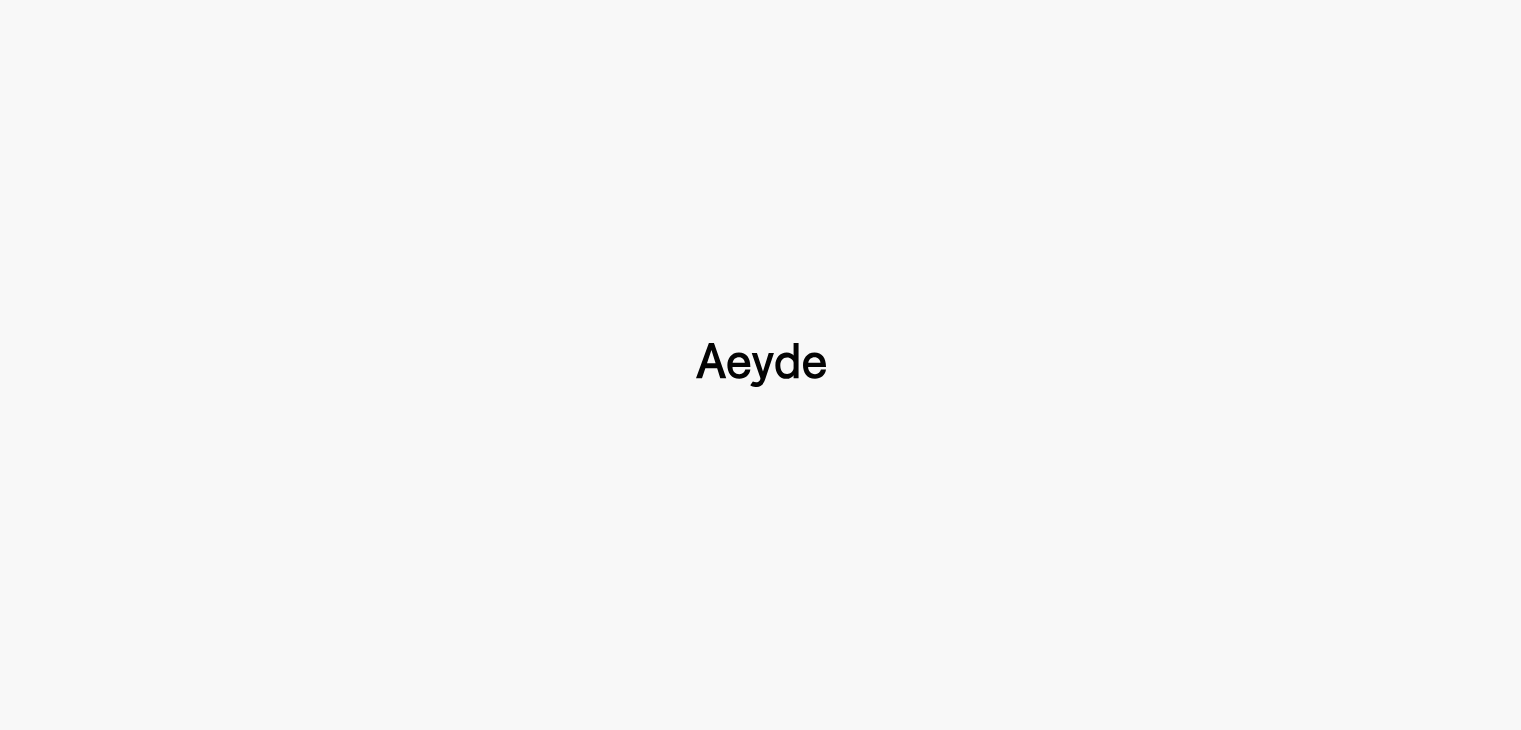 type 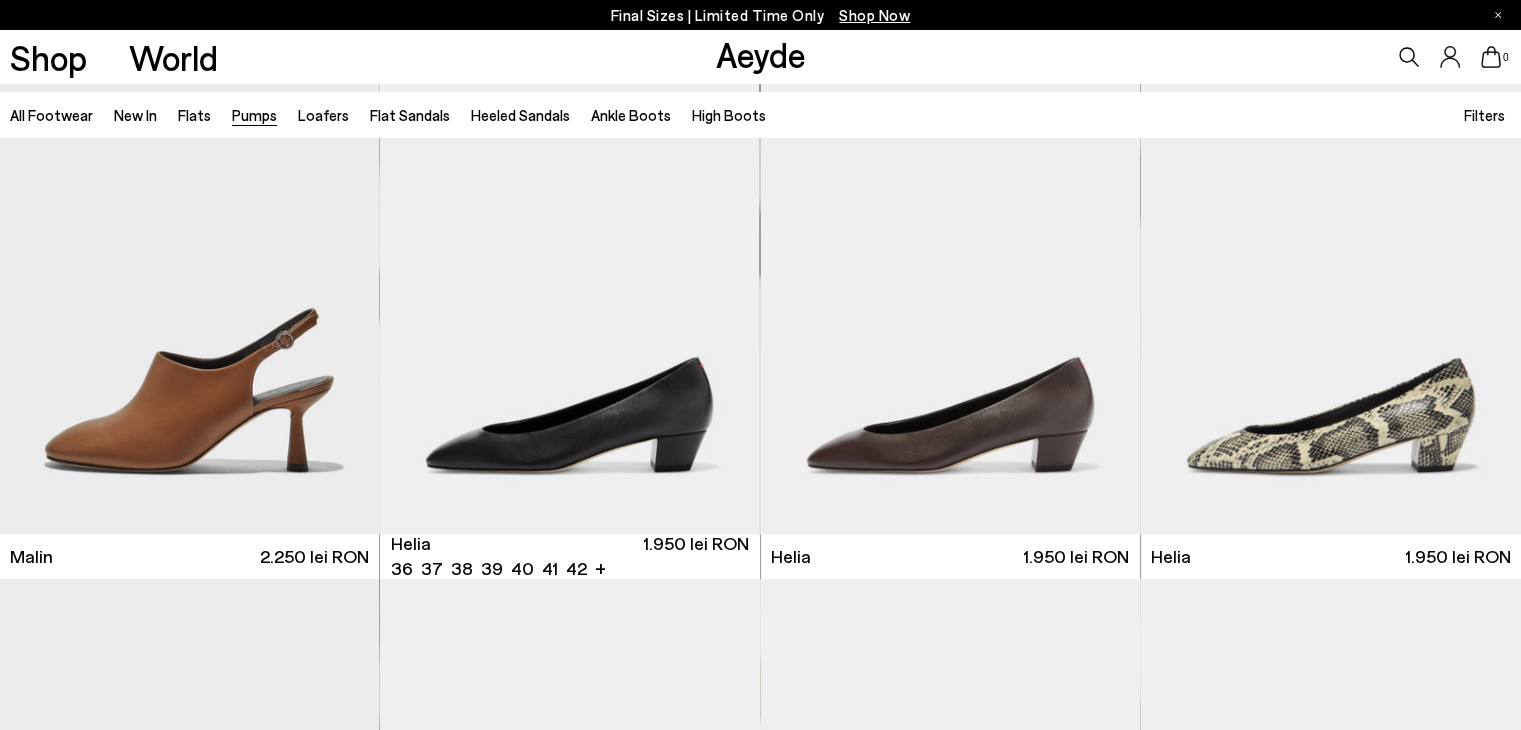 scroll, scrollTop: 1144, scrollLeft: 0, axis: vertical 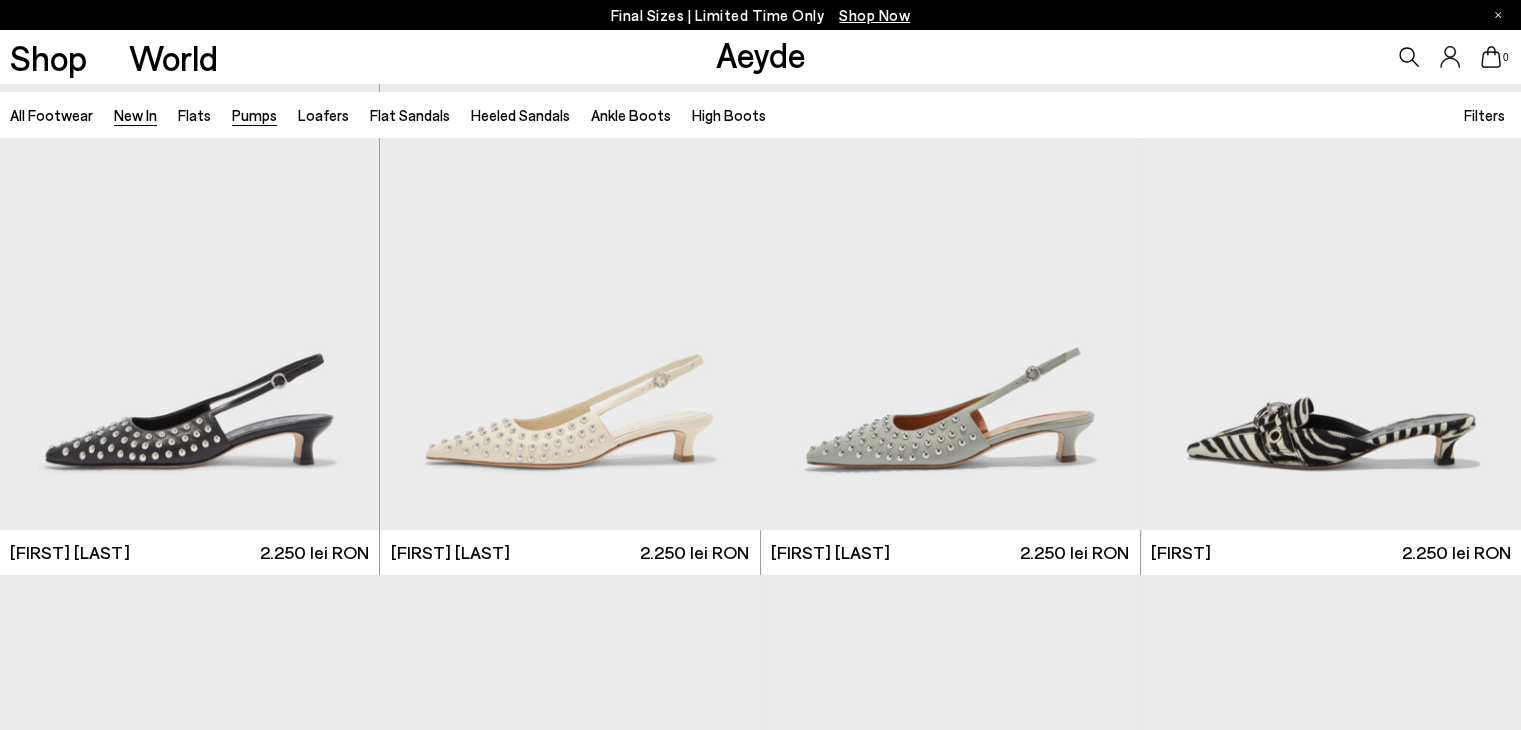 click on "New In" at bounding box center [135, 115] 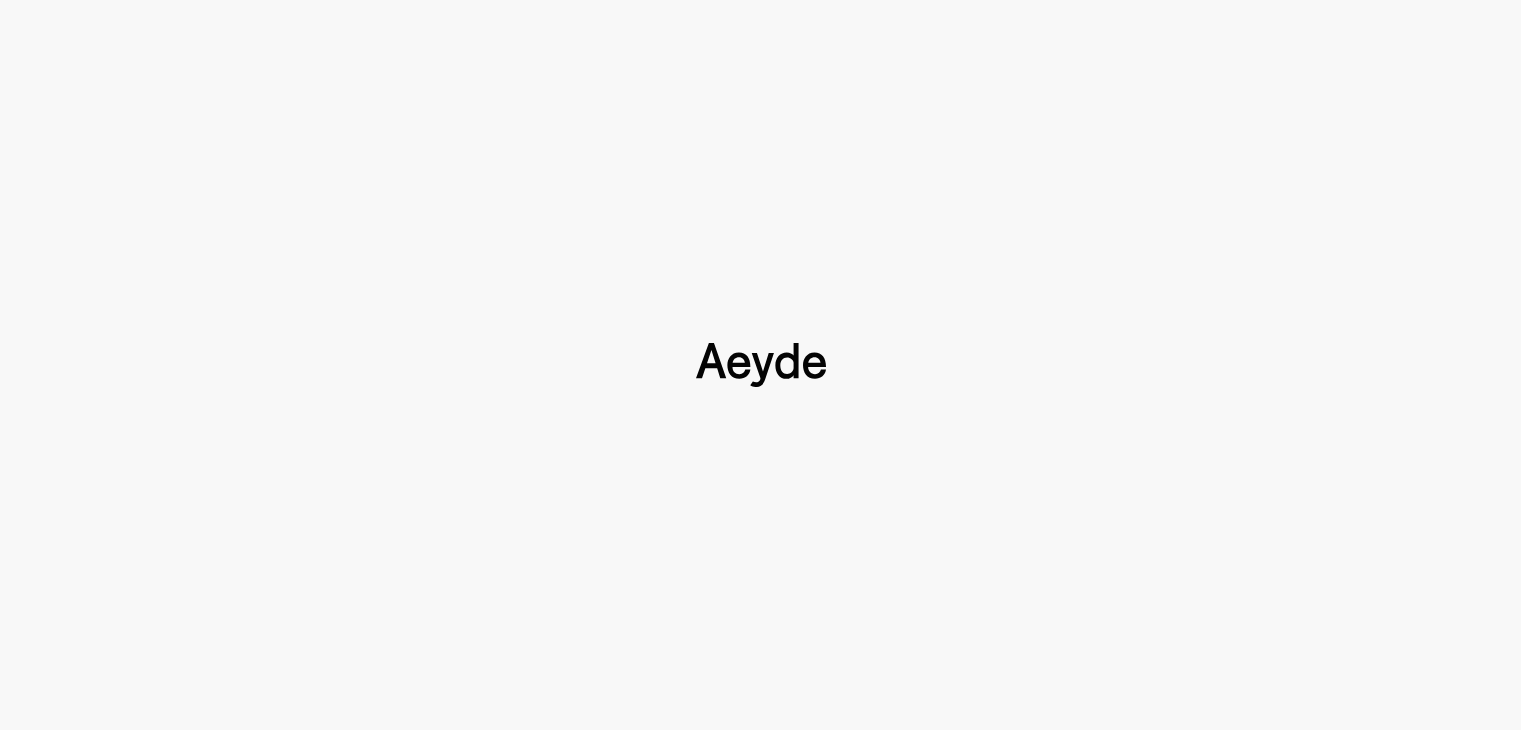 type 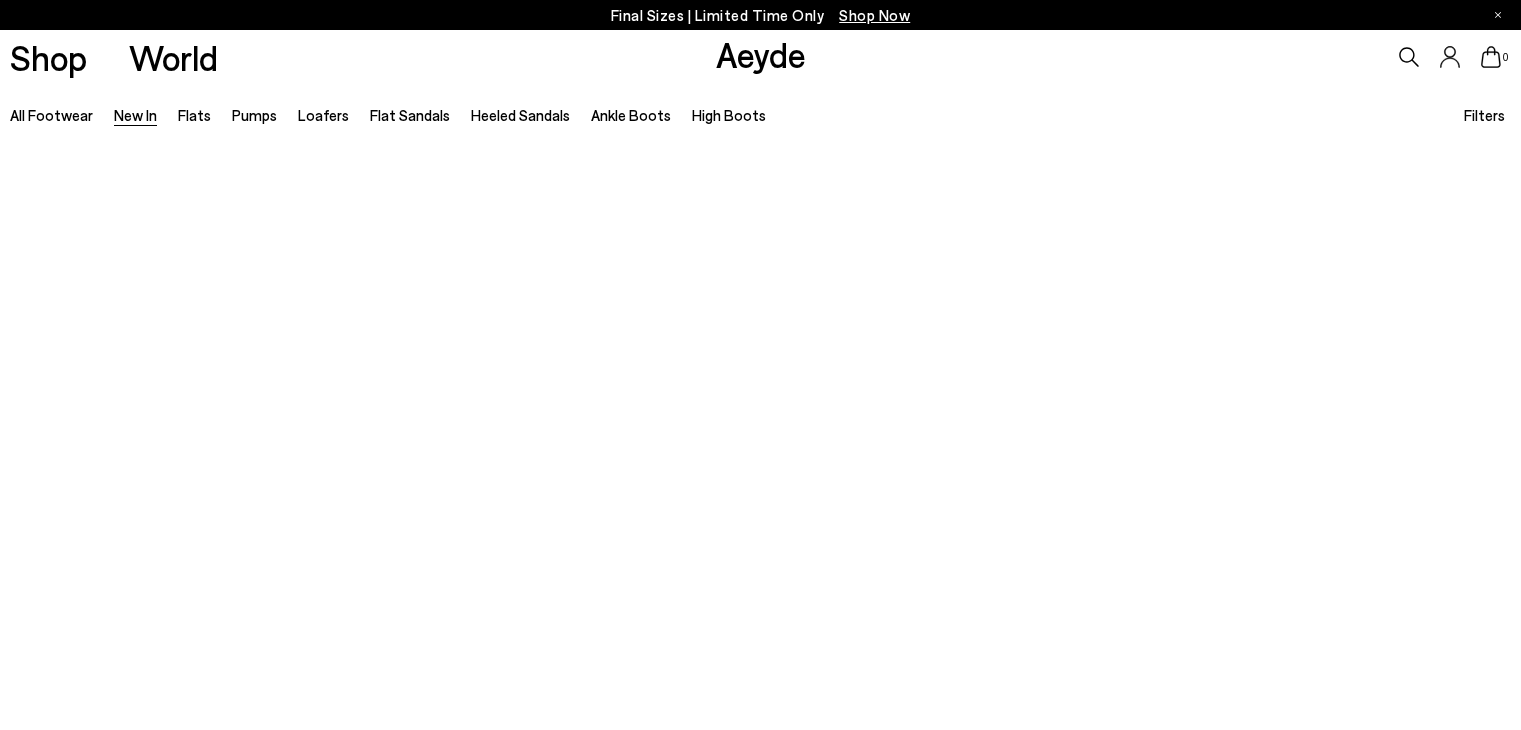 scroll, scrollTop: 0, scrollLeft: 0, axis: both 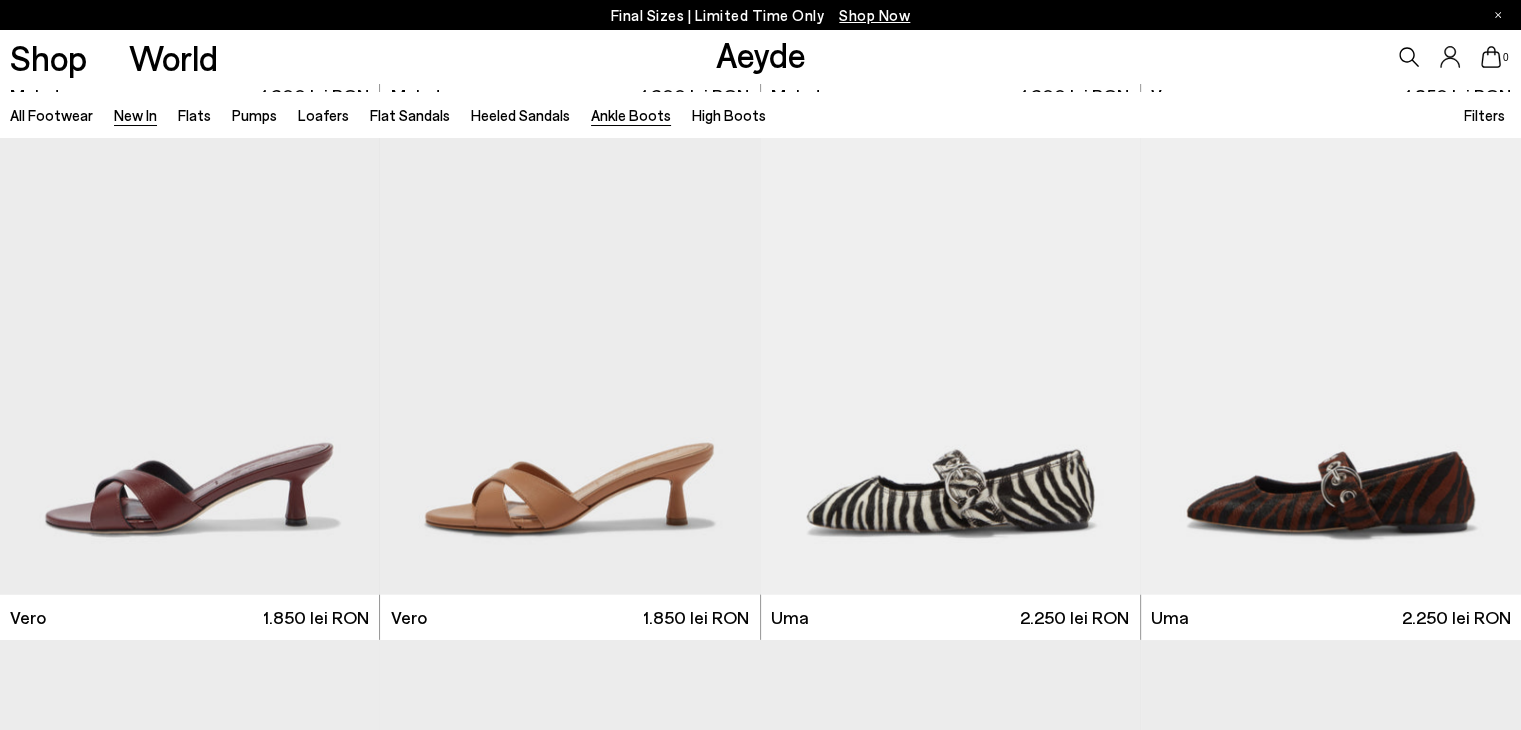 click on "Ankle Boots" at bounding box center (631, 115) 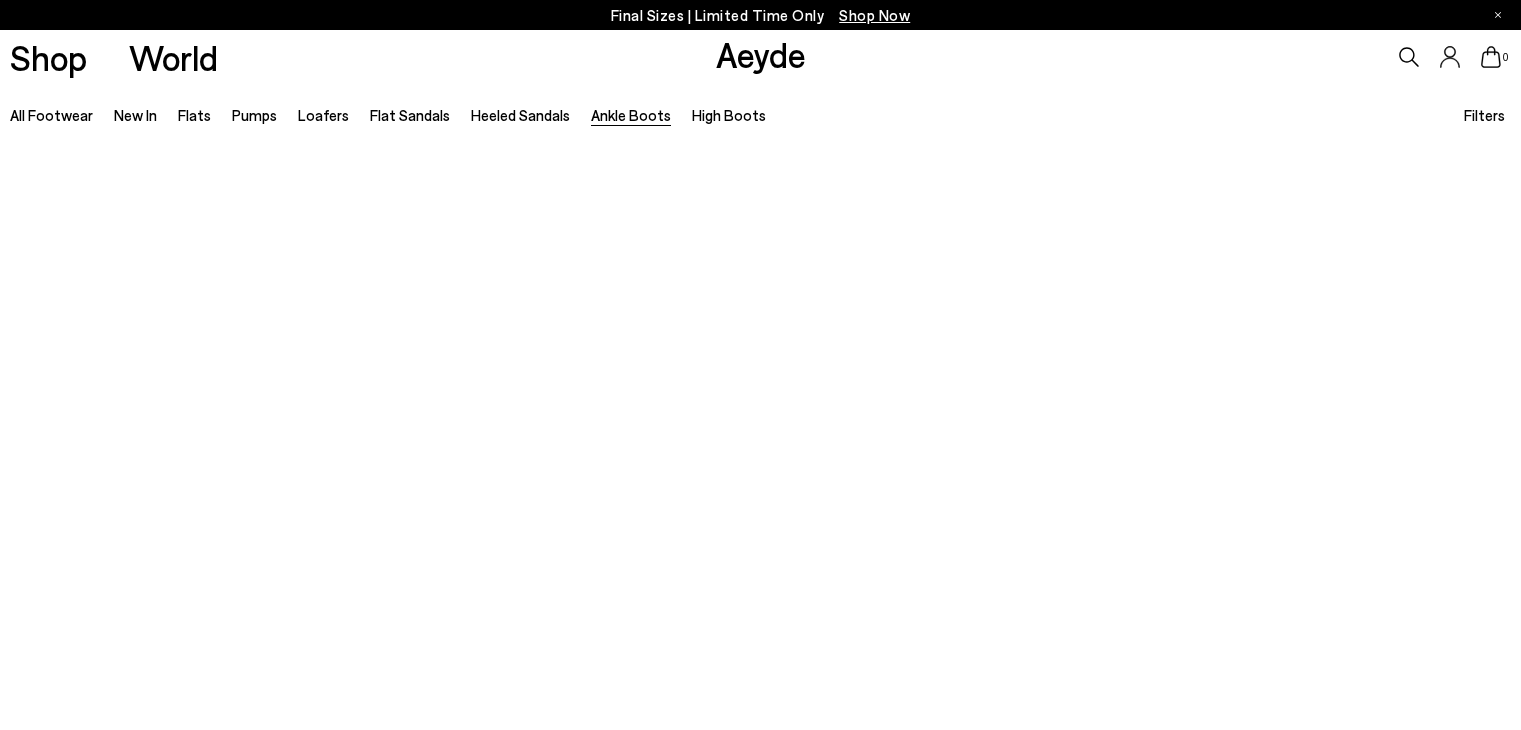 scroll, scrollTop: 0, scrollLeft: 0, axis: both 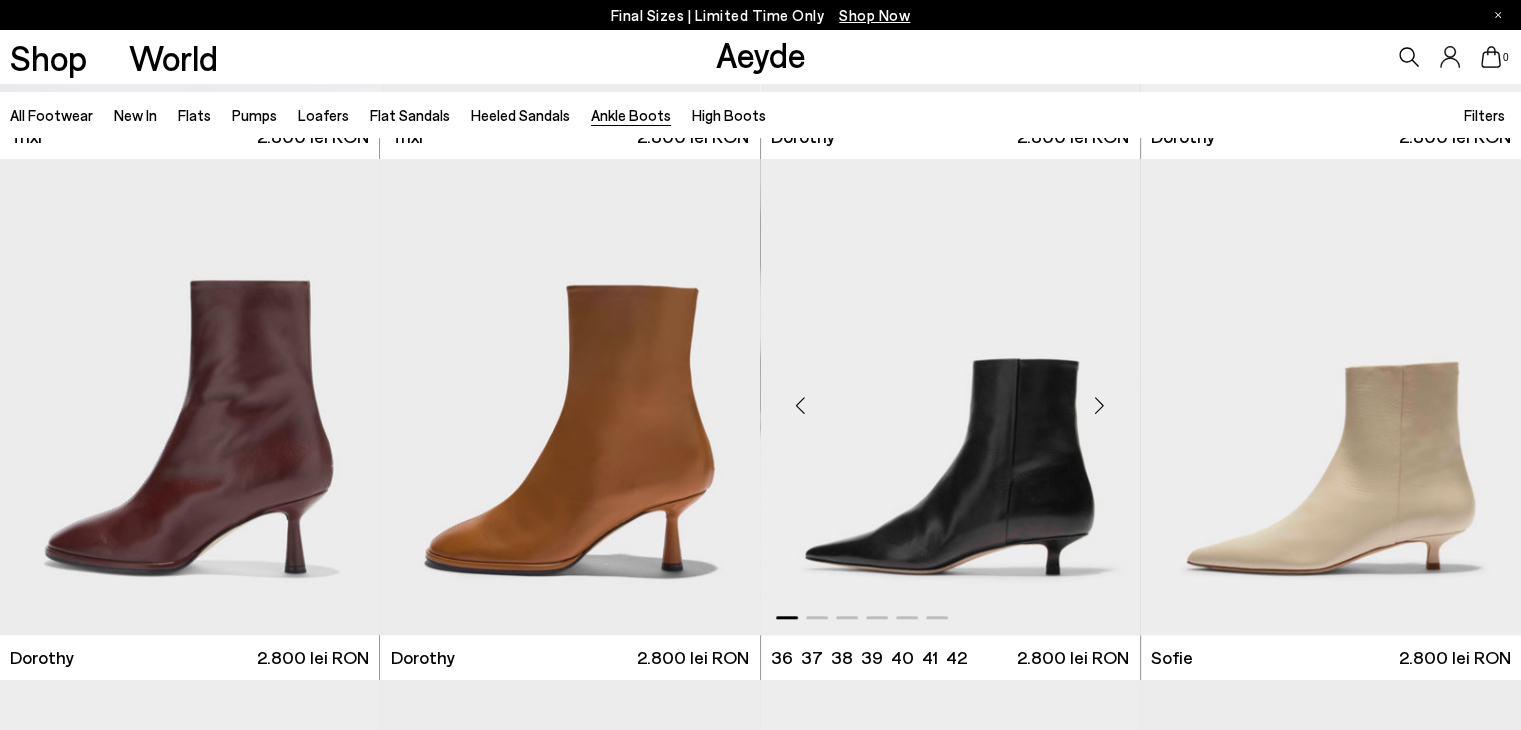 click at bounding box center [950, 397] 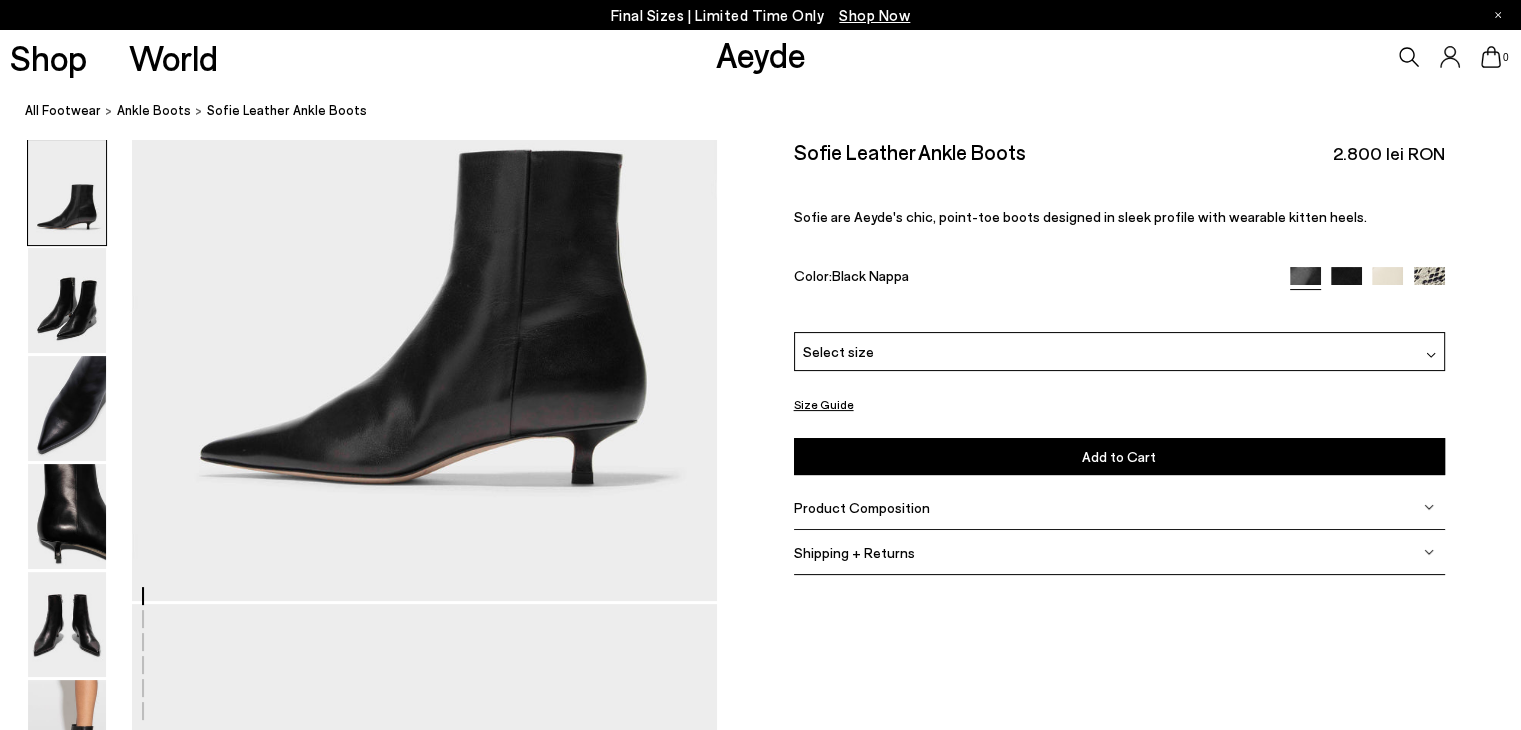 scroll, scrollTop: 312, scrollLeft: 0, axis: vertical 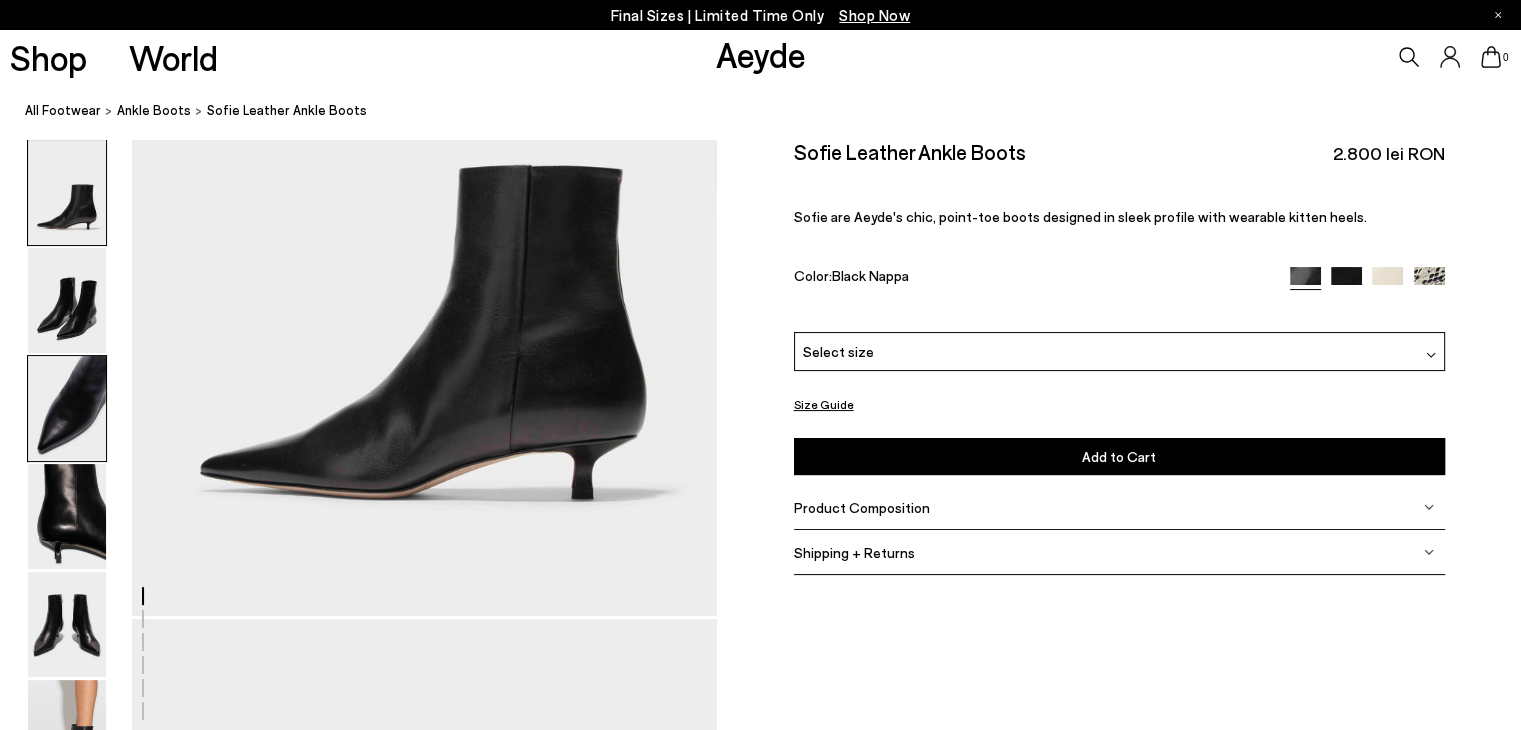click at bounding box center [67, 408] 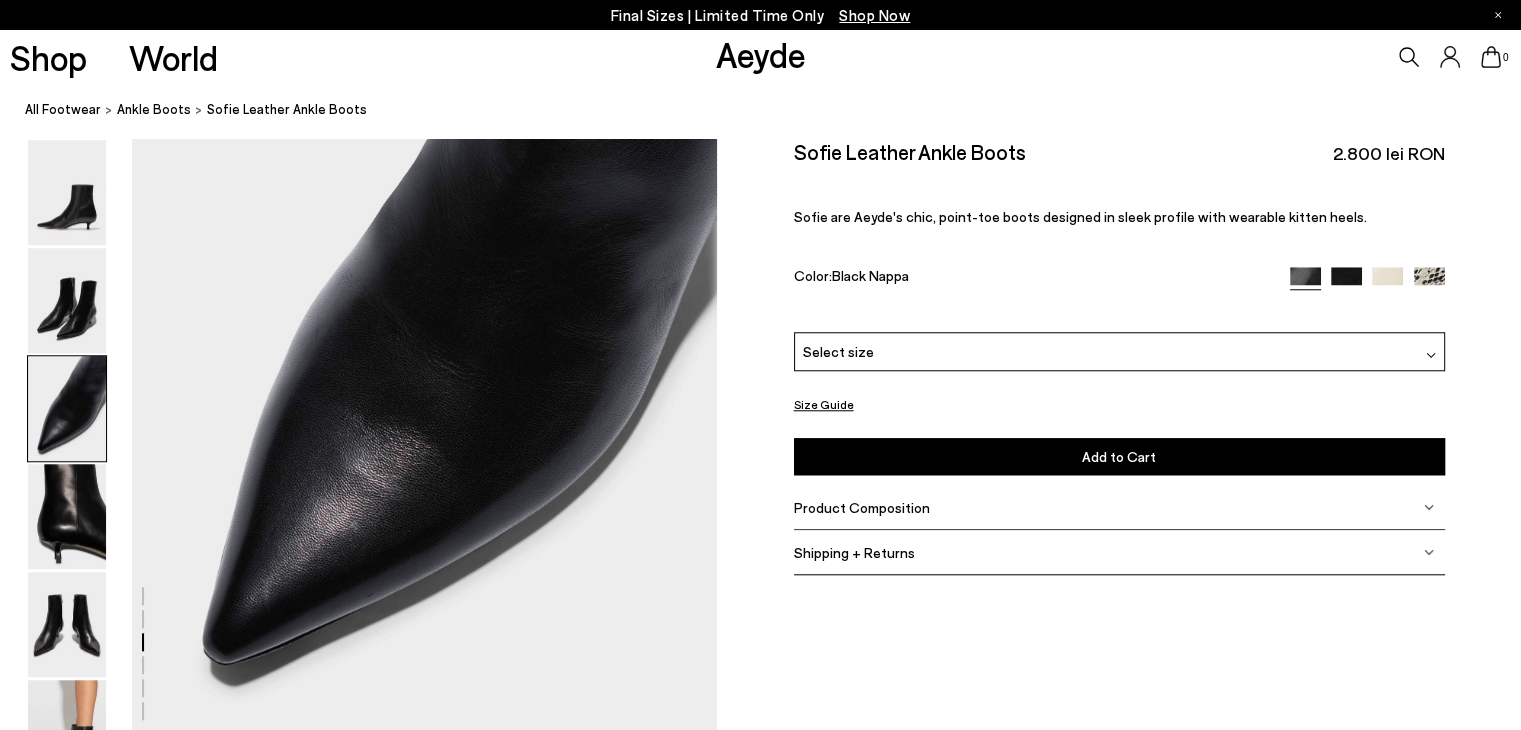 scroll, scrollTop: 1760, scrollLeft: 0, axis: vertical 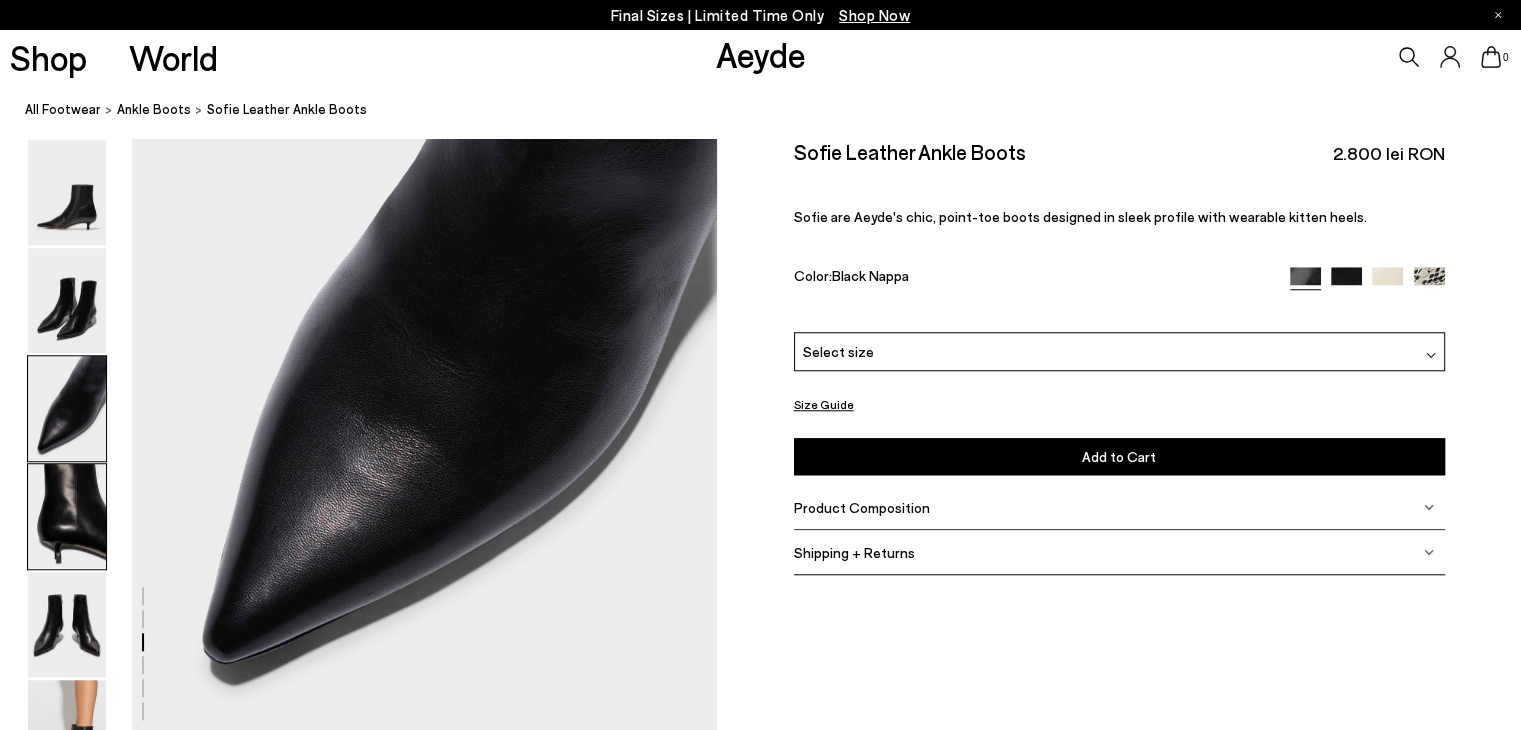 click at bounding box center [67, 516] 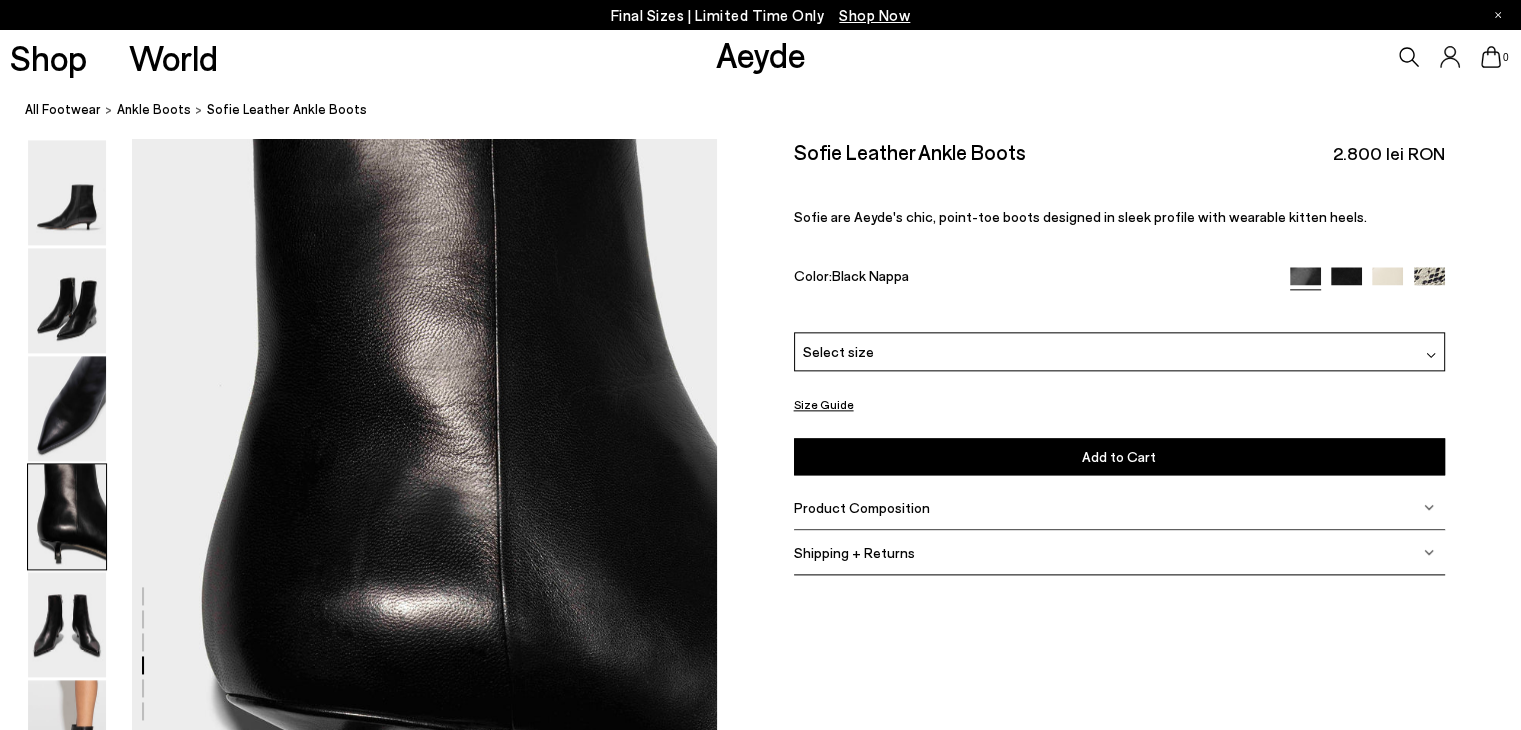 scroll, scrollTop: 2364, scrollLeft: 0, axis: vertical 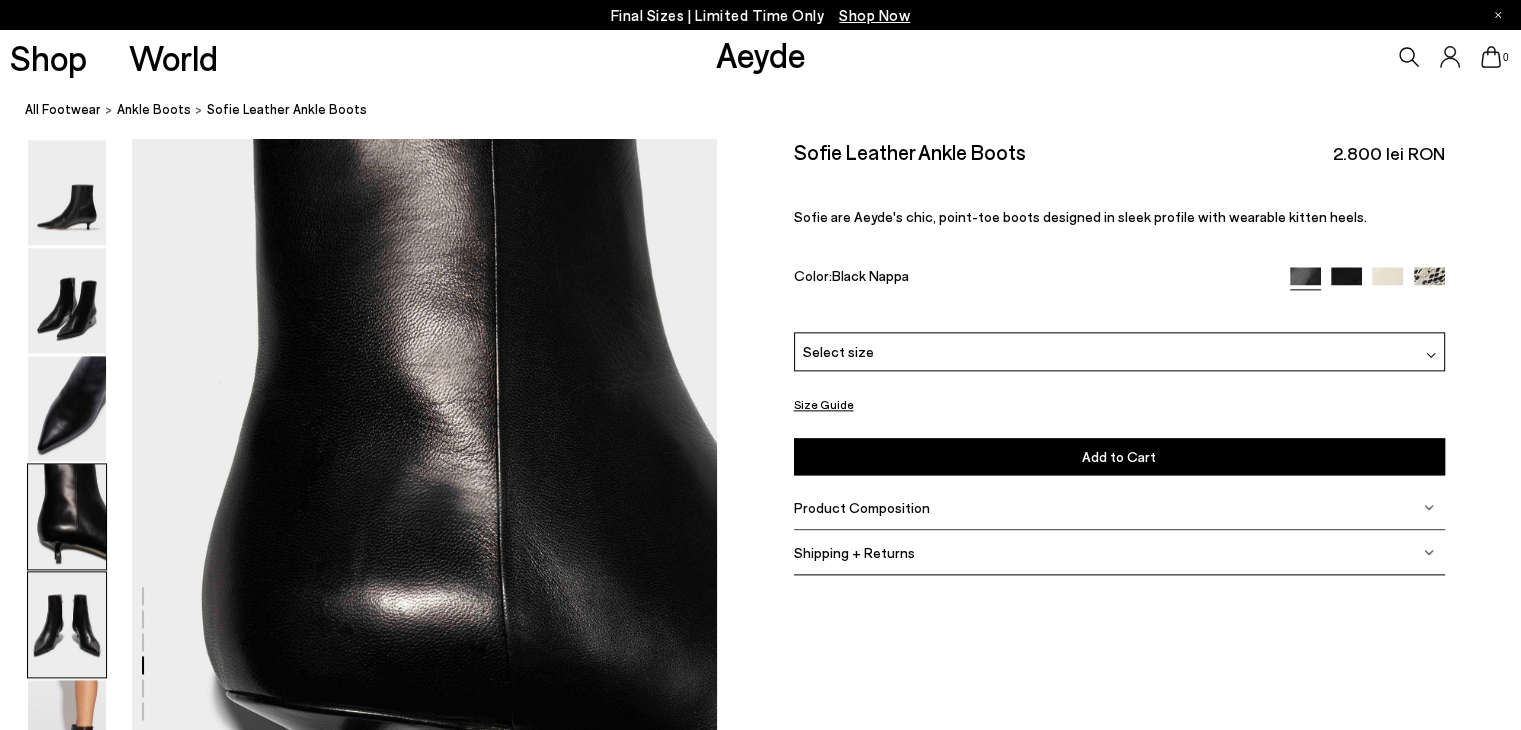 click at bounding box center (67, 624) 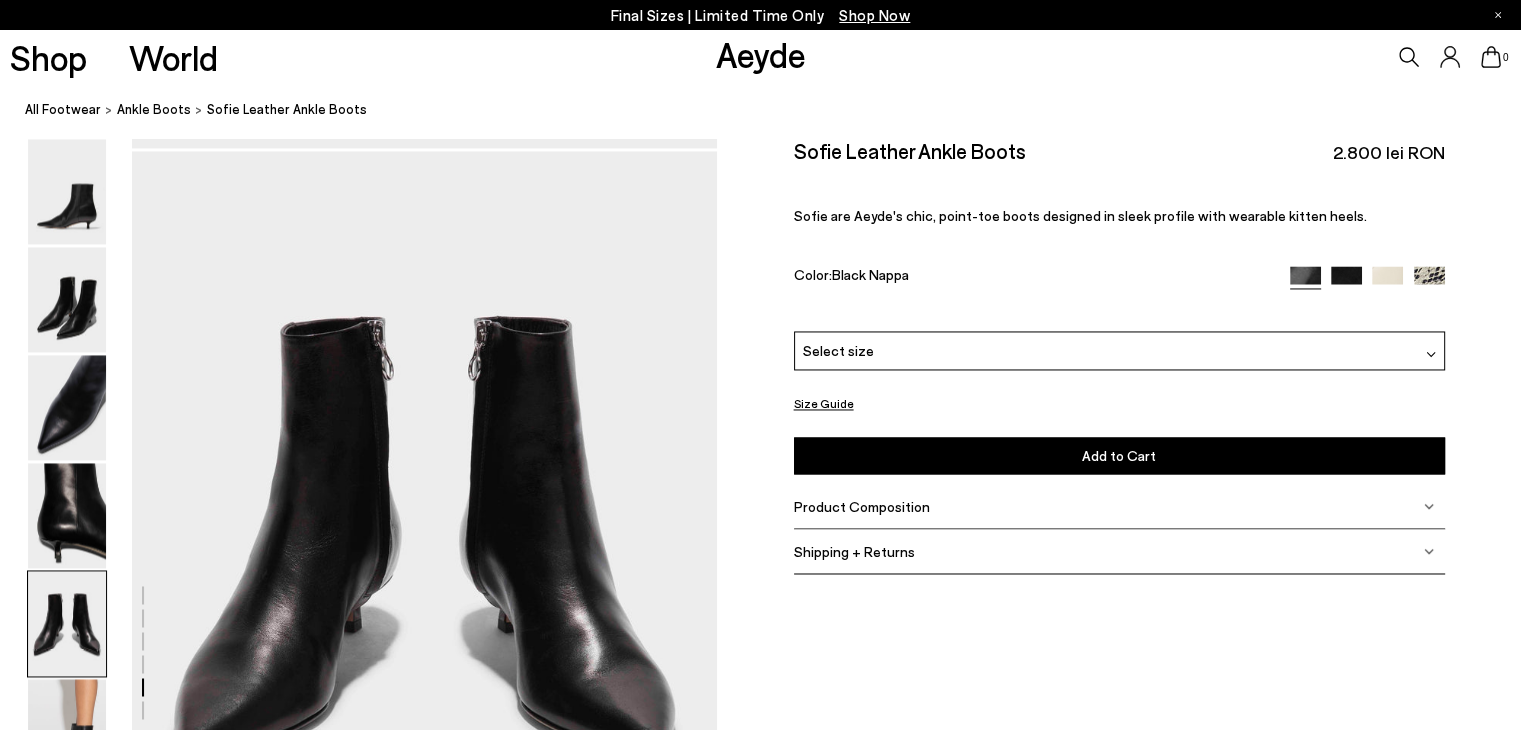 scroll, scrollTop: 3148, scrollLeft: 0, axis: vertical 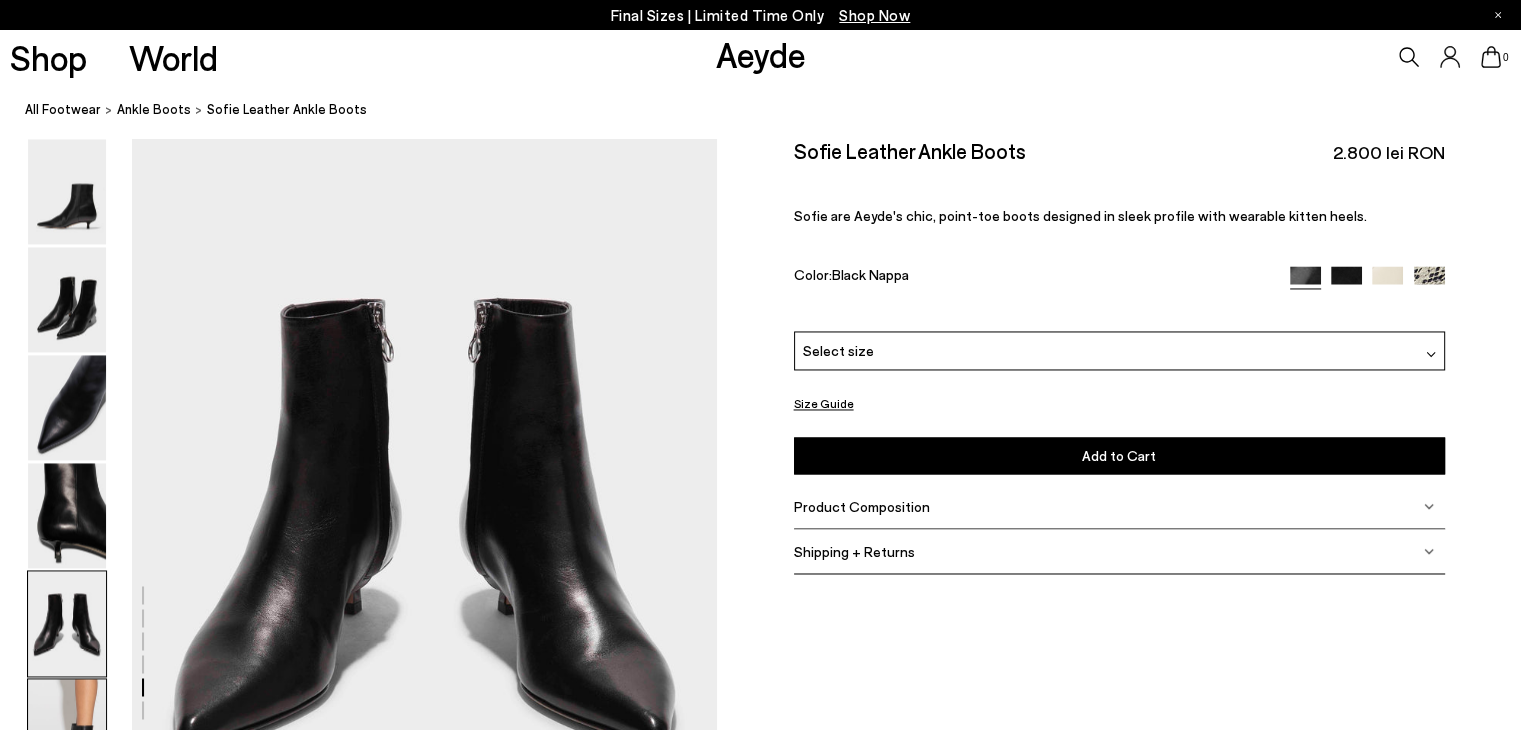 click at bounding box center [67, 732] 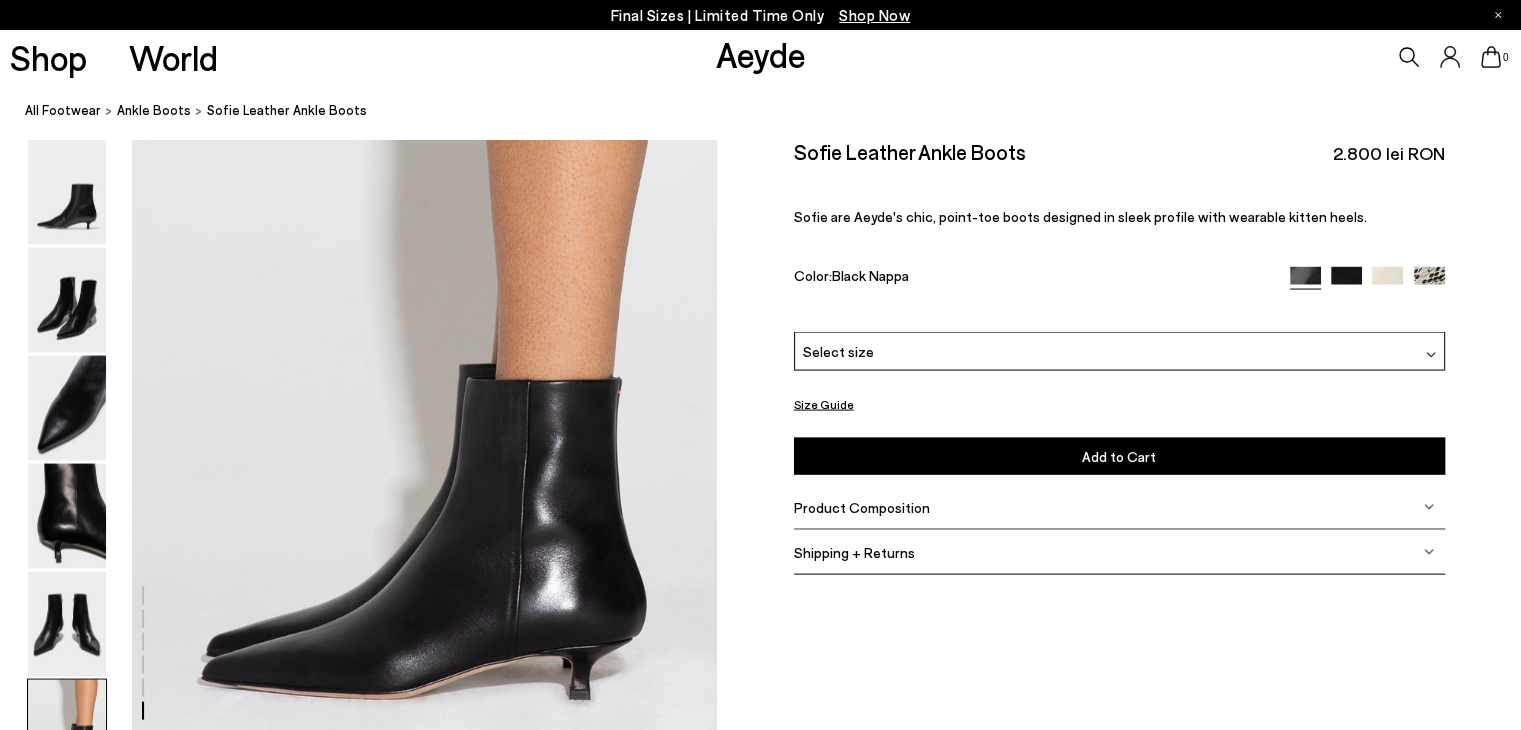 scroll, scrollTop: 4068, scrollLeft: 0, axis: vertical 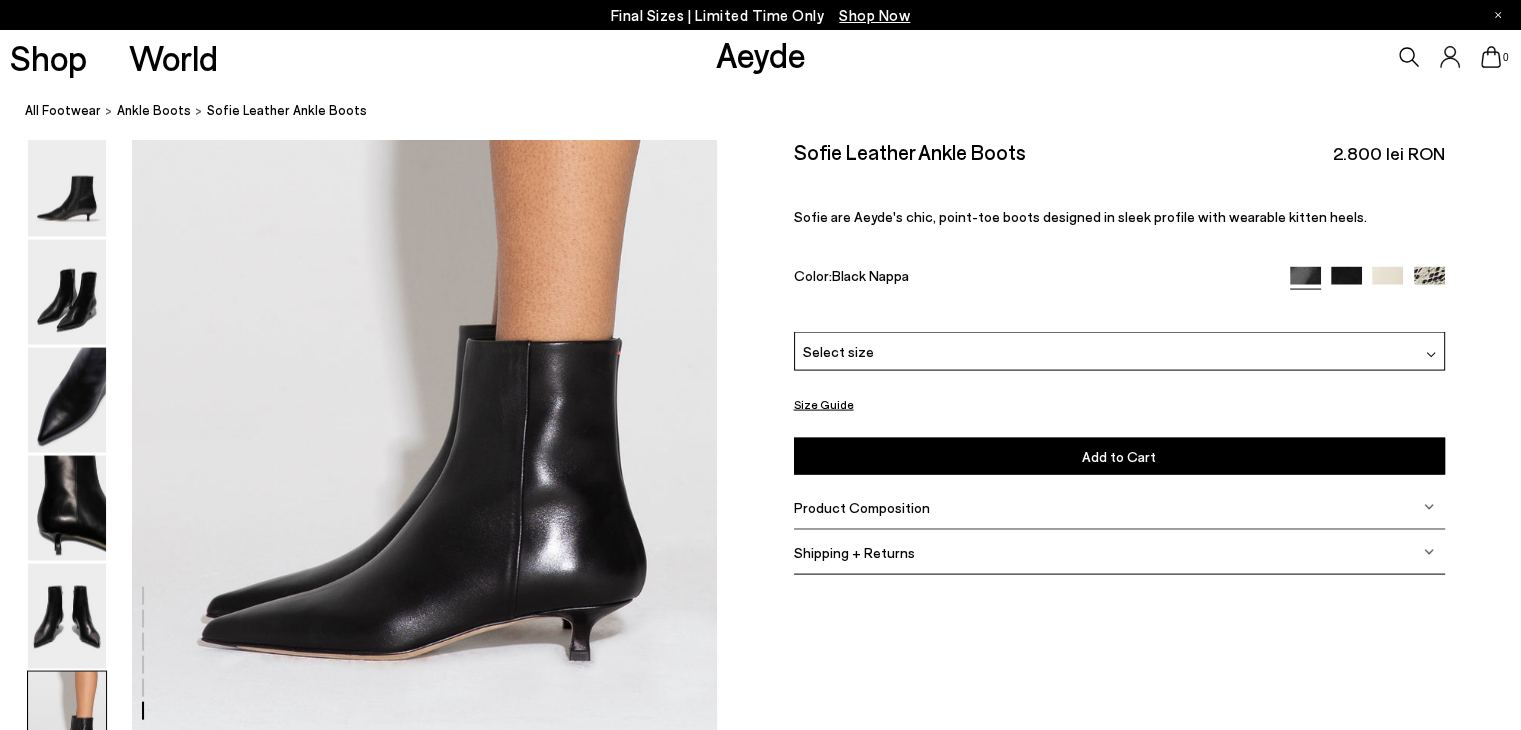 click at bounding box center (1346, 282) 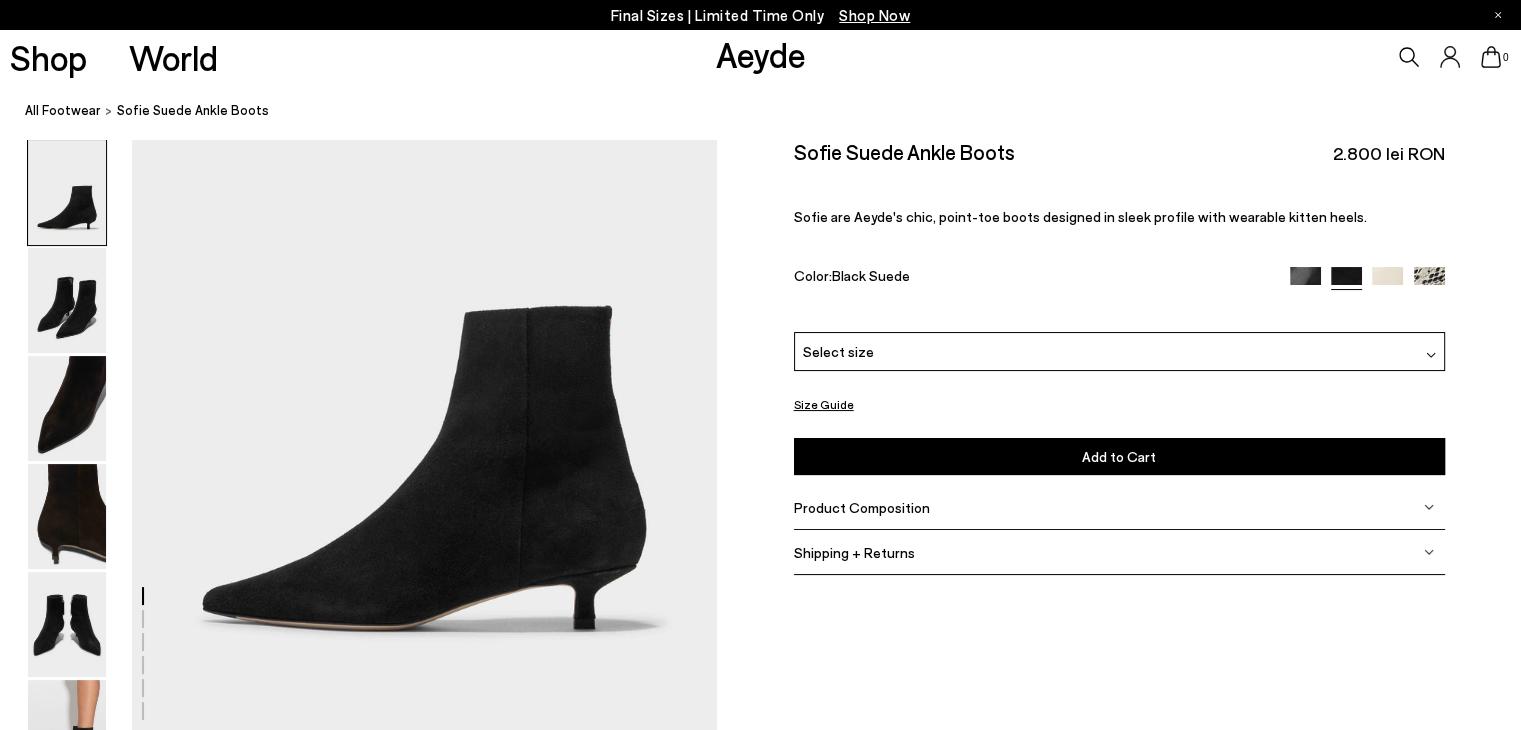 scroll, scrollTop: 178, scrollLeft: 0, axis: vertical 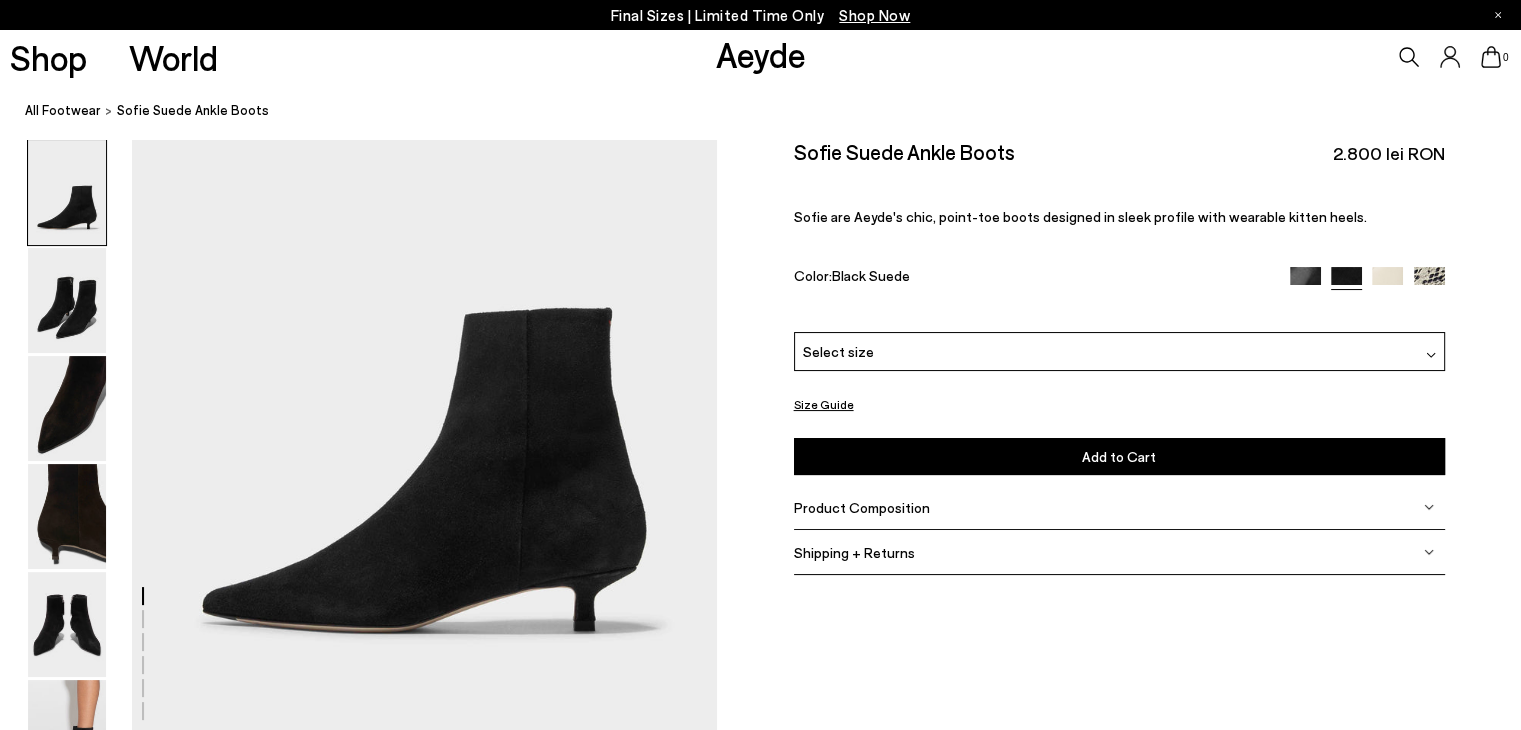 click at bounding box center (1387, 282) 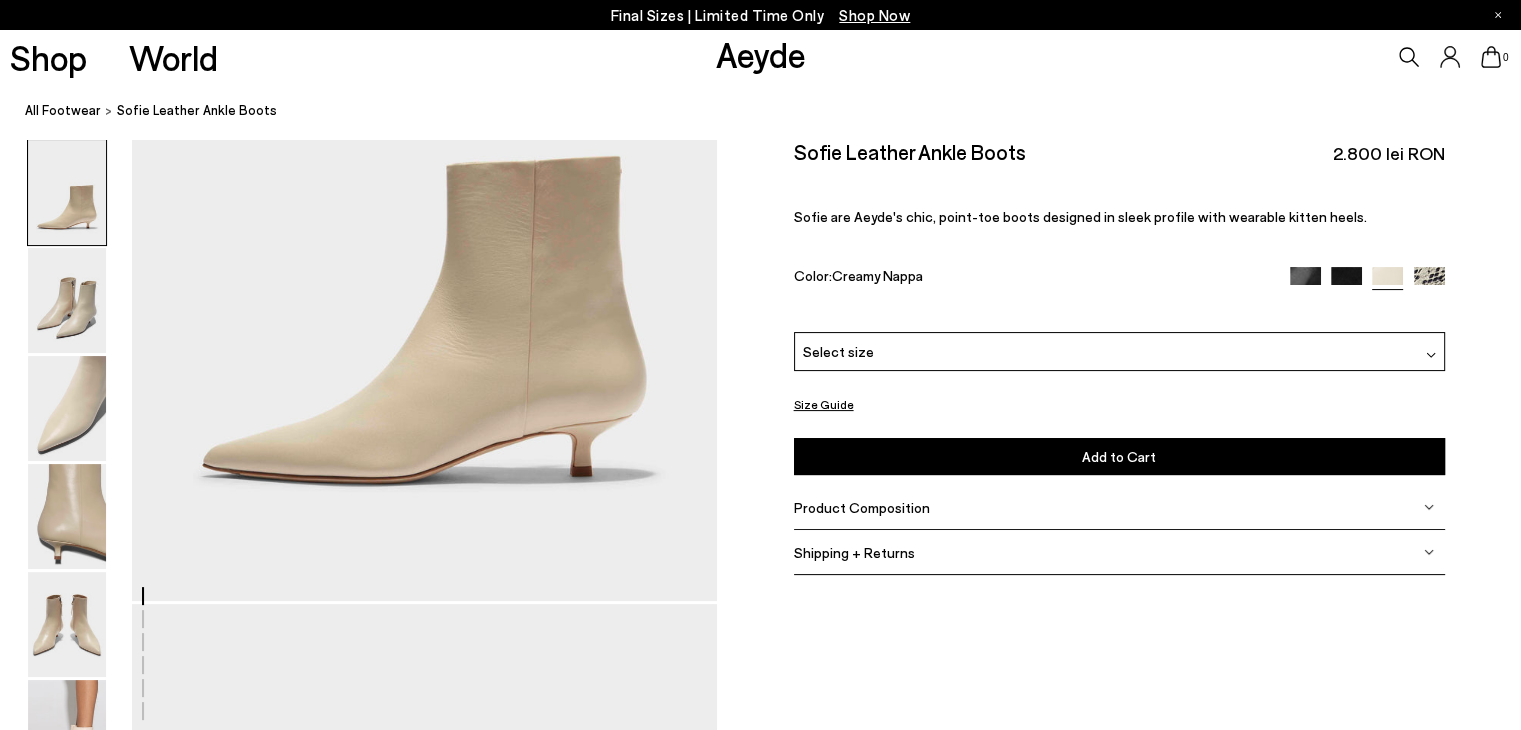 scroll, scrollTop: 330, scrollLeft: 0, axis: vertical 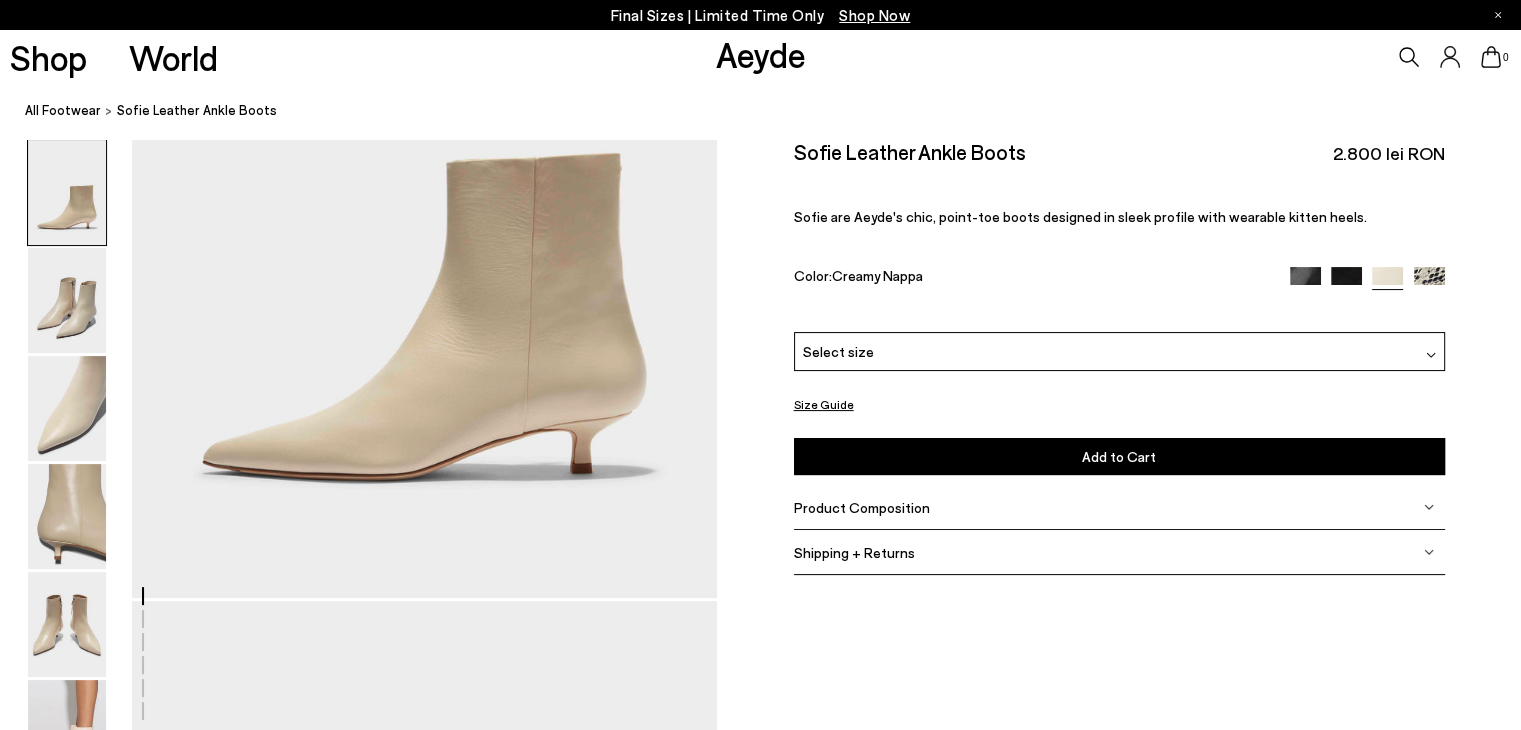 click at bounding box center (1429, 282) 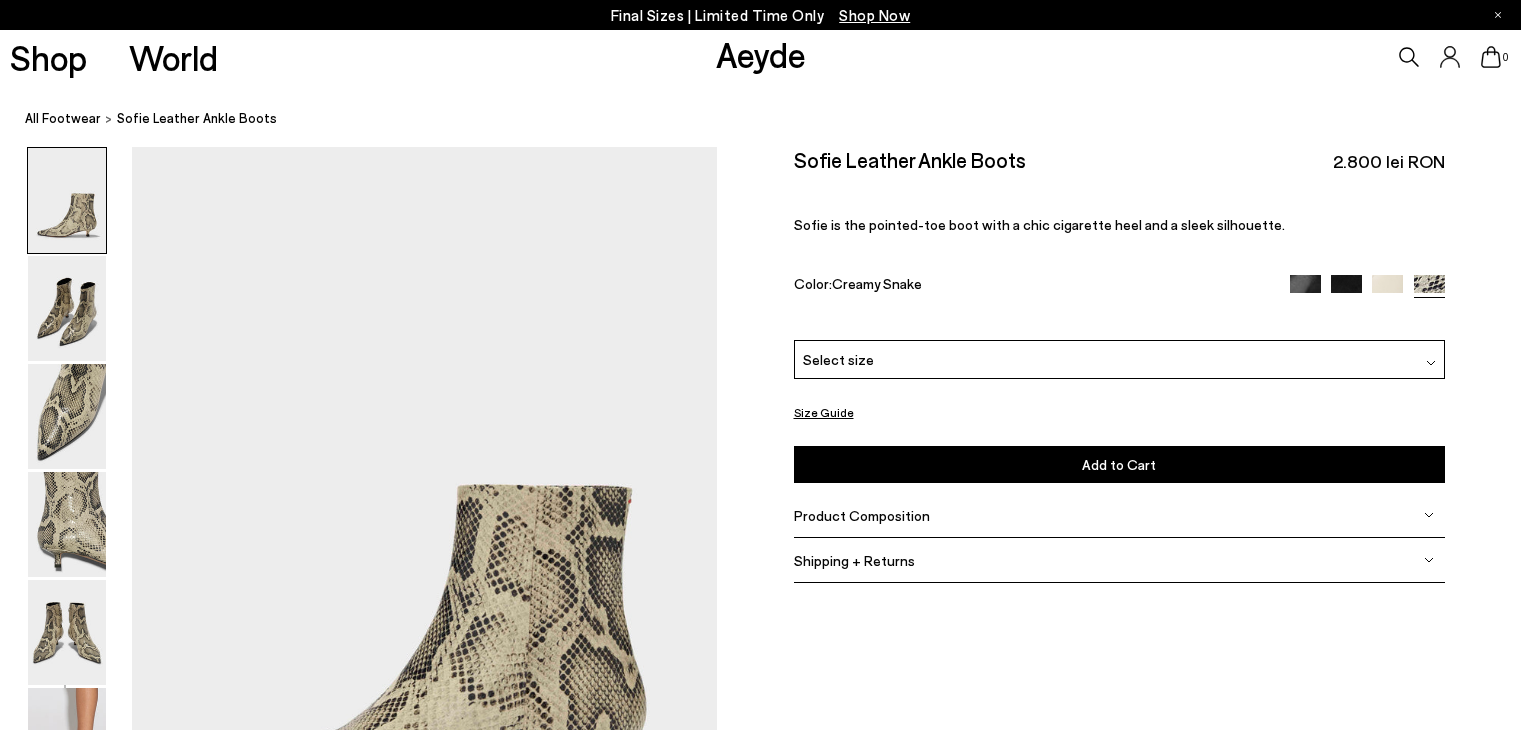 scroll, scrollTop: 0, scrollLeft: 0, axis: both 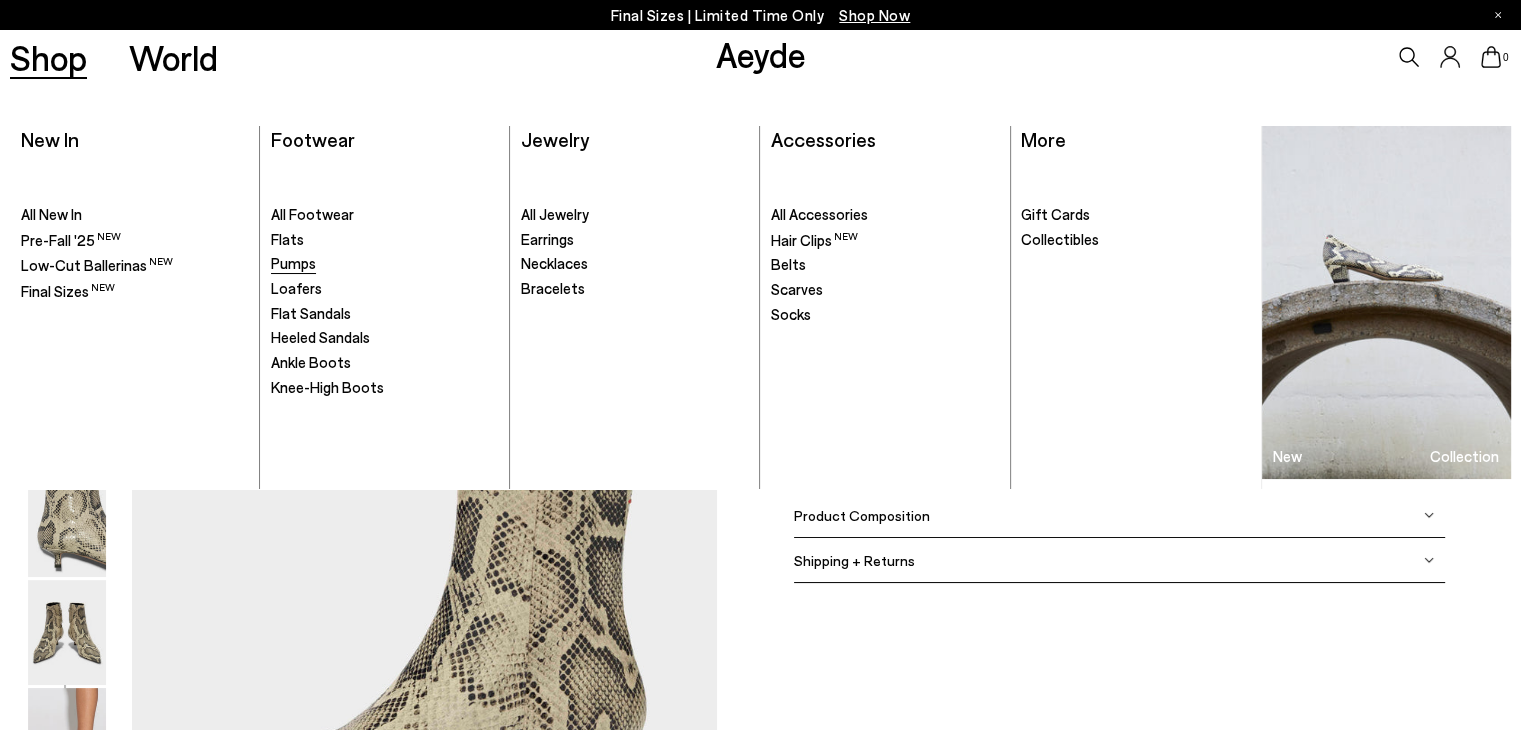 click on "Pumps" at bounding box center [293, 263] 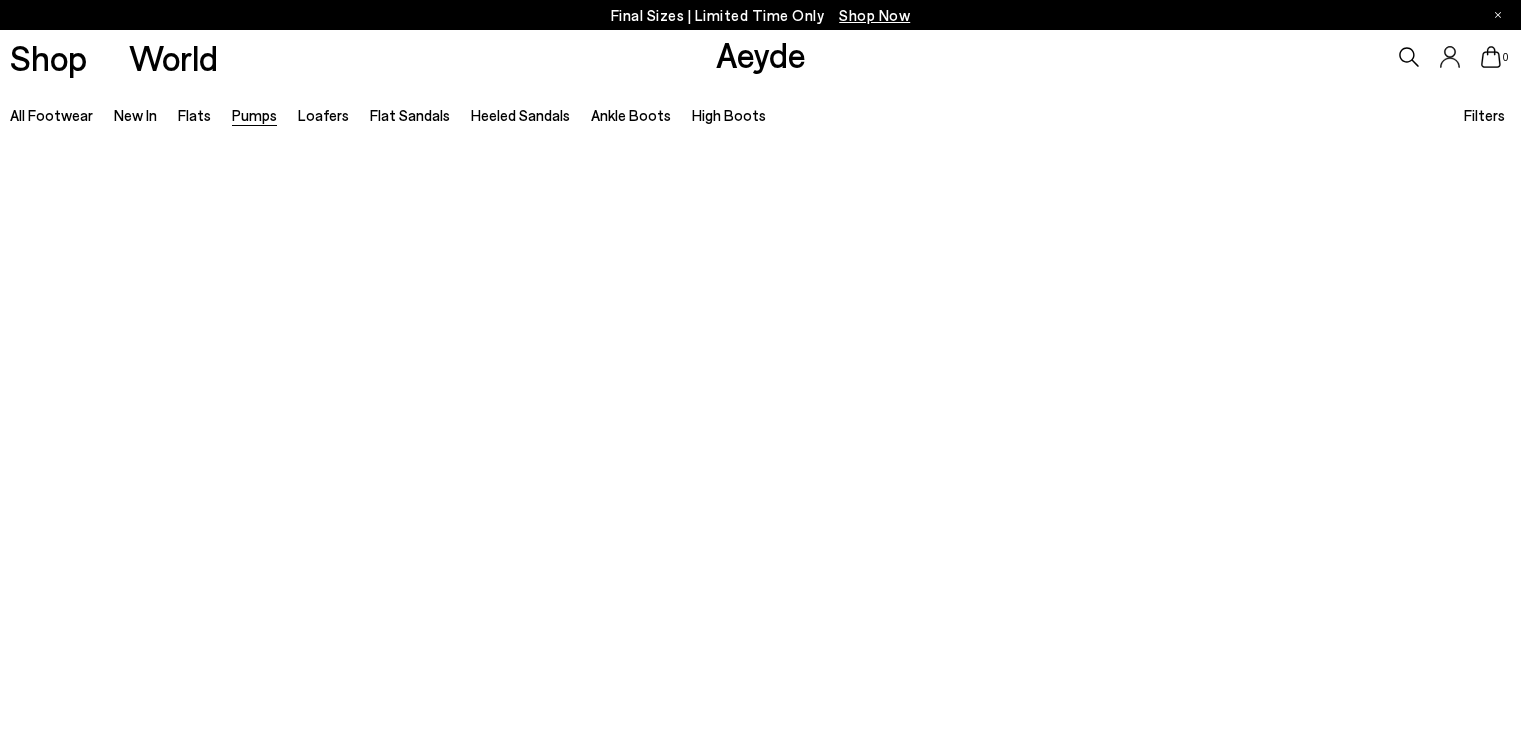 scroll, scrollTop: 0, scrollLeft: 0, axis: both 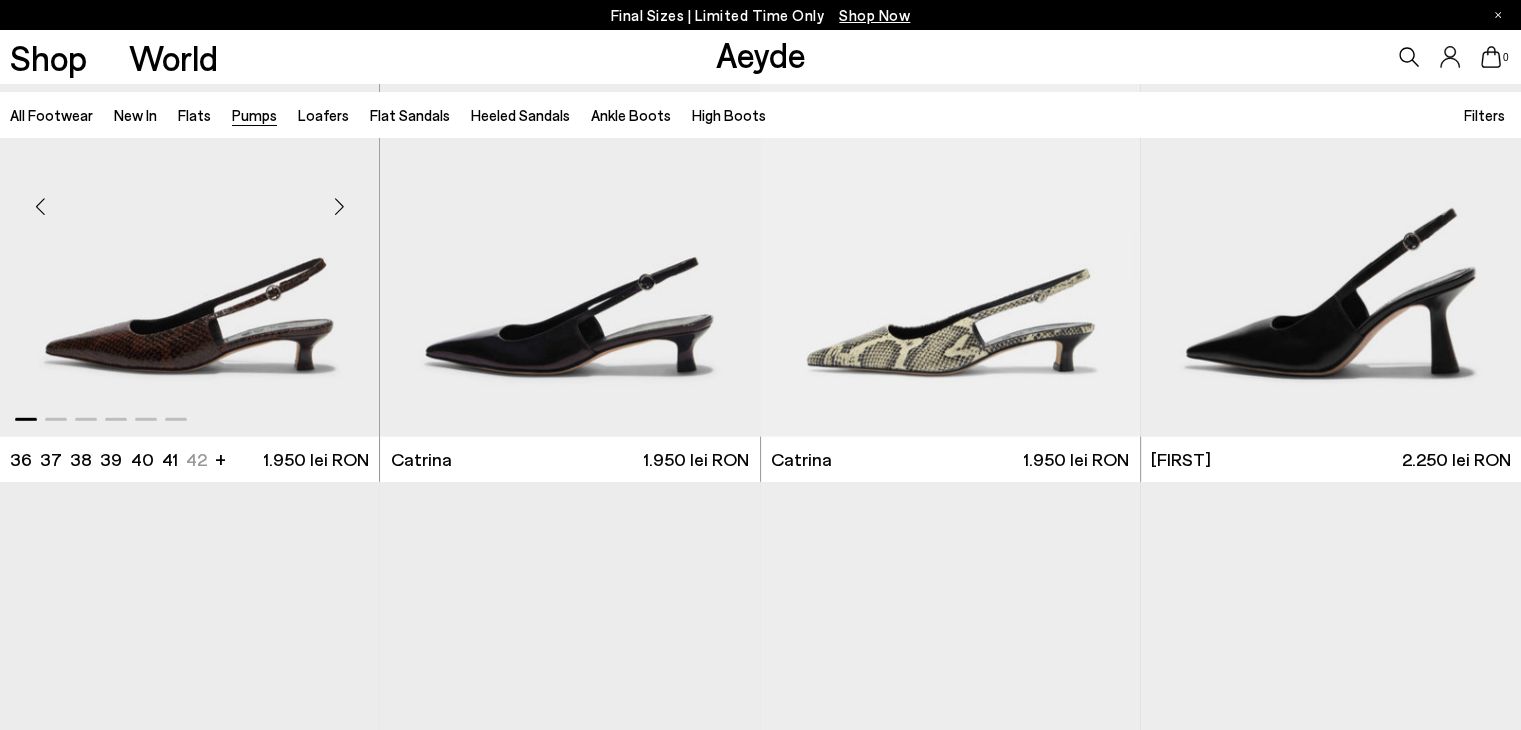 click at bounding box center [189, 198] 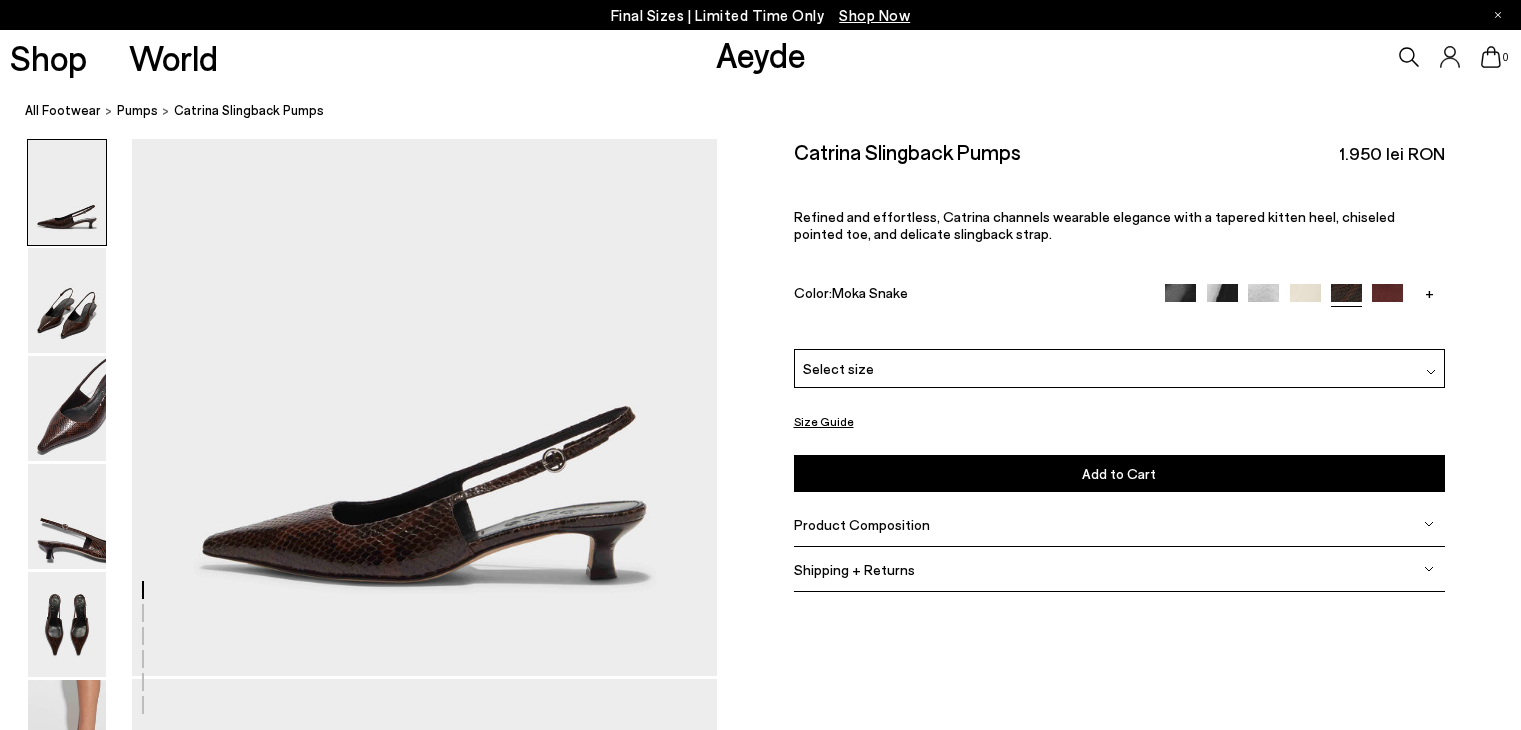 scroll, scrollTop: 0, scrollLeft: 0, axis: both 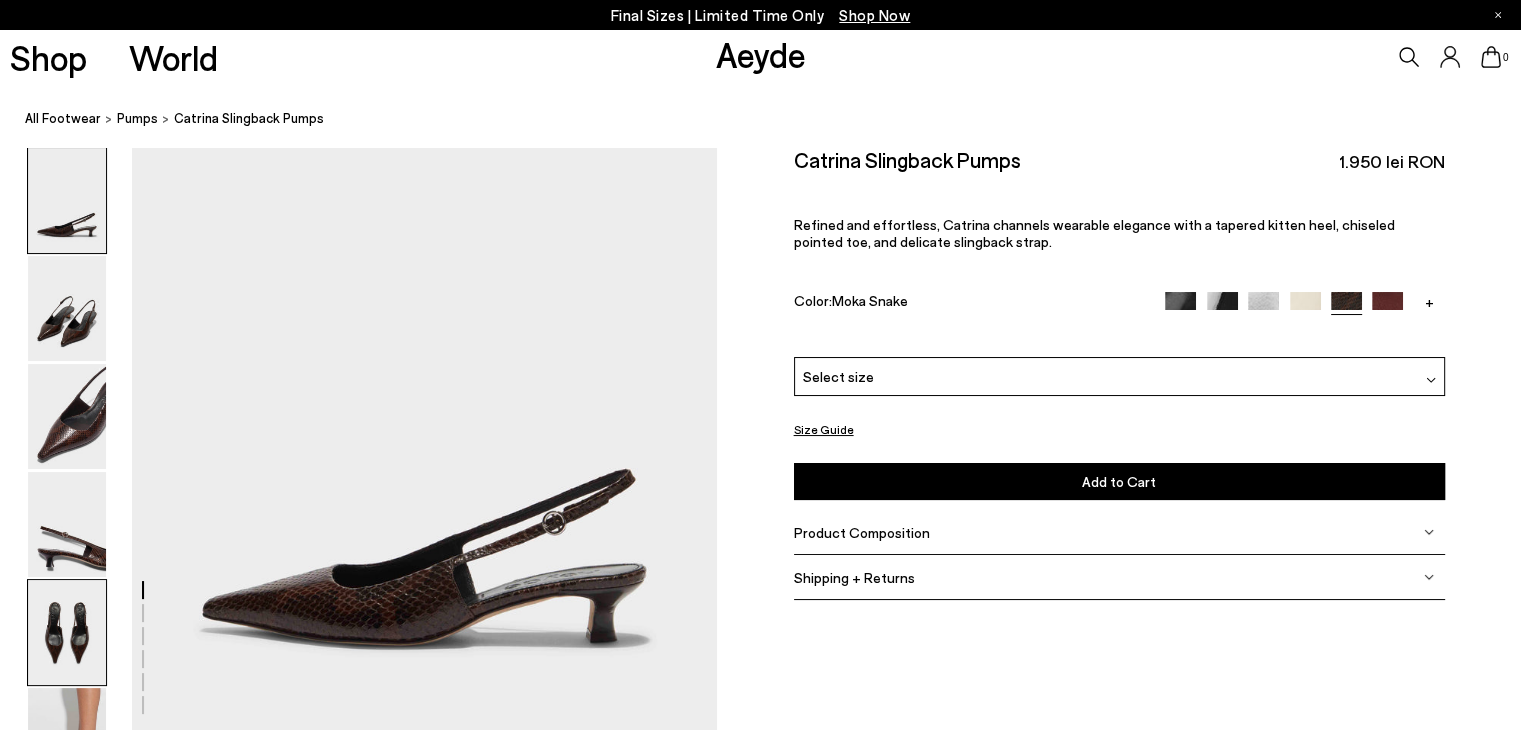 click at bounding box center (67, 632) 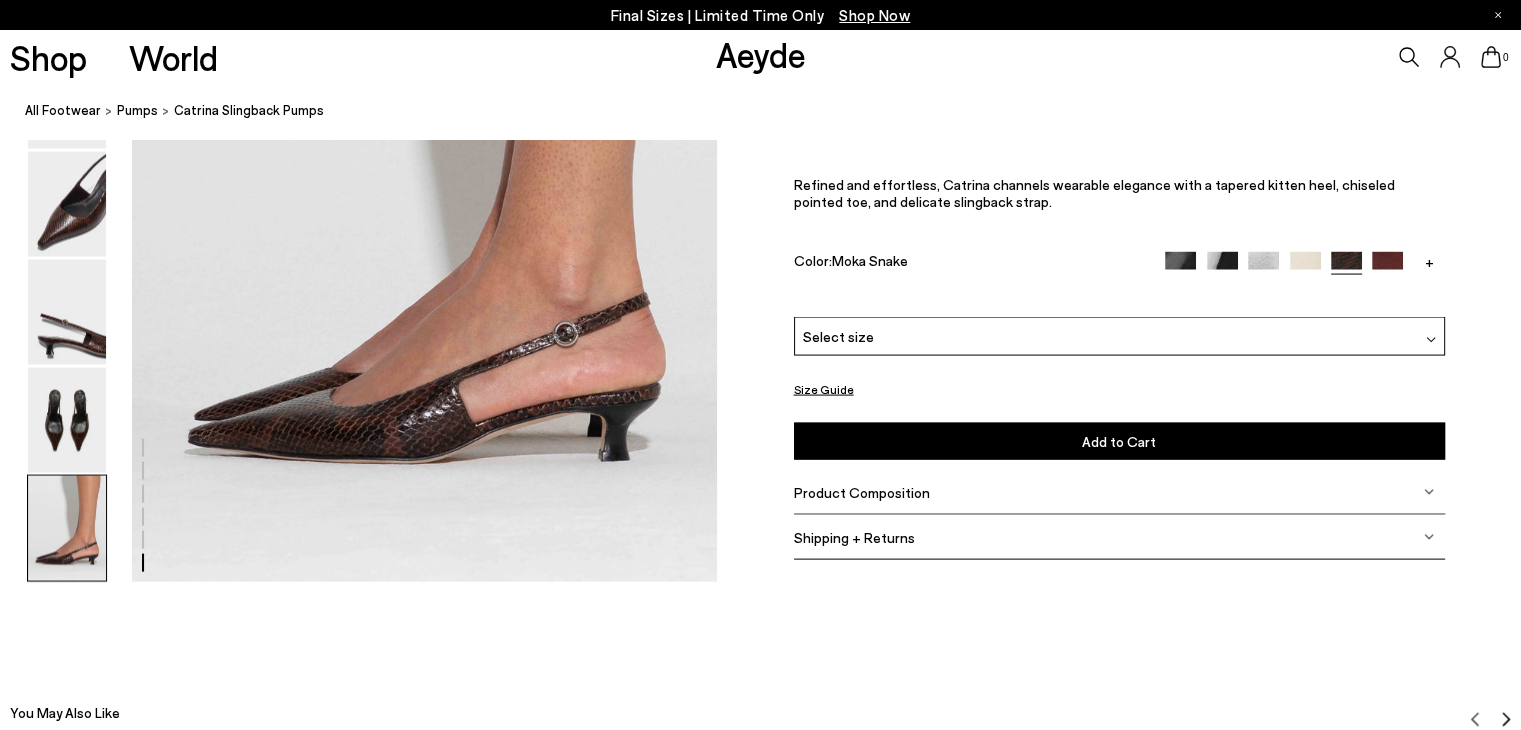 scroll, scrollTop: 4075, scrollLeft: 0, axis: vertical 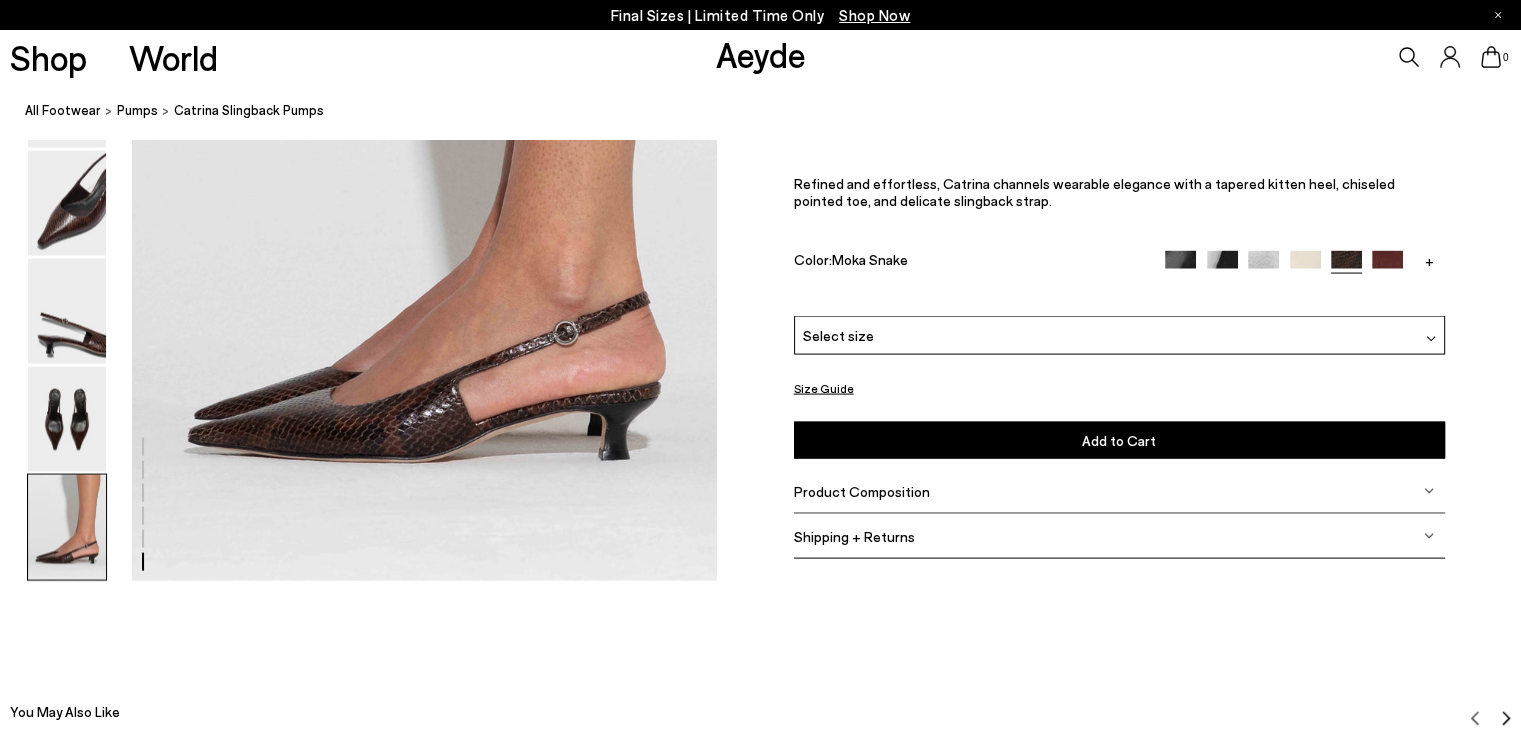 click at bounding box center (67, 527) 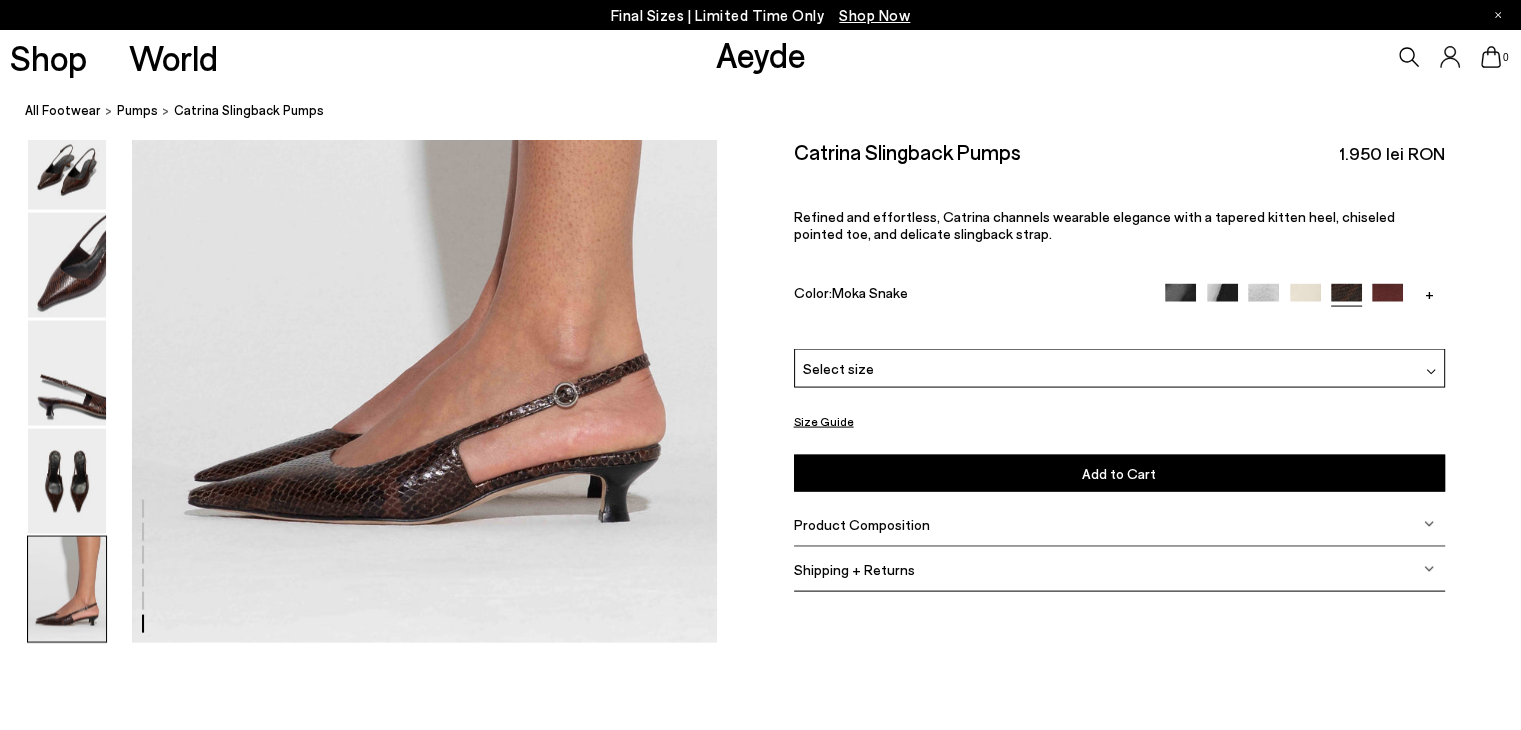 scroll, scrollTop: 3998, scrollLeft: 0, axis: vertical 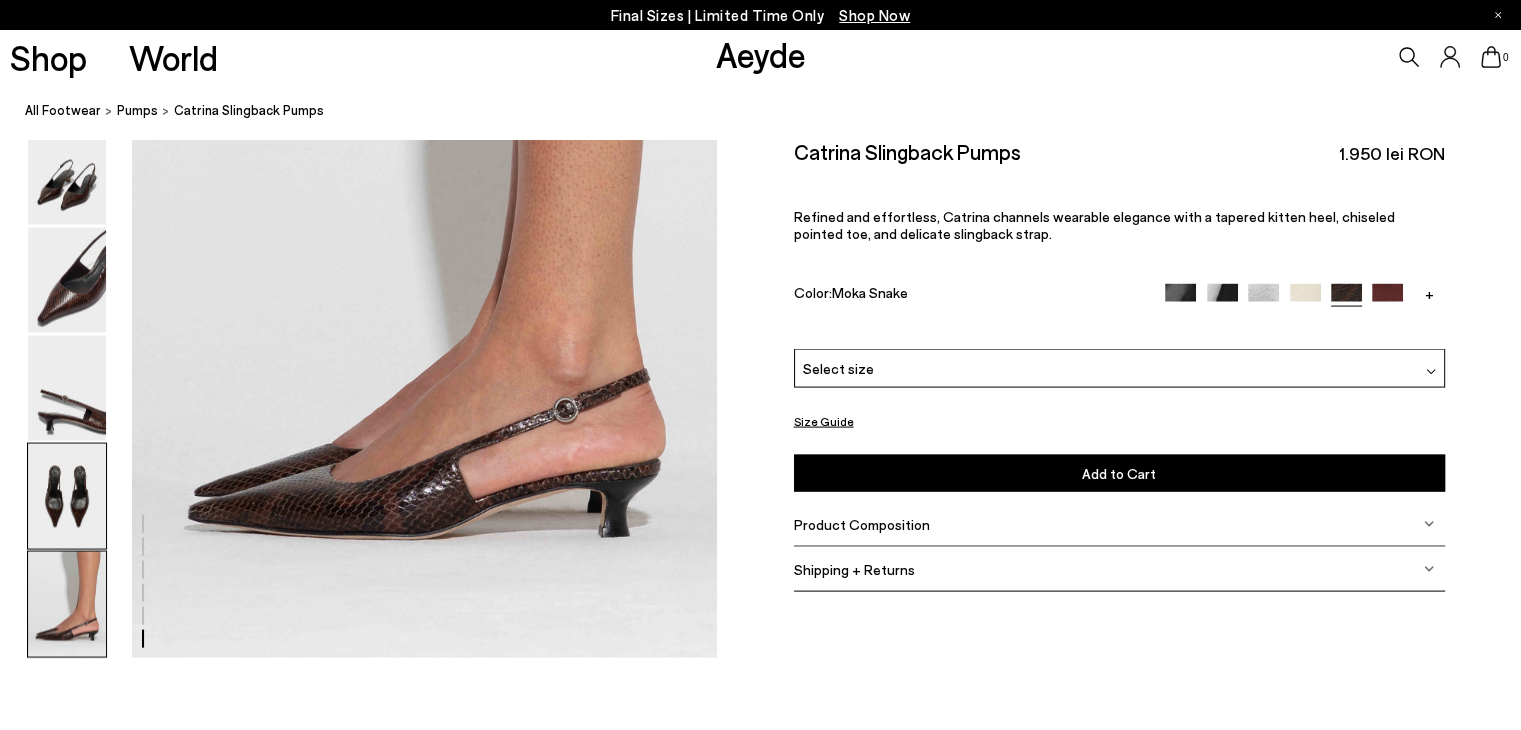 click at bounding box center (67, 496) 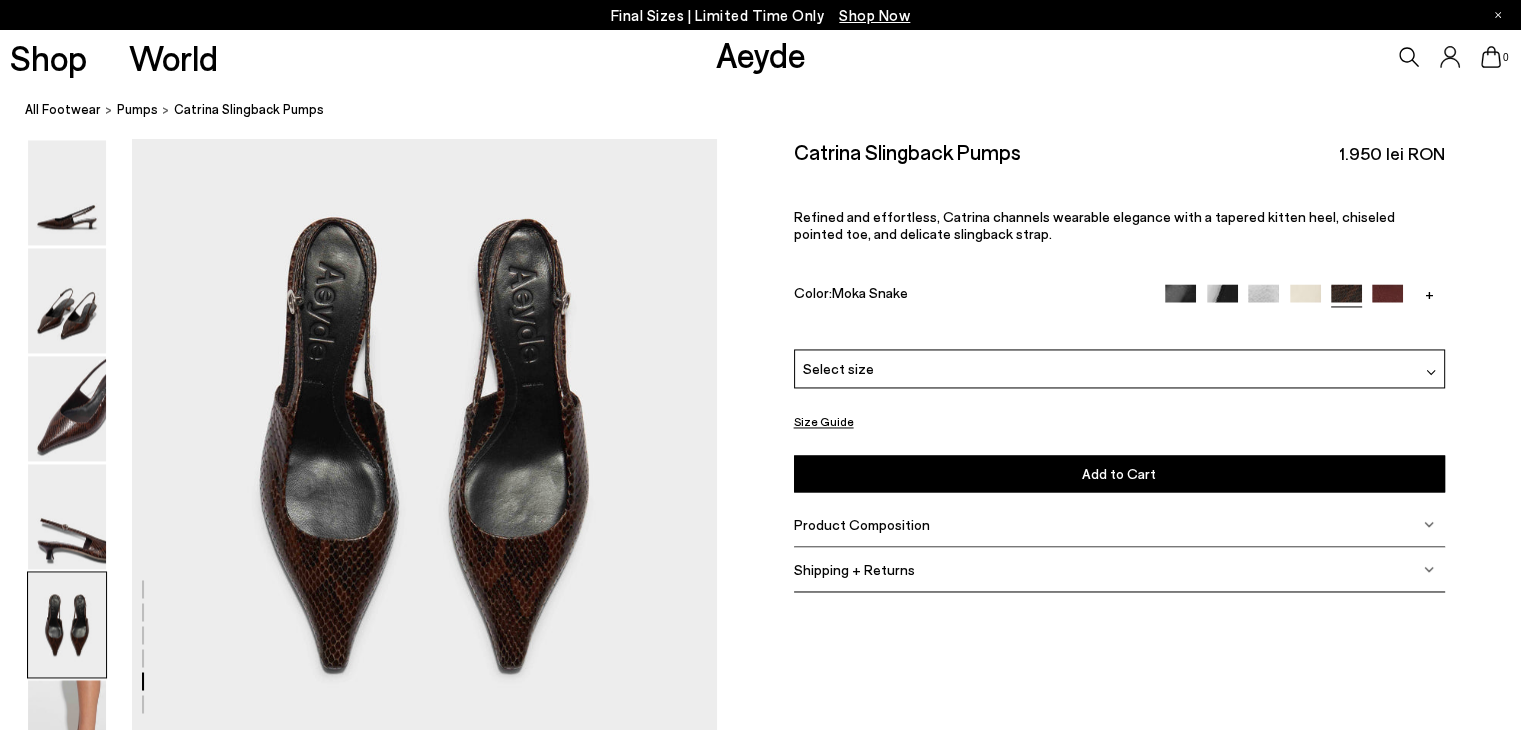 scroll, scrollTop: 3038, scrollLeft: 0, axis: vertical 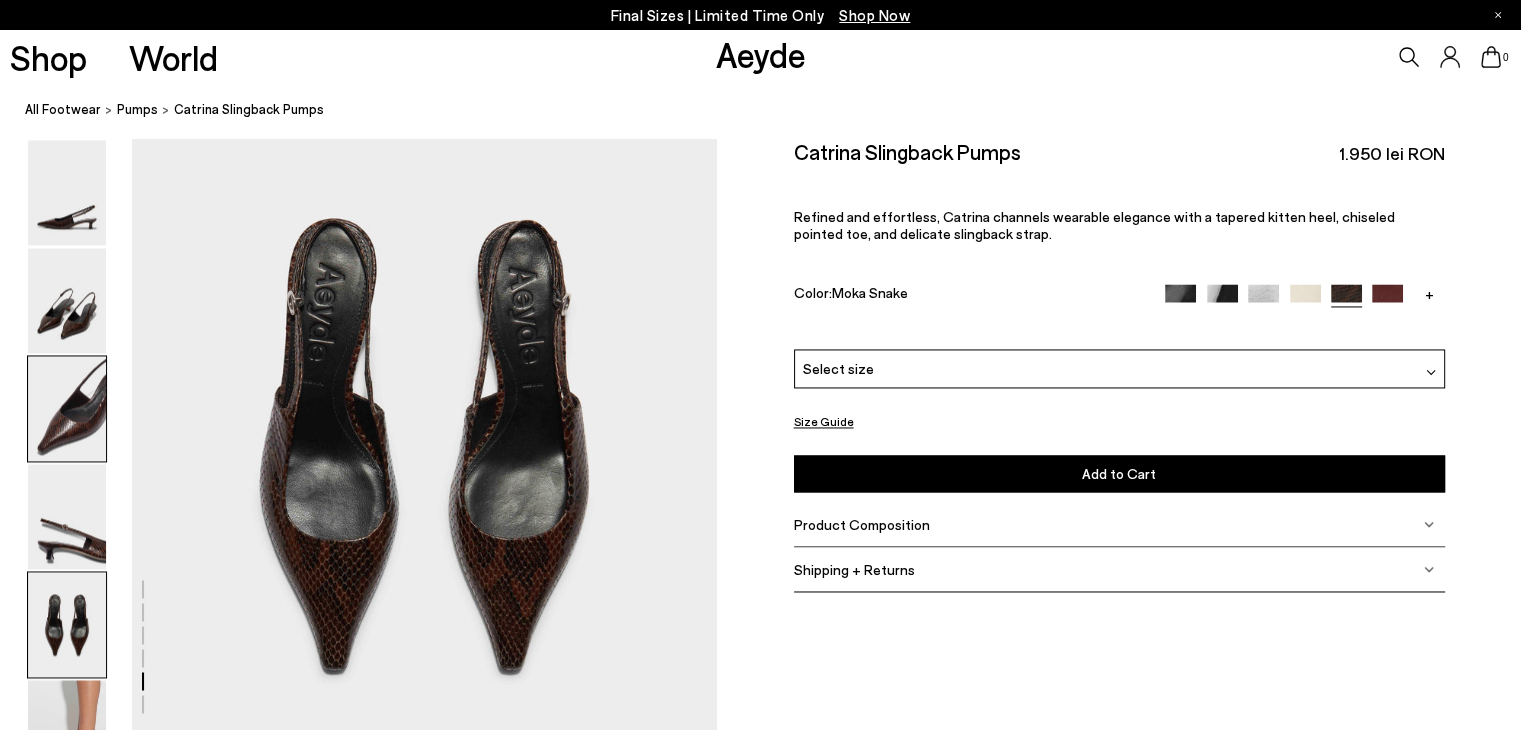 click at bounding box center (67, 408) 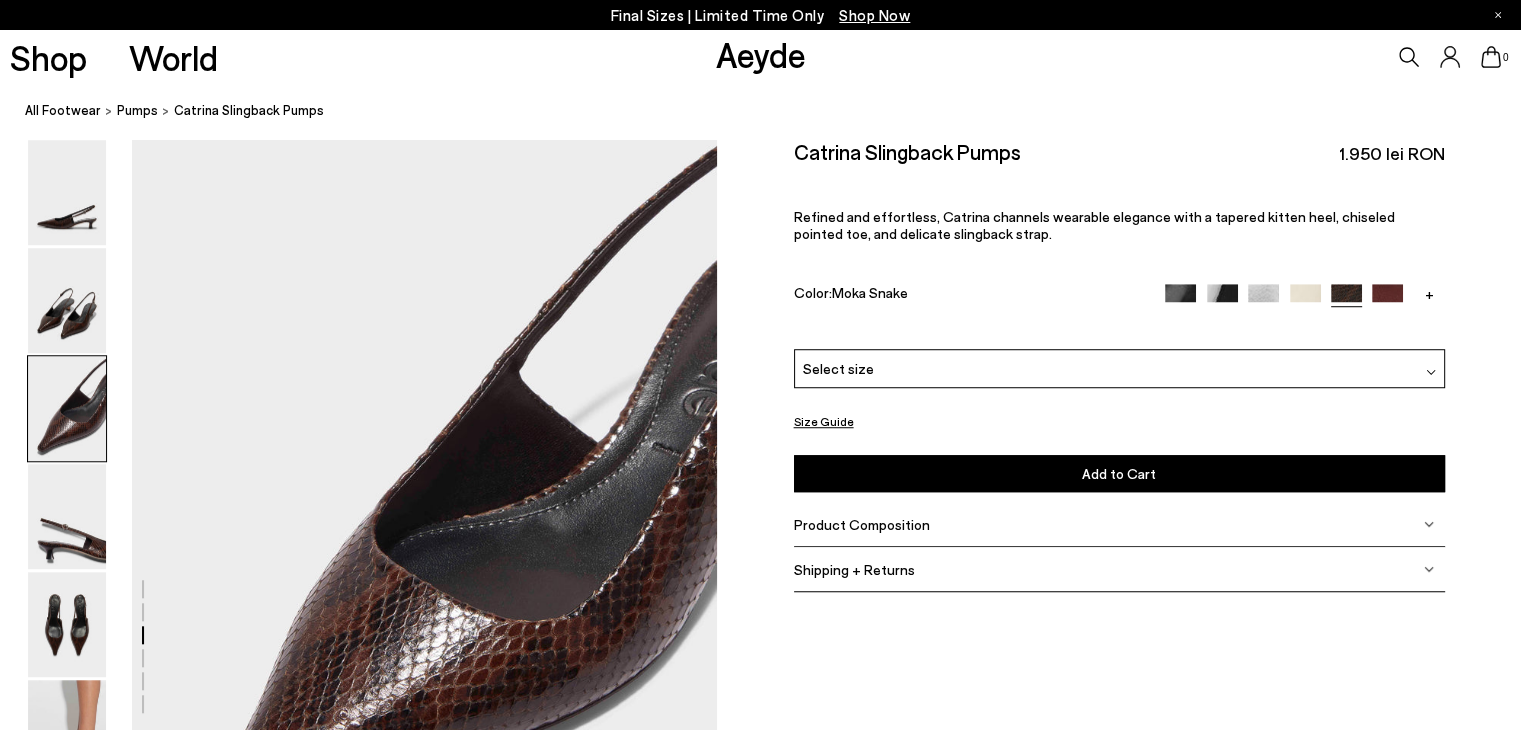 scroll, scrollTop: 1391, scrollLeft: 0, axis: vertical 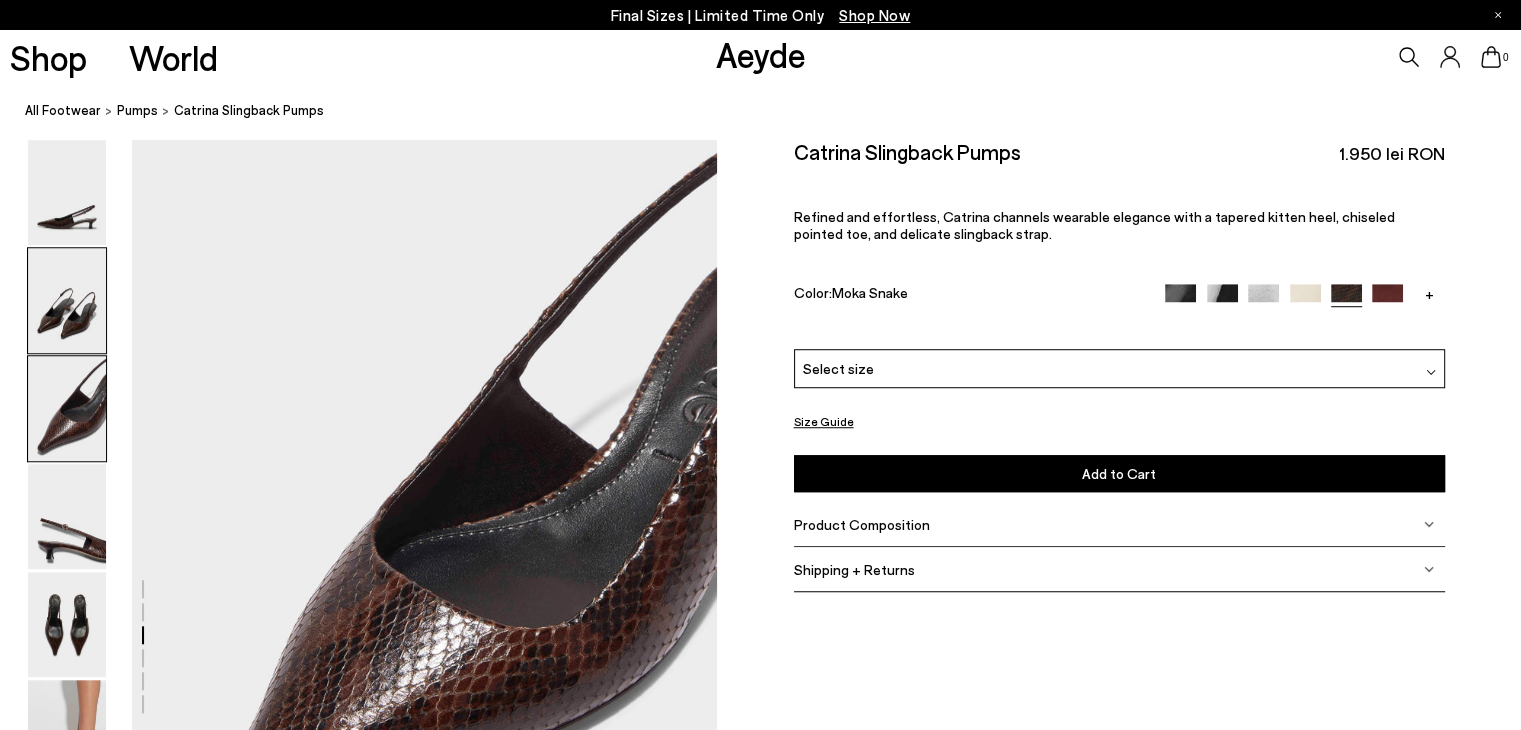 click at bounding box center (67, 300) 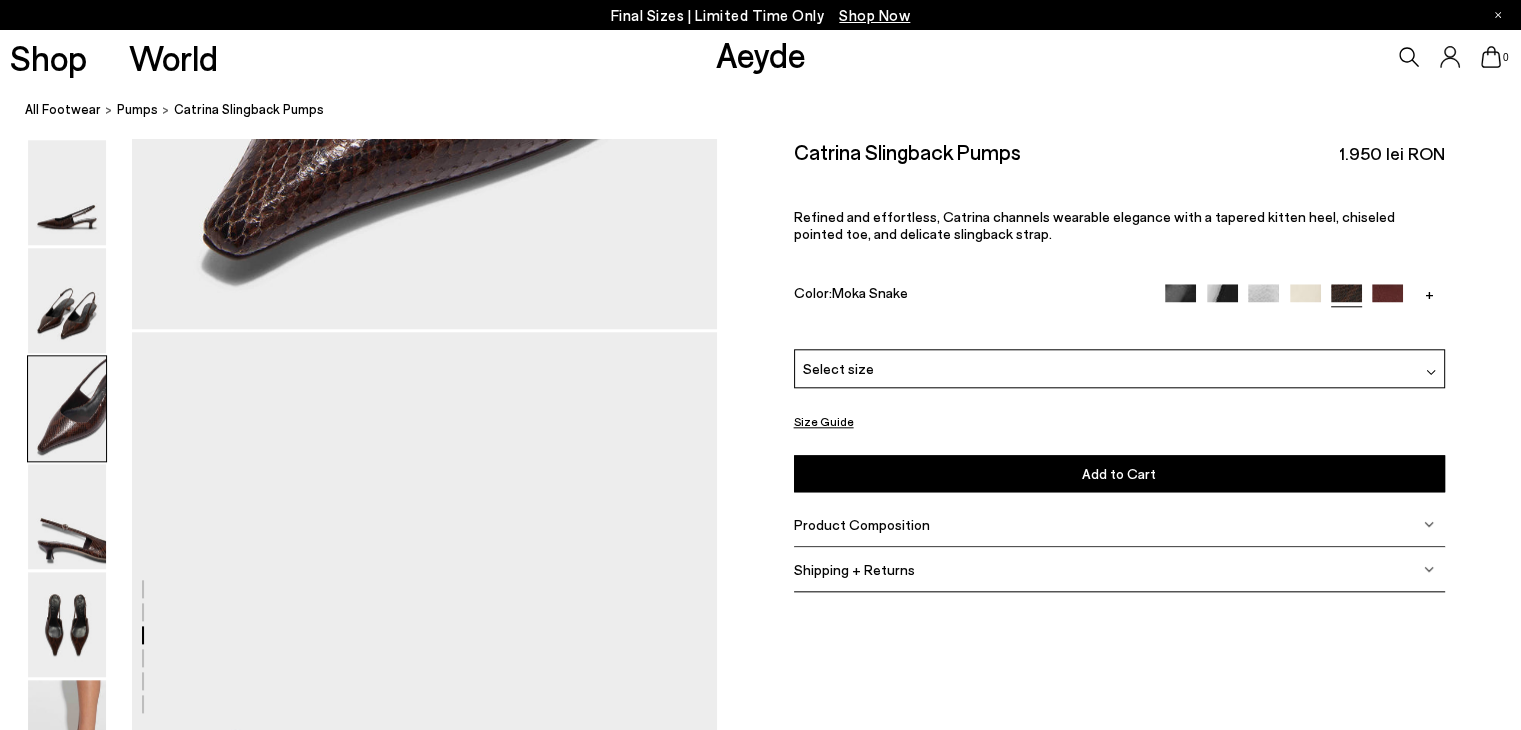 scroll, scrollTop: 1971, scrollLeft: 0, axis: vertical 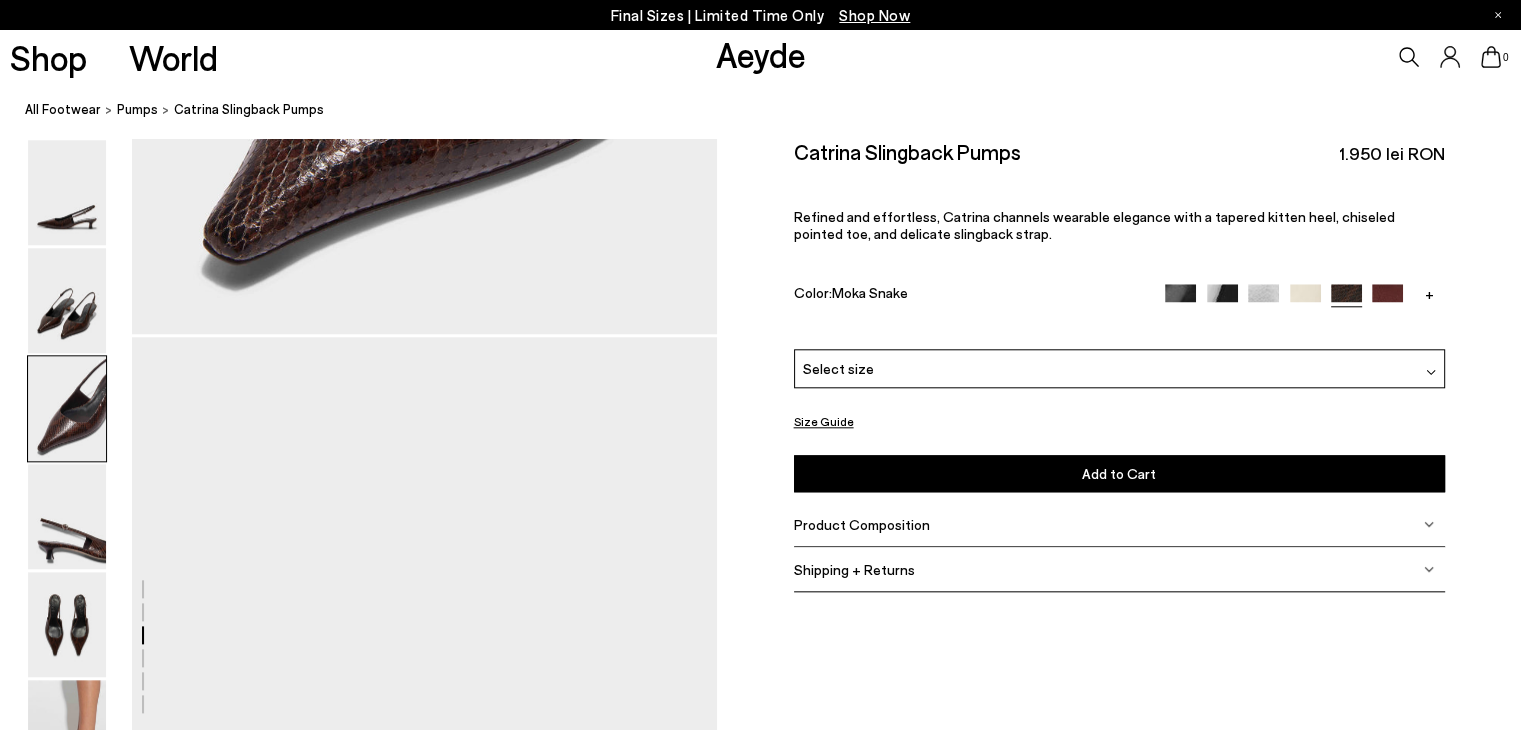 click at bounding box center [1180, 299] 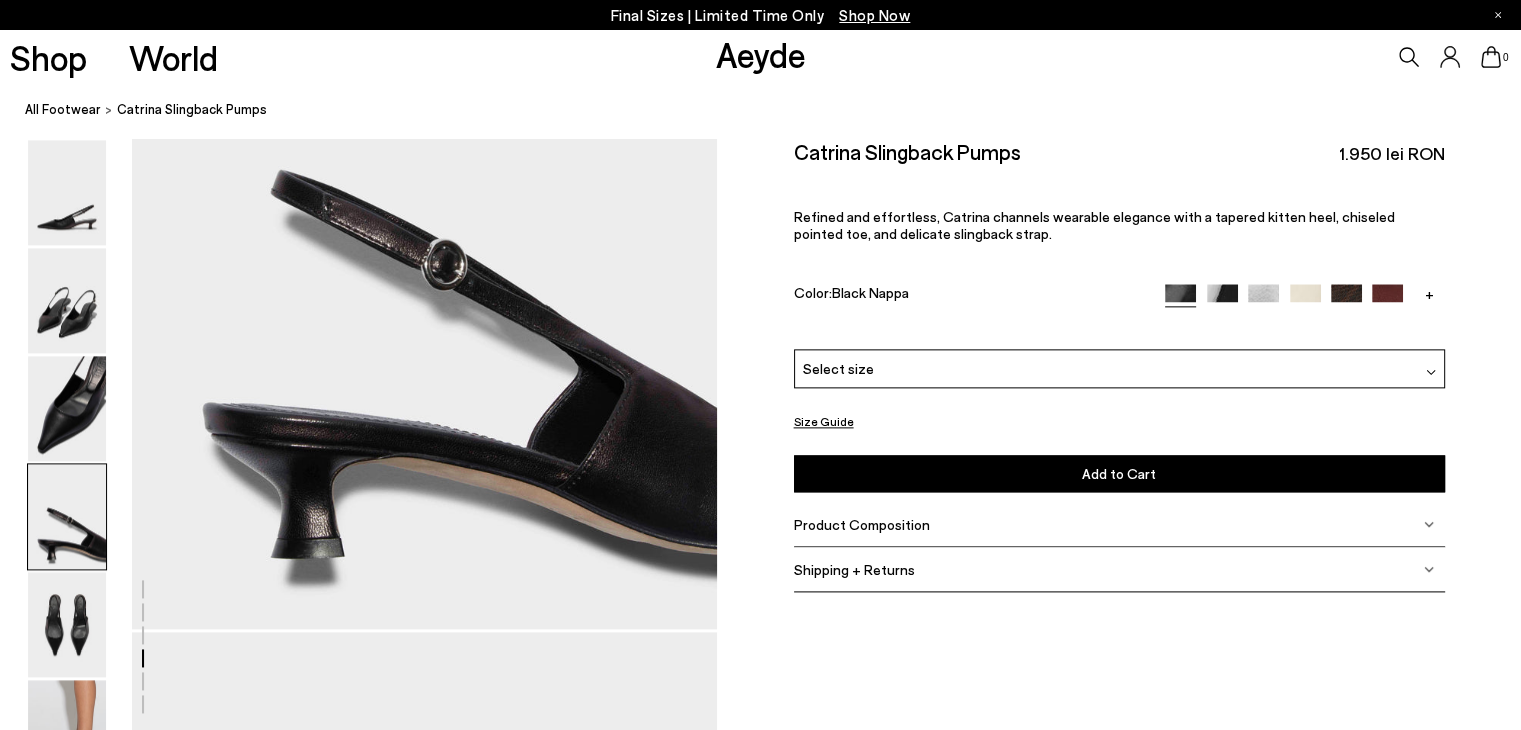 scroll, scrollTop: 2438, scrollLeft: 0, axis: vertical 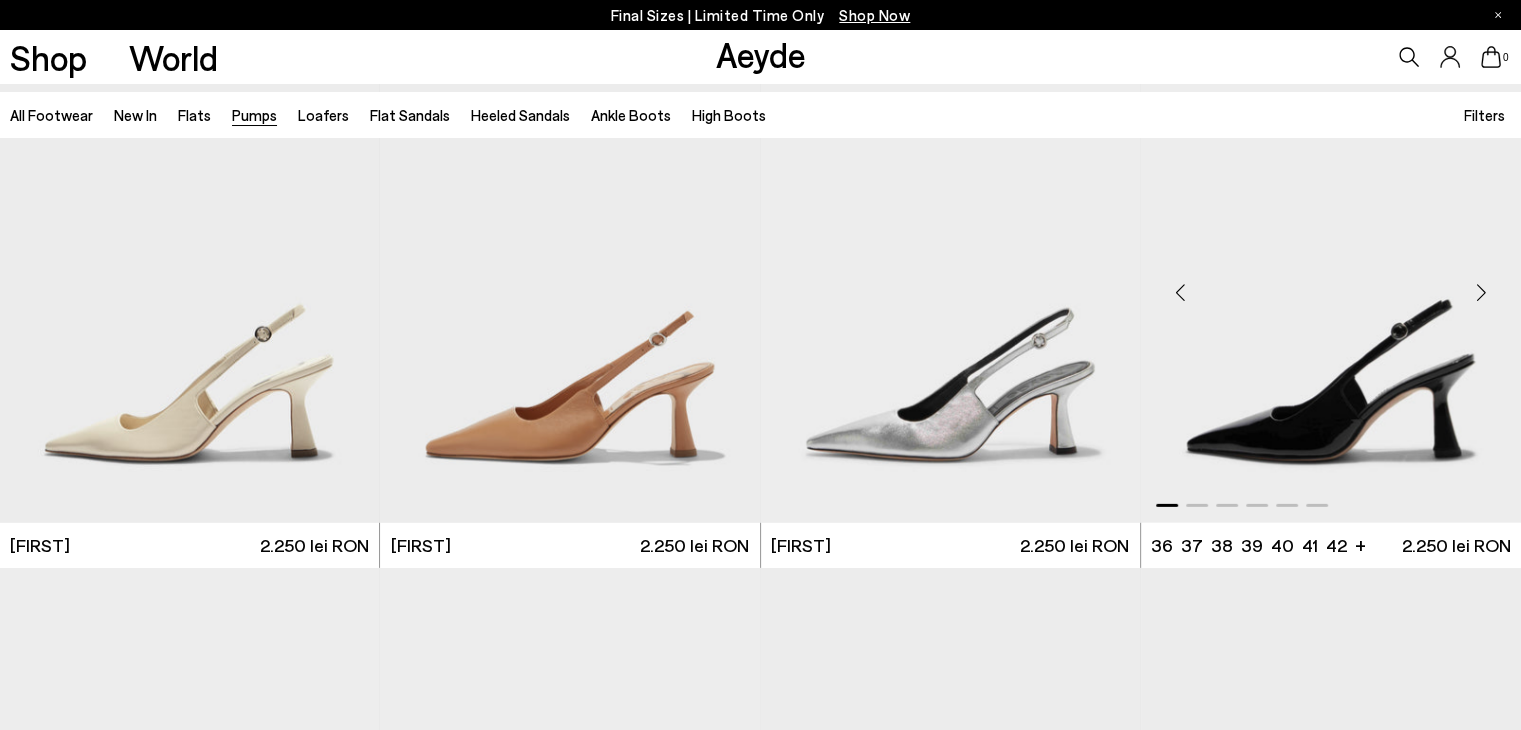click at bounding box center [1331, 284] 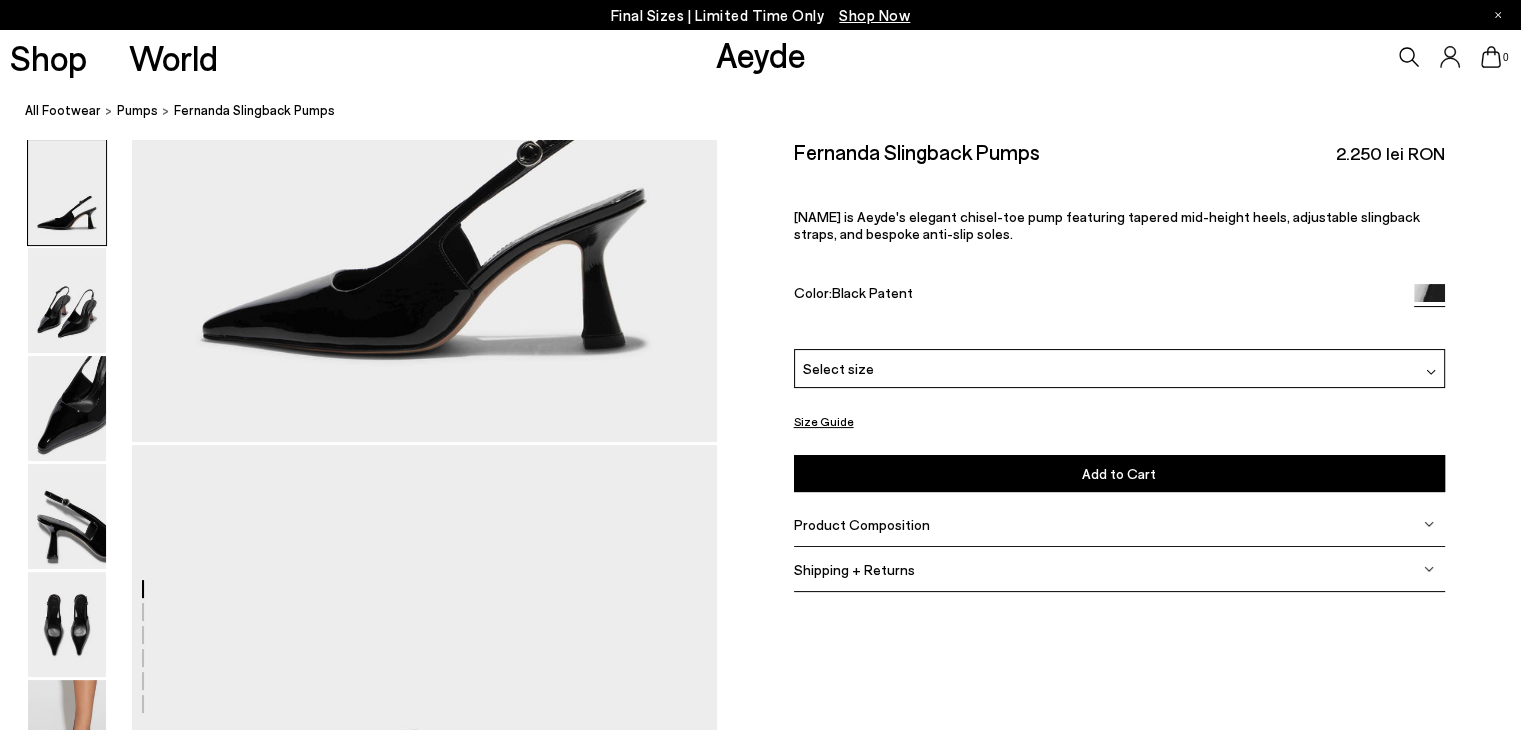 scroll, scrollTop: 300, scrollLeft: 0, axis: vertical 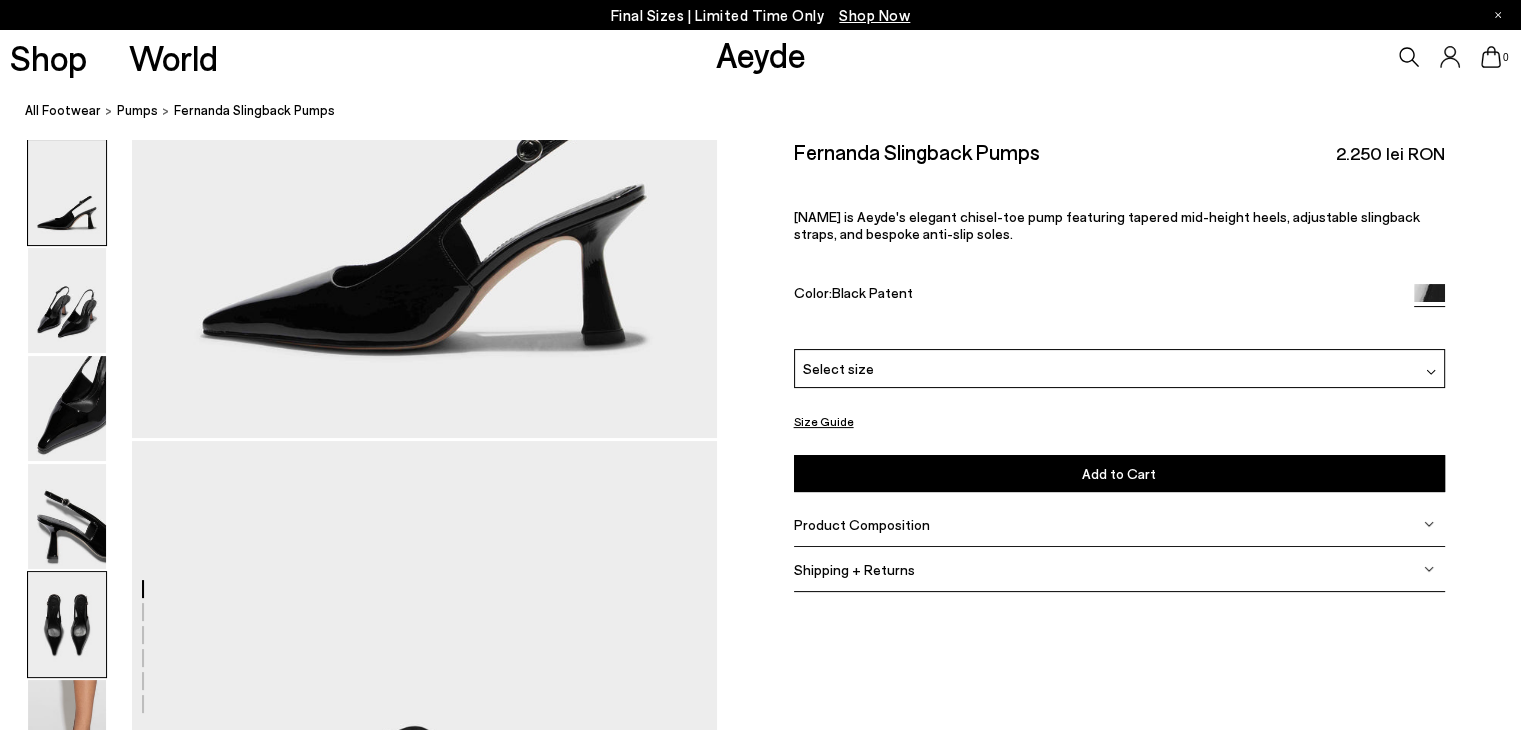 click at bounding box center [67, 624] 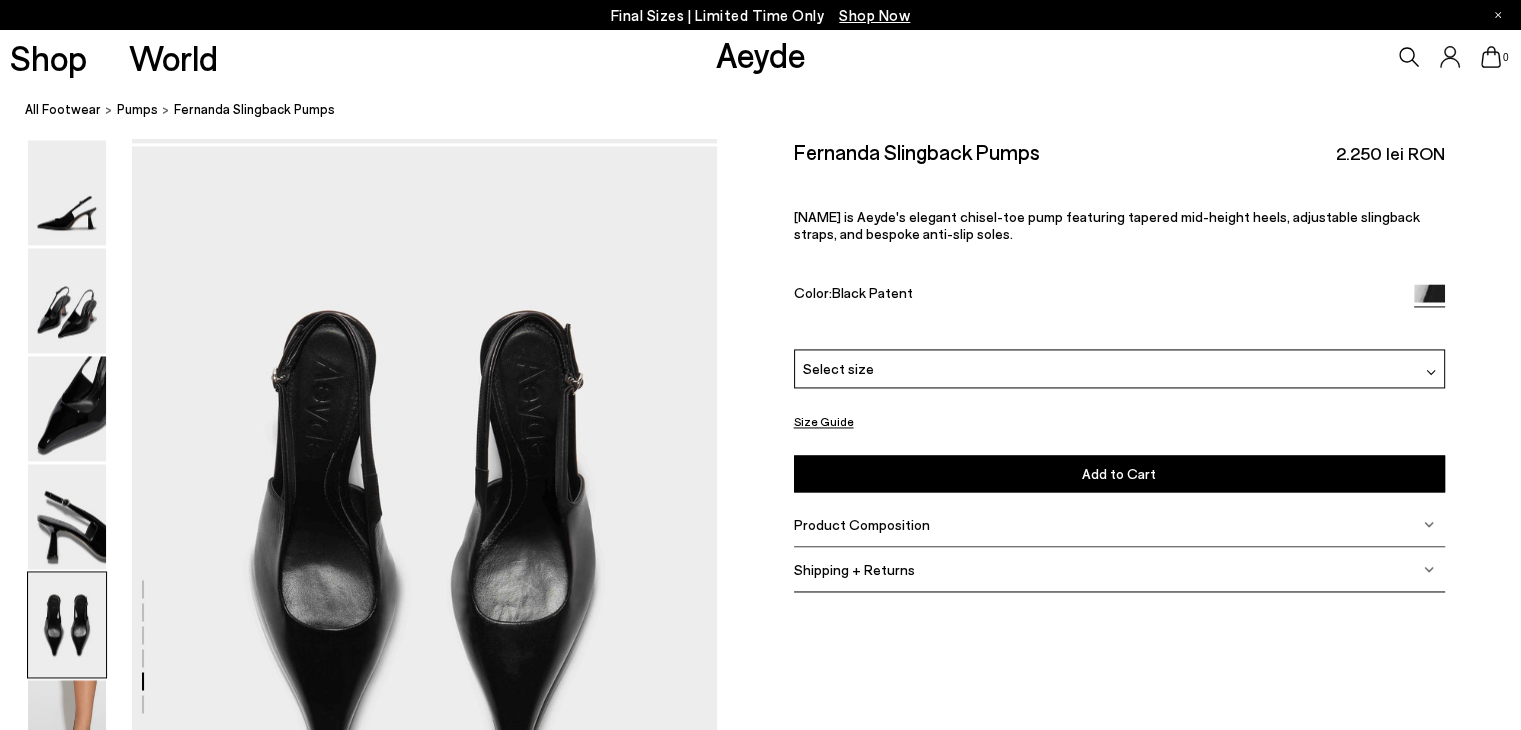 scroll, scrollTop: 2958, scrollLeft: 0, axis: vertical 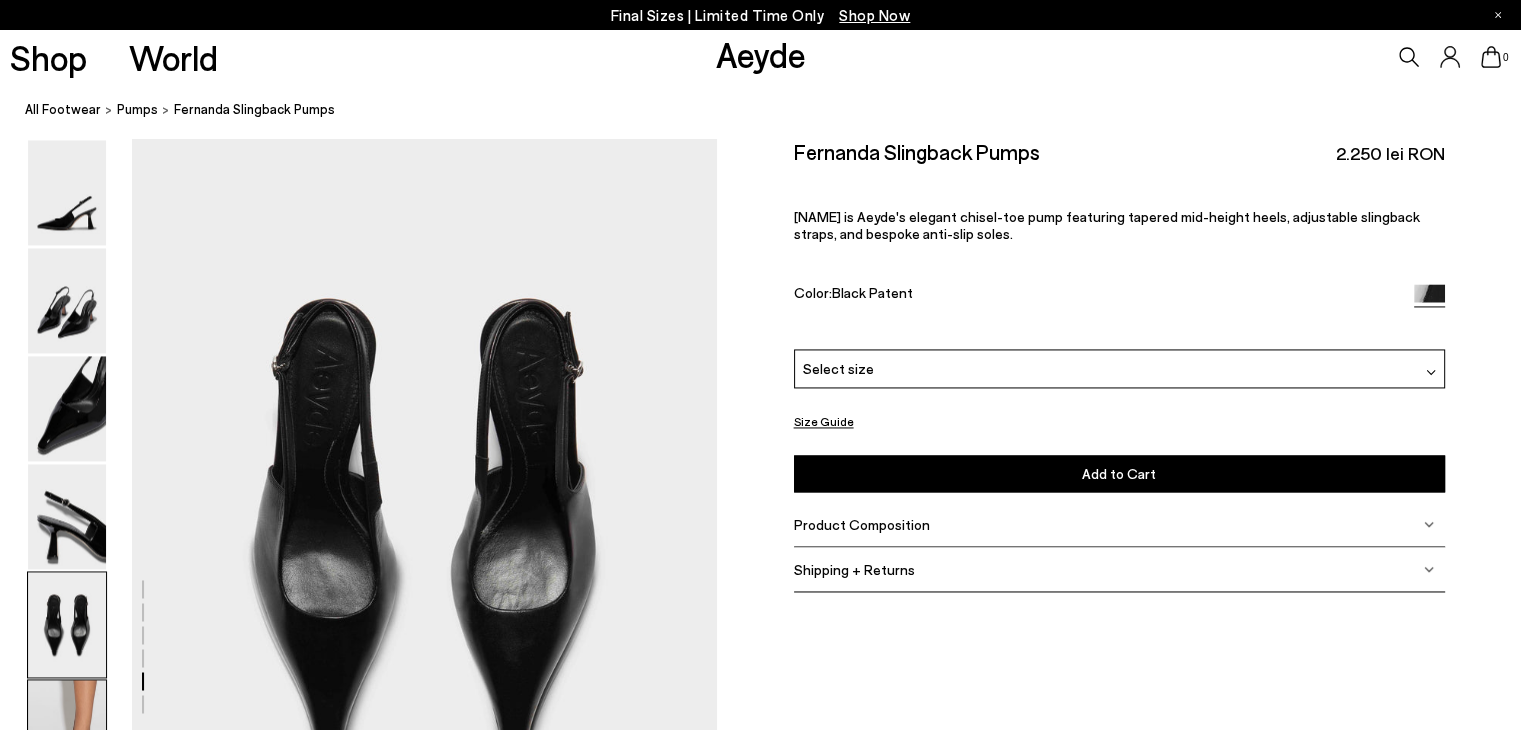 click at bounding box center (67, 732) 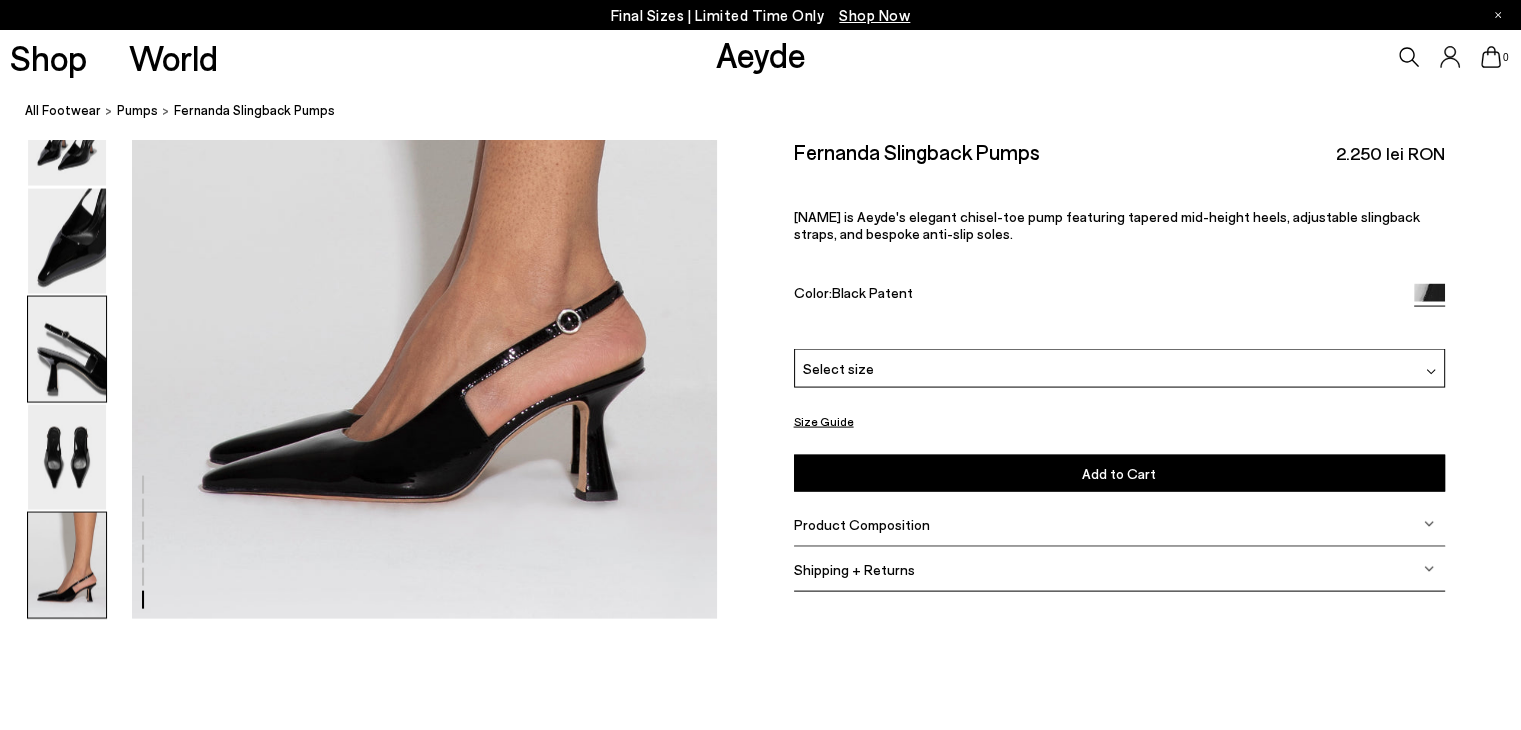 scroll, scrollTop: 4036, scrollLeft: 0, axis: vertical 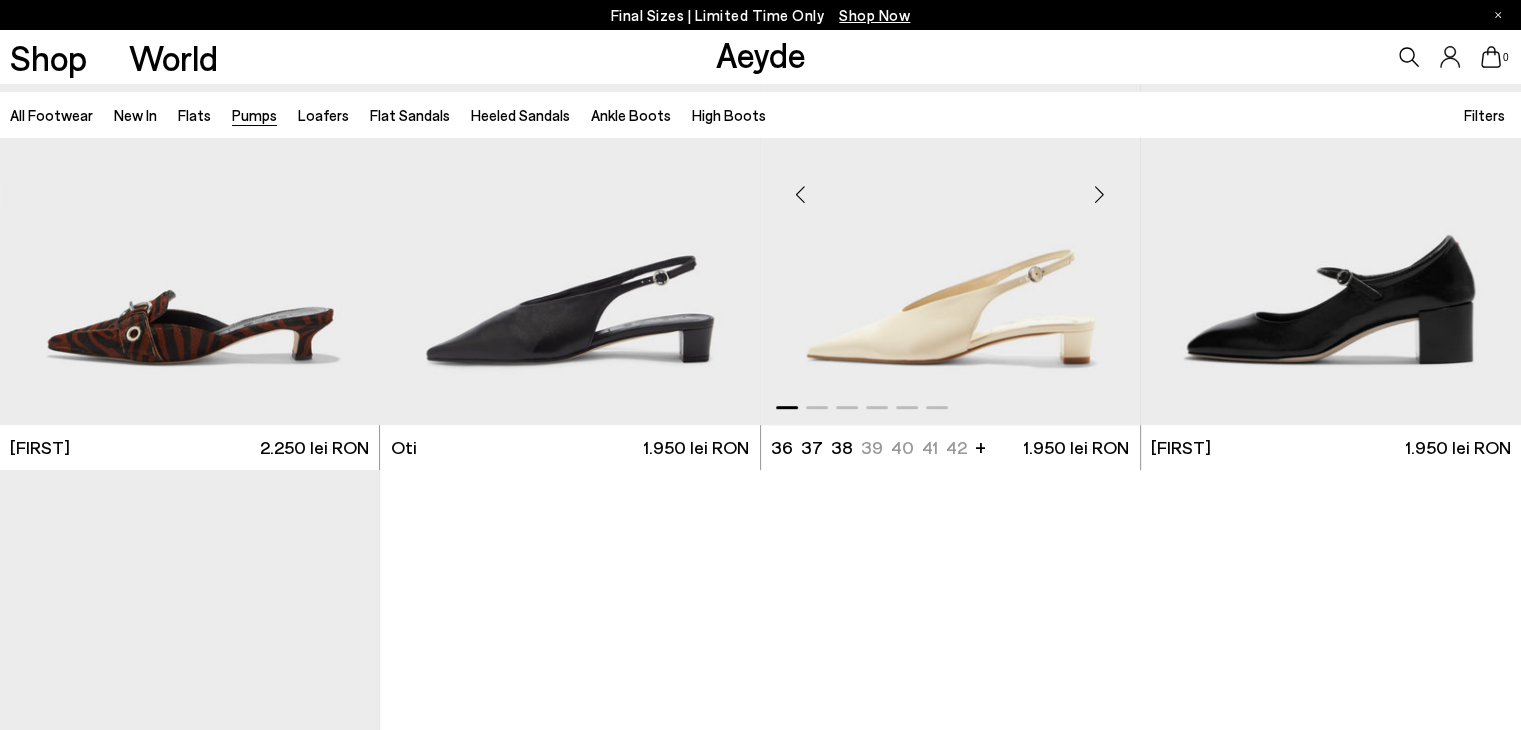 click at bounding box center (950, 186) 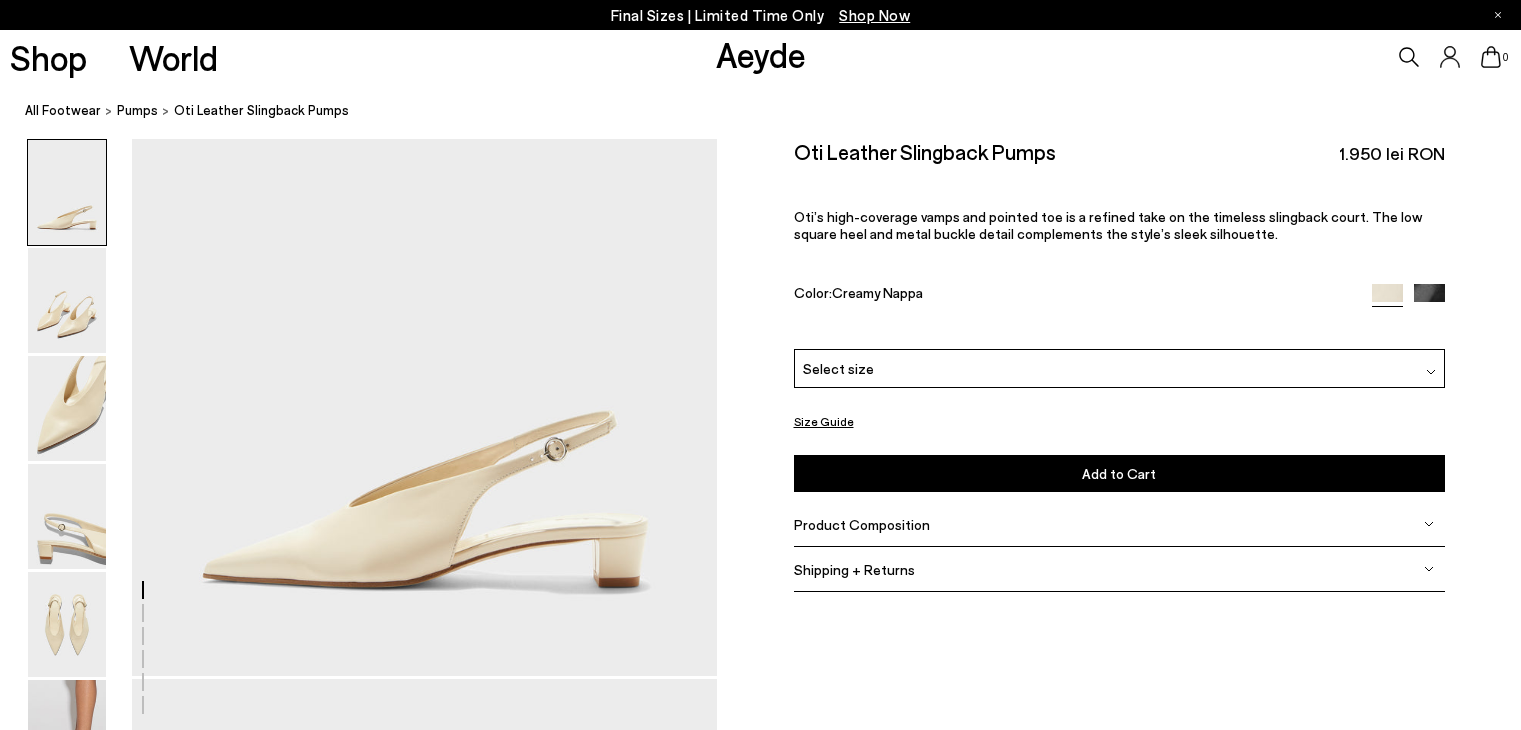 scroll, scrollTop: 0, scrollLeft: 0, axis: both 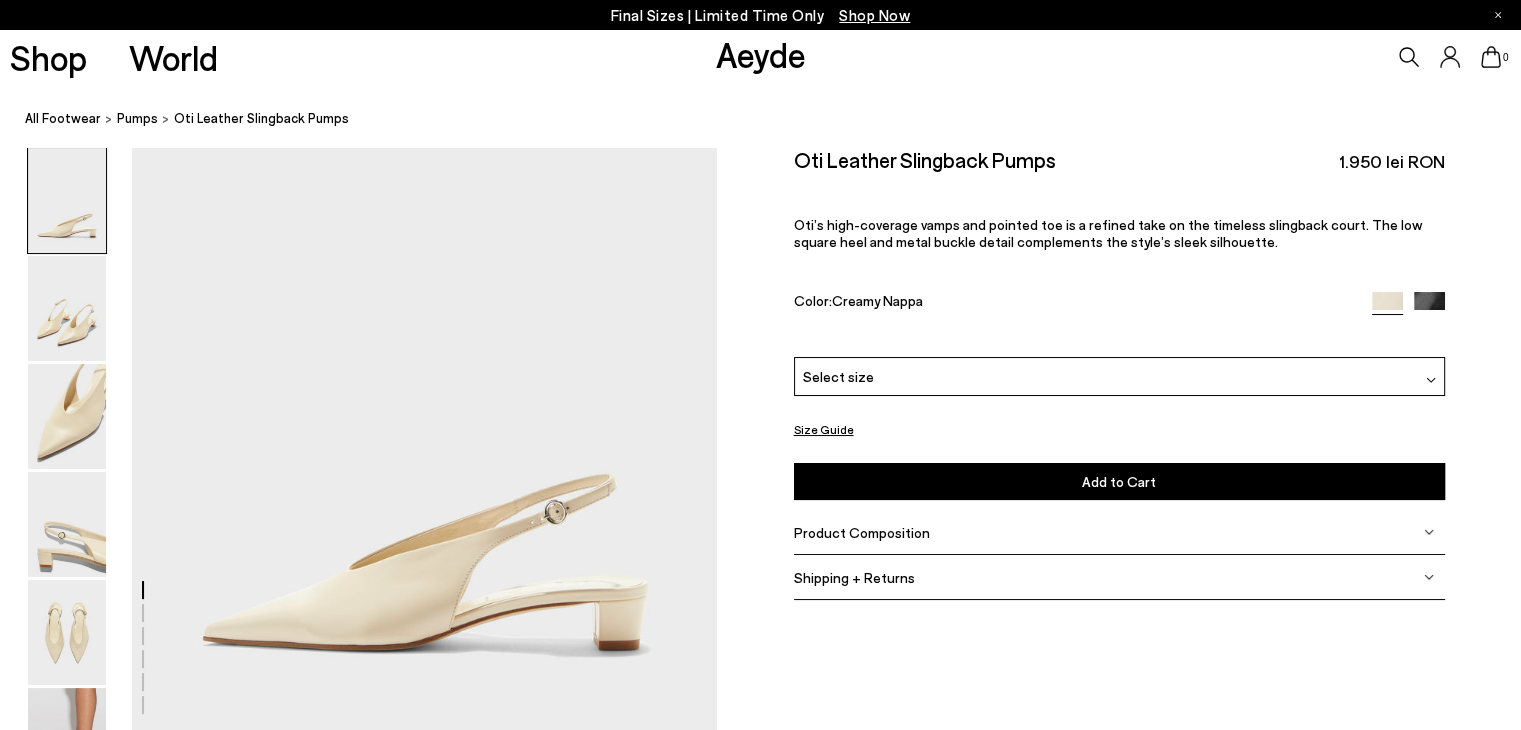 click on "Size Guide
Shoes
Belt
Our shoes come in European sizing. The easiest way to measure your foot is to stand on a sheet of paper, border your foot with a pen and measure the length between your heel and your longest toe. Please reference our size guide below:
EU
UK US ** **" at bounding box center [1119, 384] 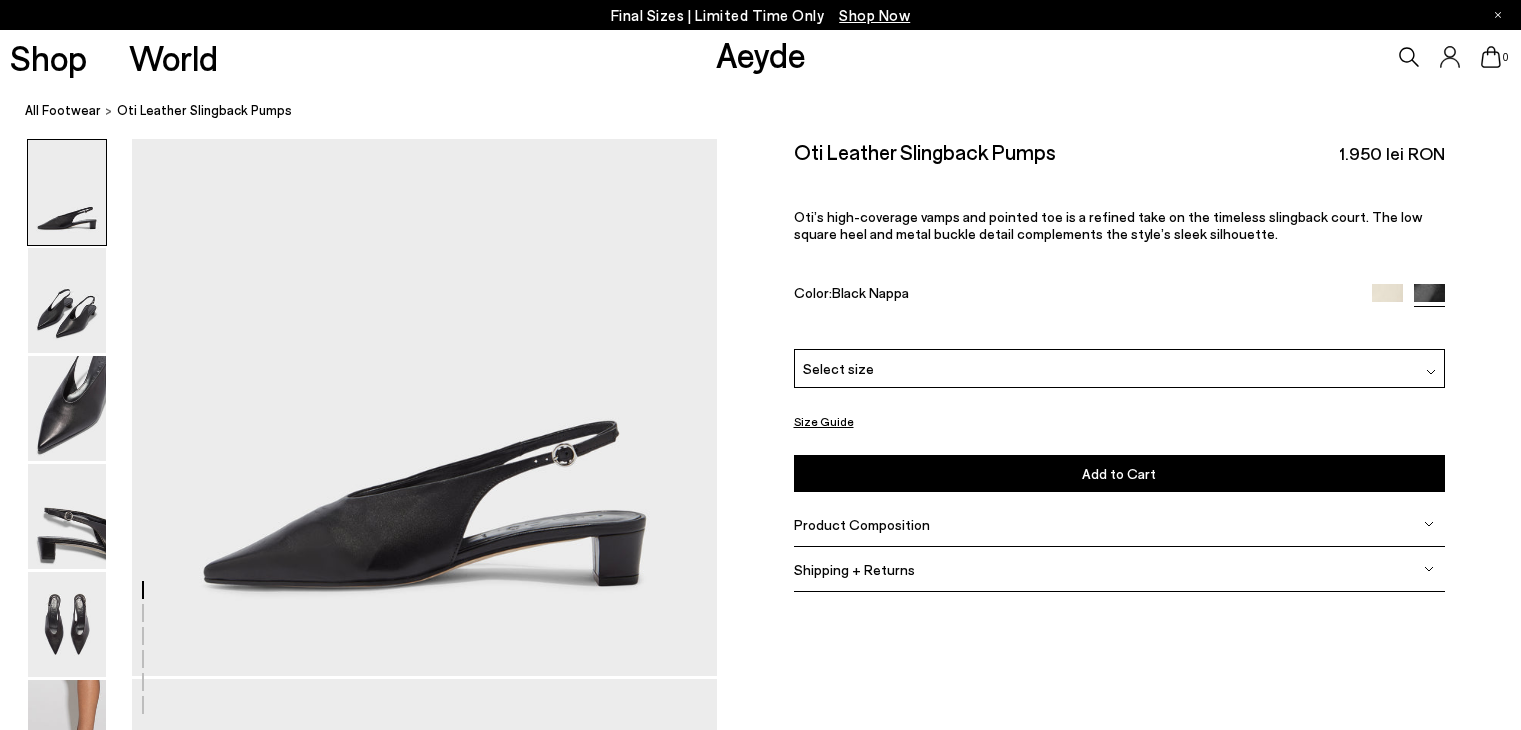 scroll, scrollTop: 0, scrollLeft: 0, axis: both 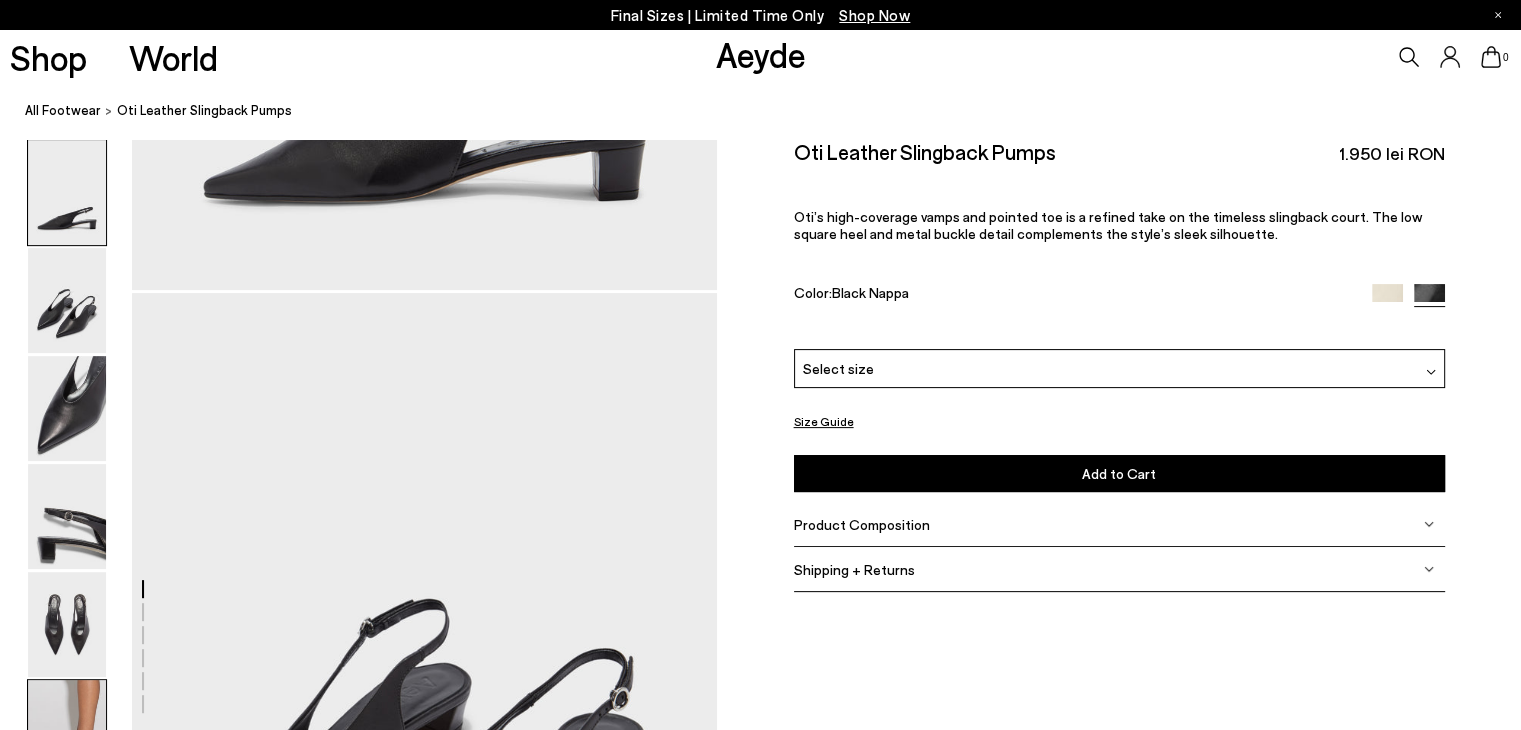 click at bounding box center (67, 732) 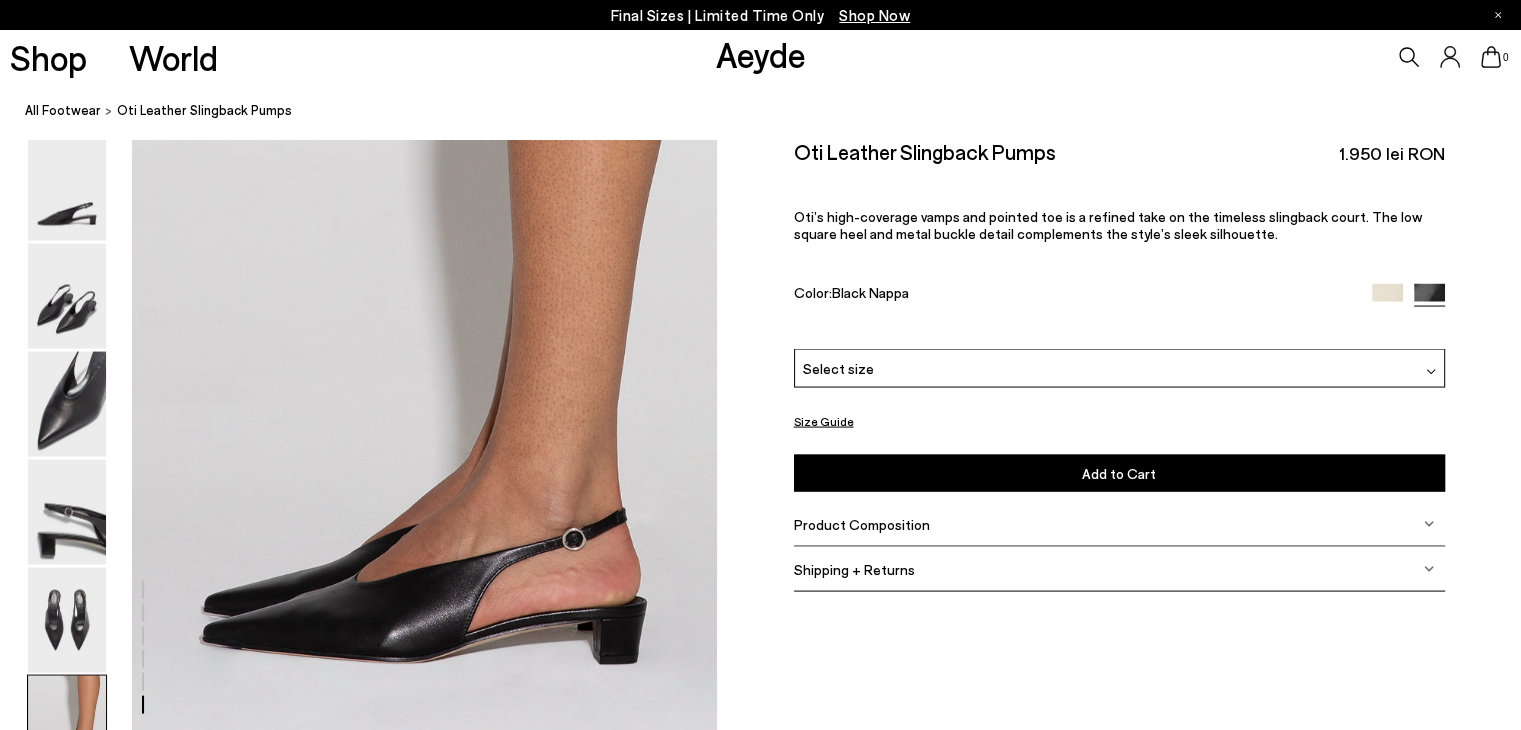 scroll, scrollTop: 3878, scrollLeft: 0, axis: vertical 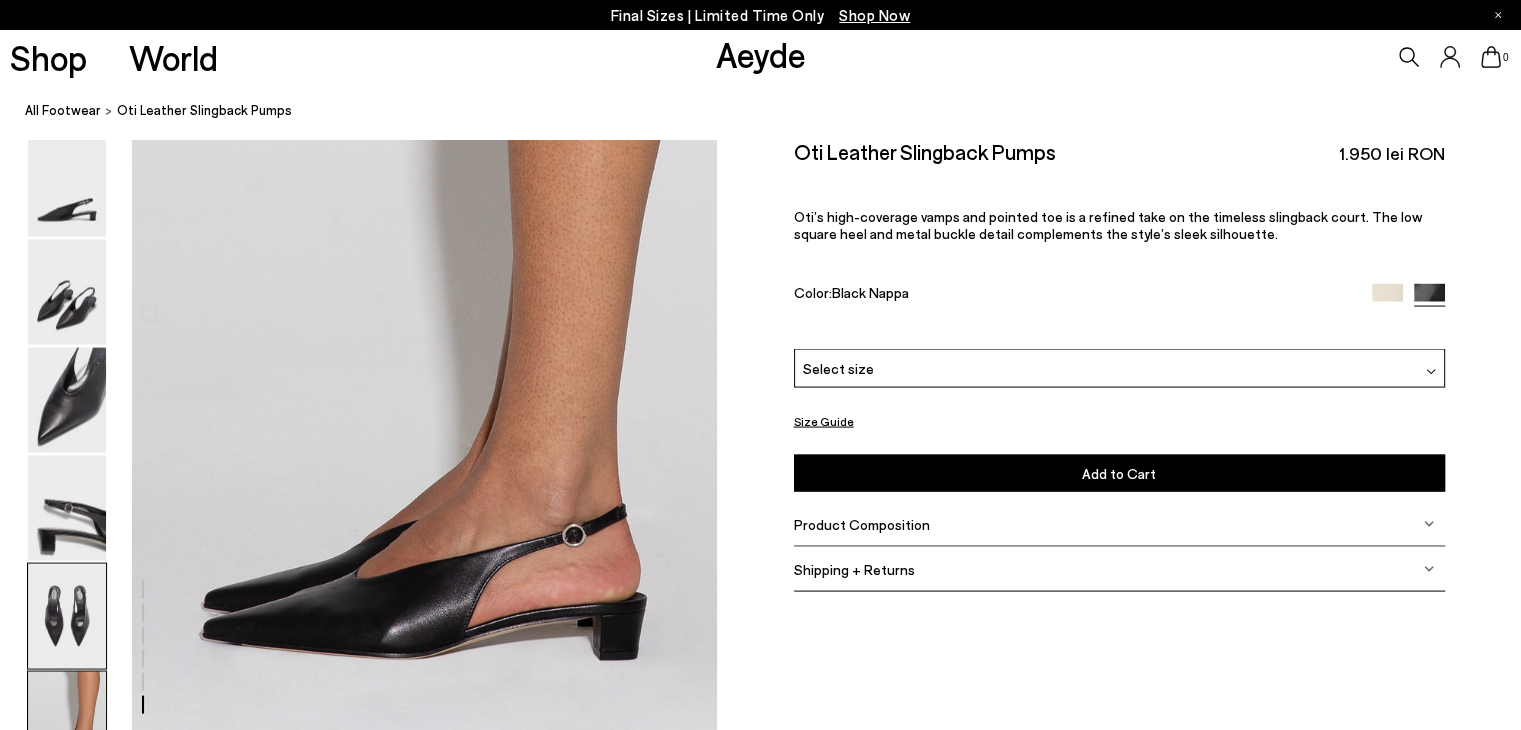 click at bounding box center (67, 616) 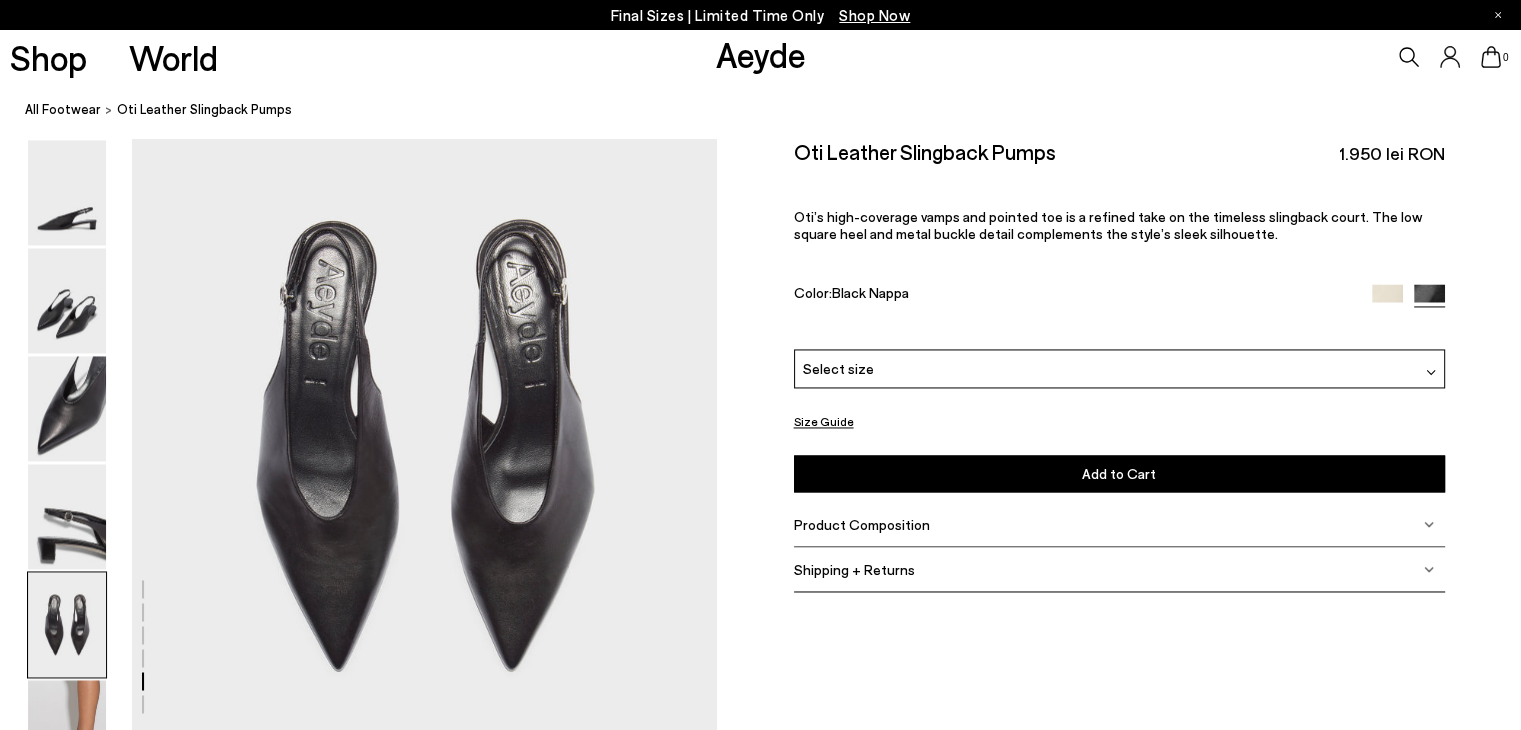 scroll, scrollTop: 2958, scrollLeft: 0, axis: vertical 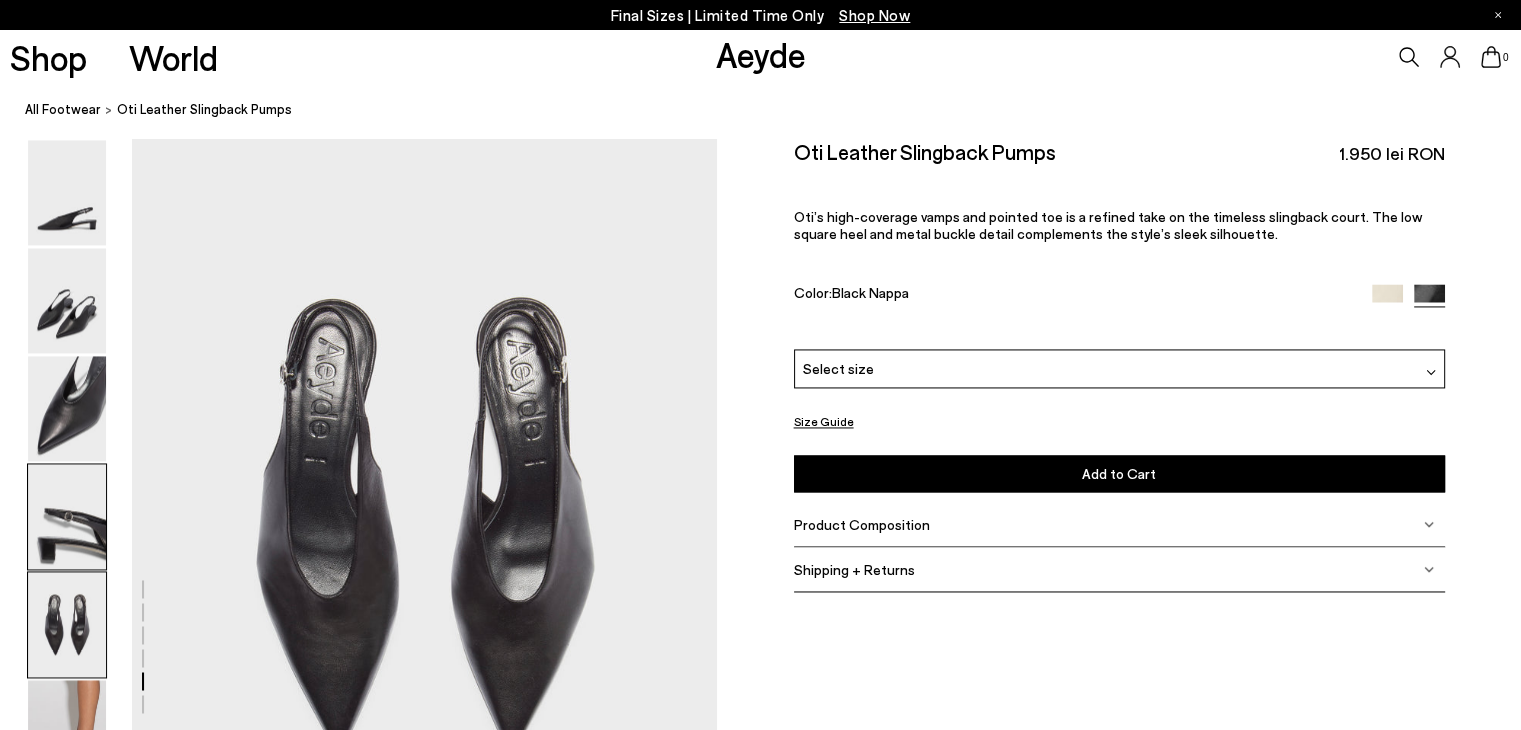 click at bounding box center [67, 516] 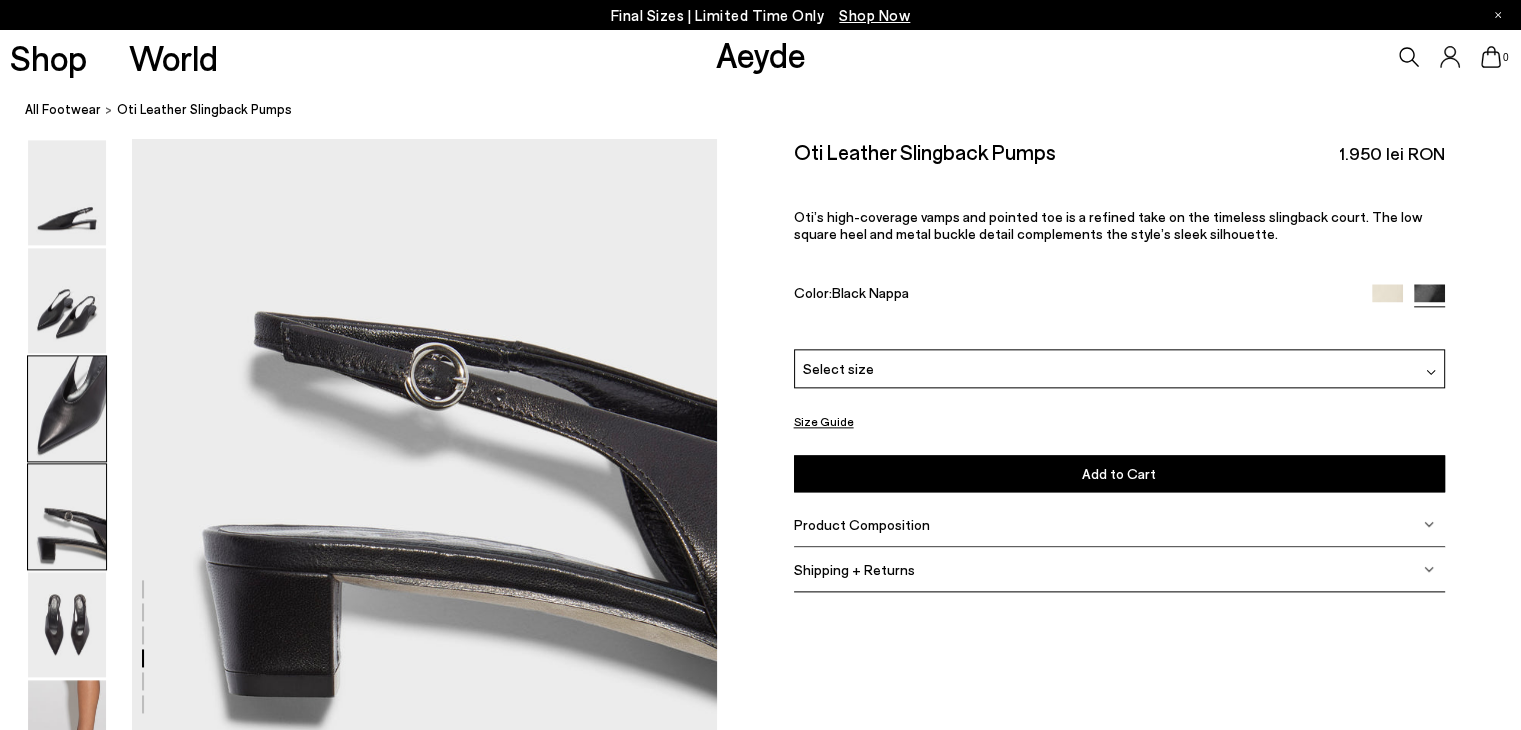 scroll, scrollTop: 2322, scrollLeft: 0, axis: vertical 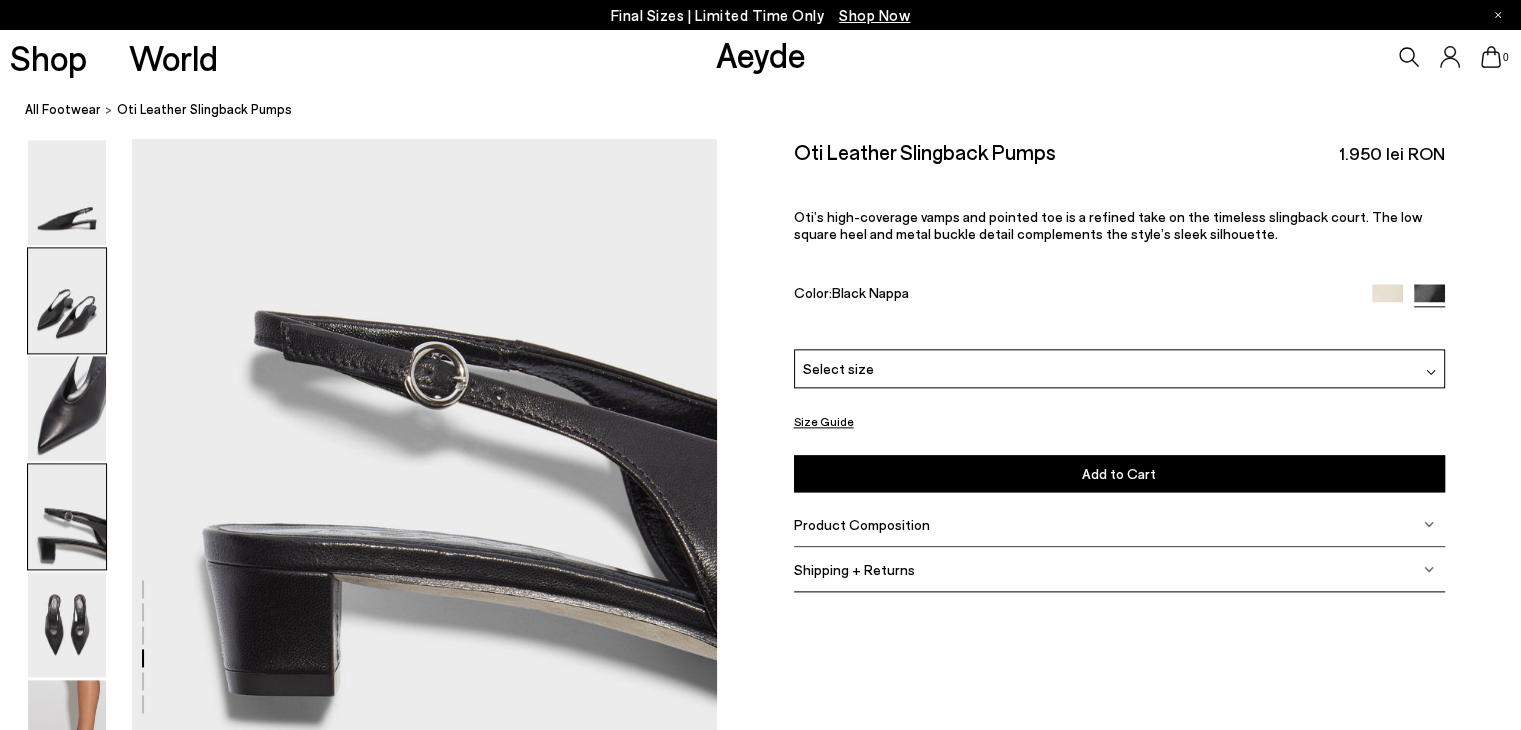 click at bounding box center [67, 300] 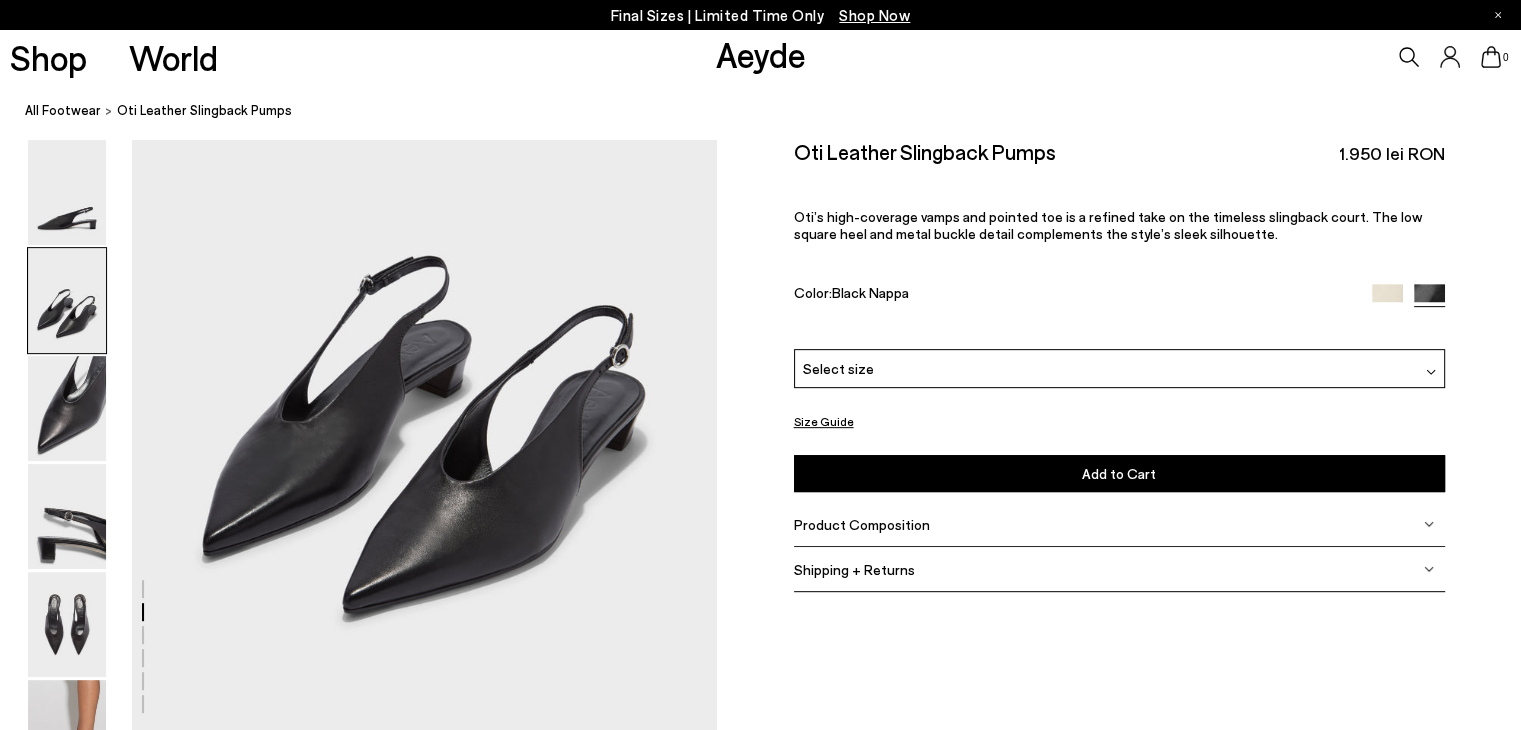 scroll, scrollTop: 804, scrollLeft: 0, axis: vertical 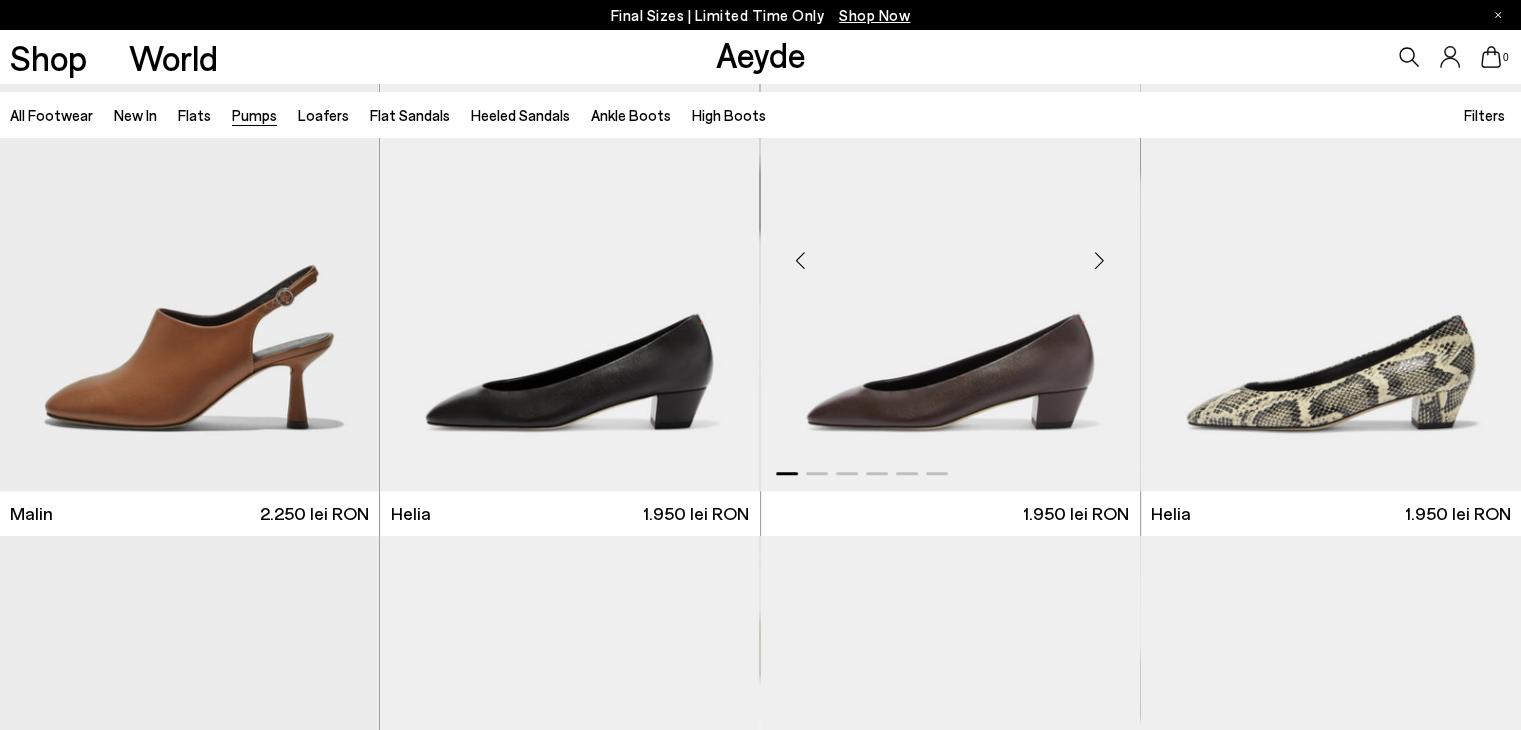 click at bounding box center [950, 252] 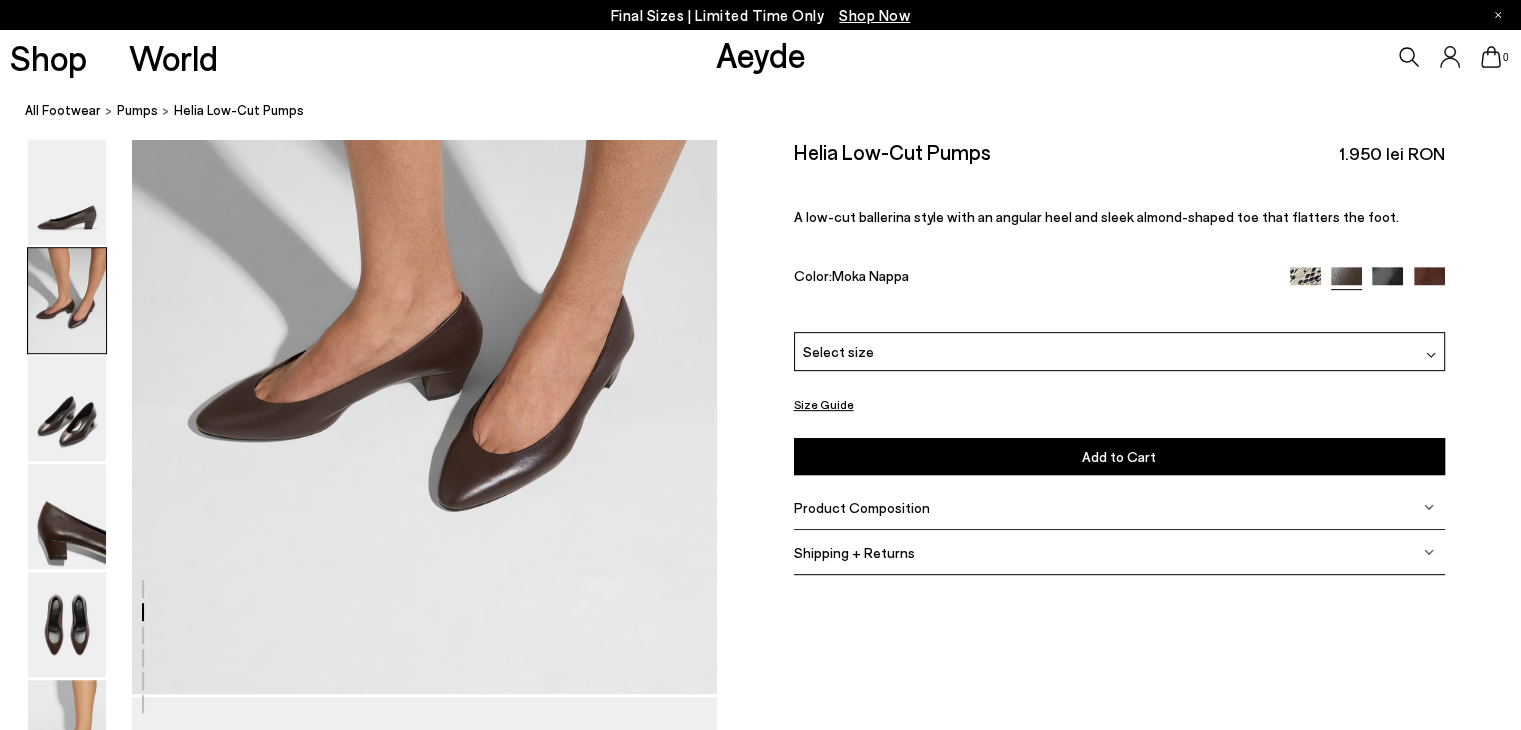 scroll, scrollTop: 832, scrollLeft: 0, axis: vertical 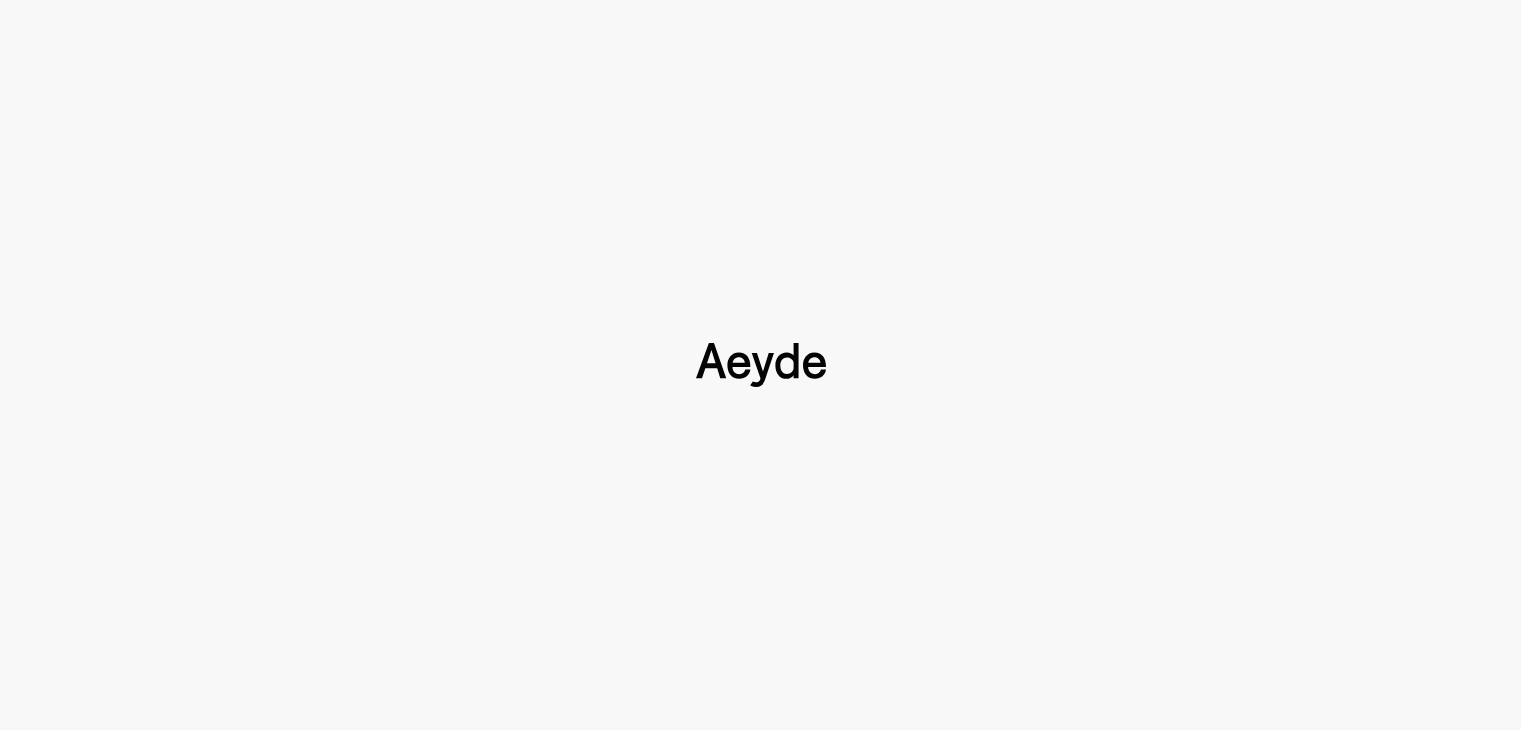 type 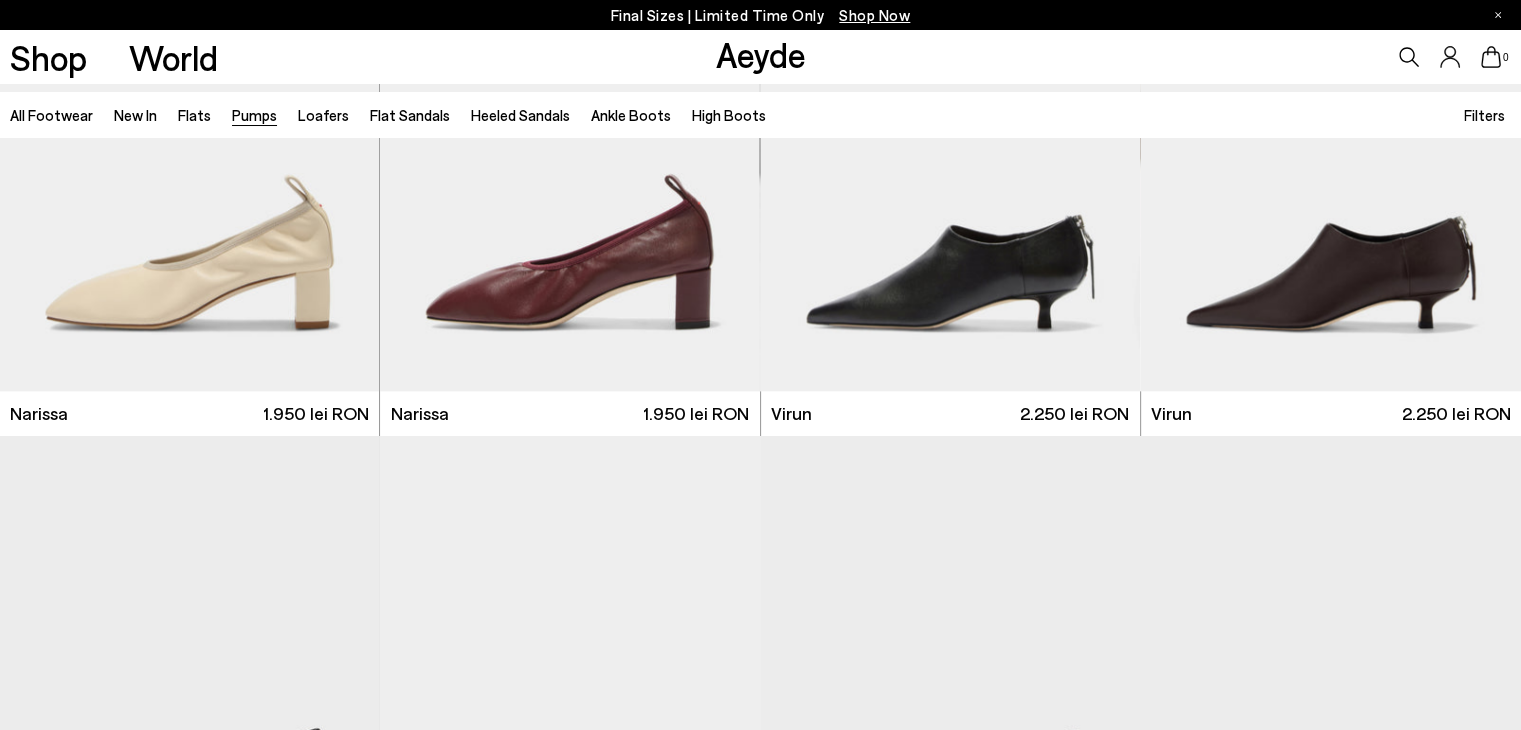 scroll, scrollTop: 2311, scrollLeft: 0, axis: vertical 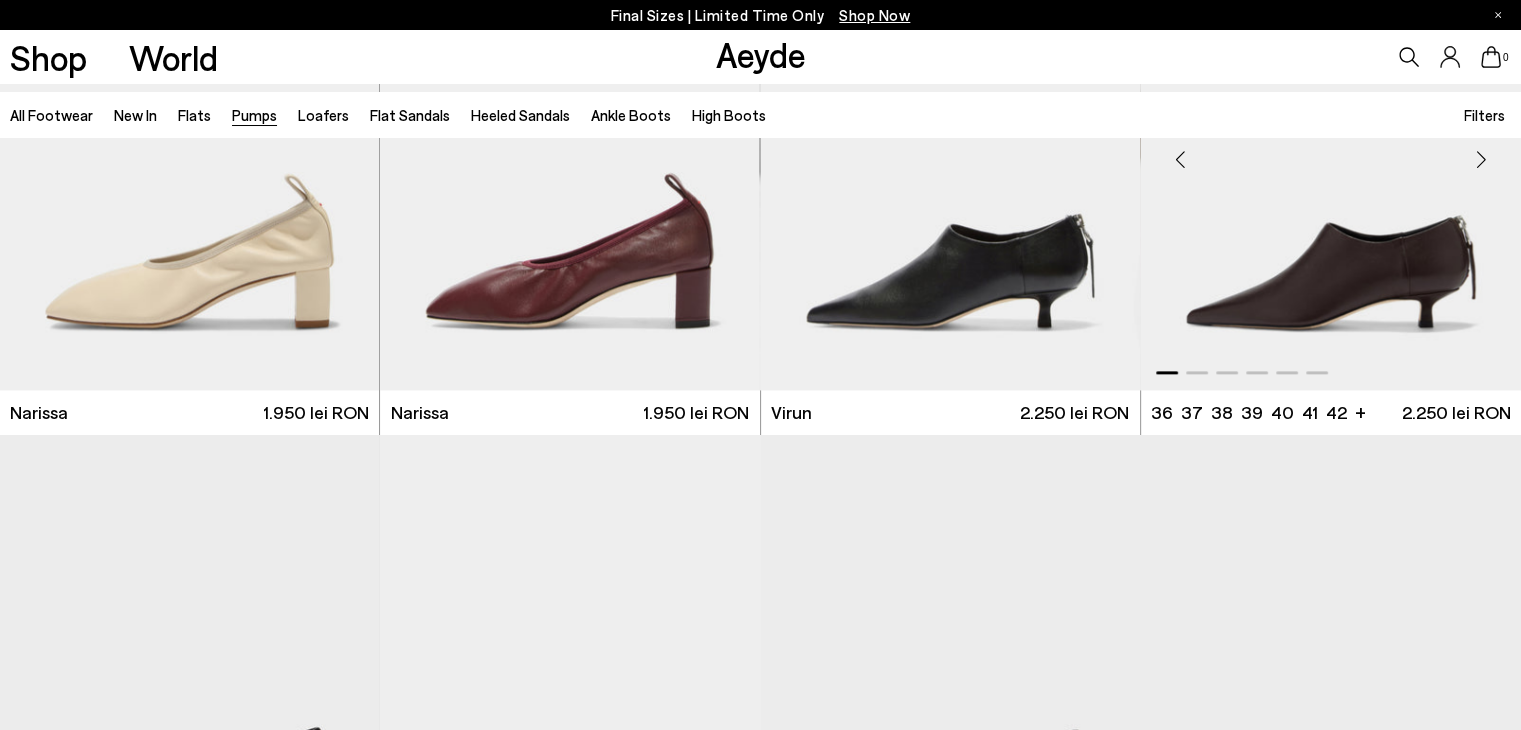 click at bounding box center (1331, 151) 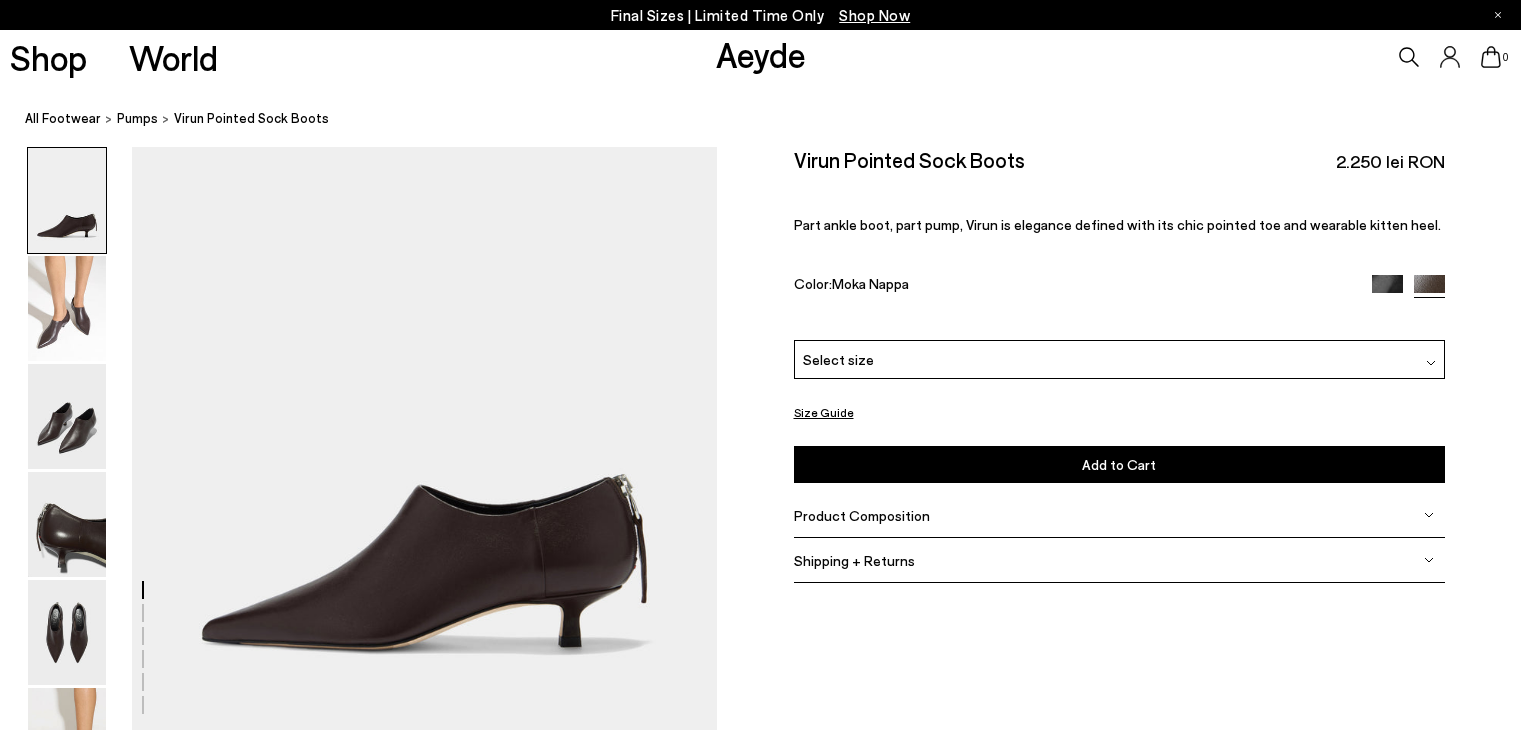 scroll, scrollTop: 0, scrollLeft: 0, axis: both 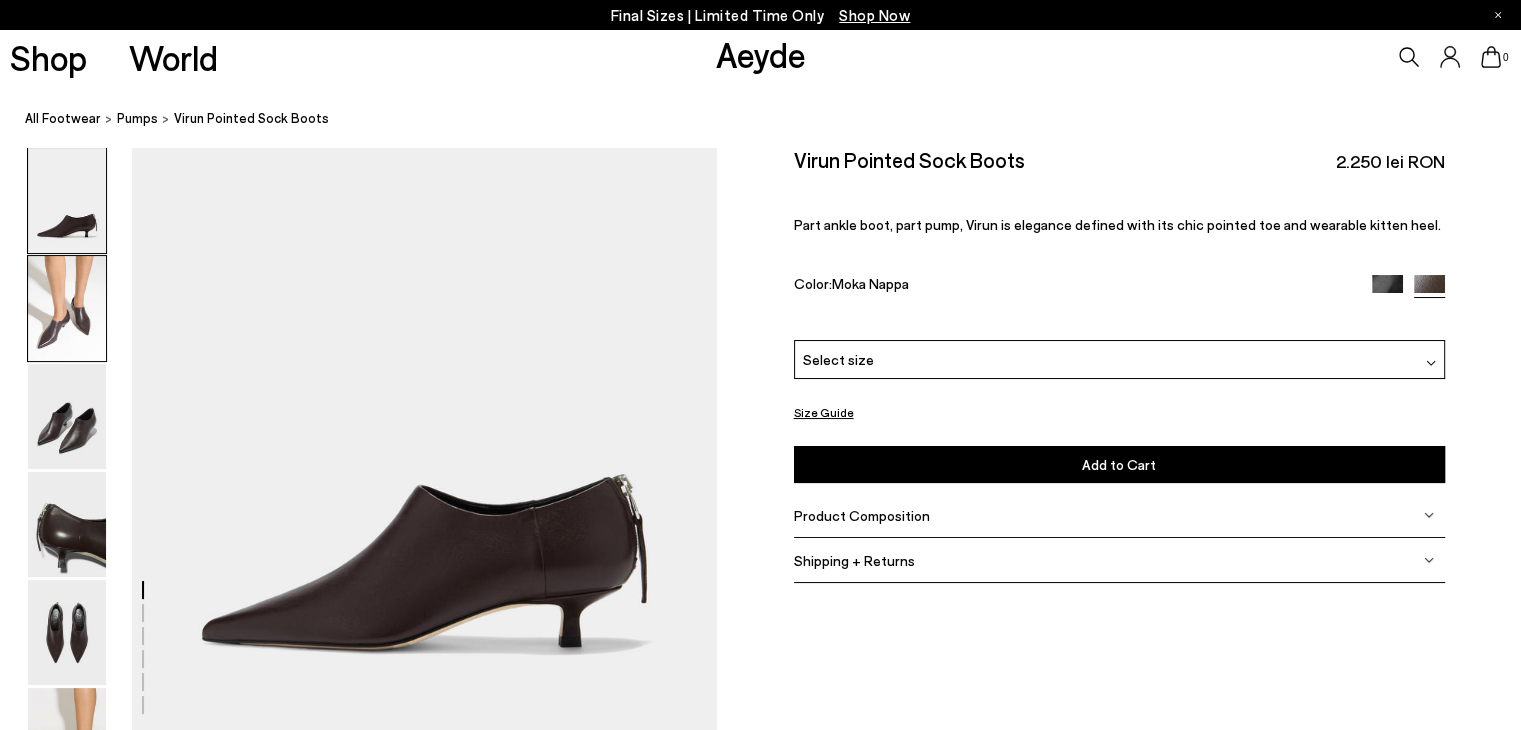 click at bounding box center (67, 308) 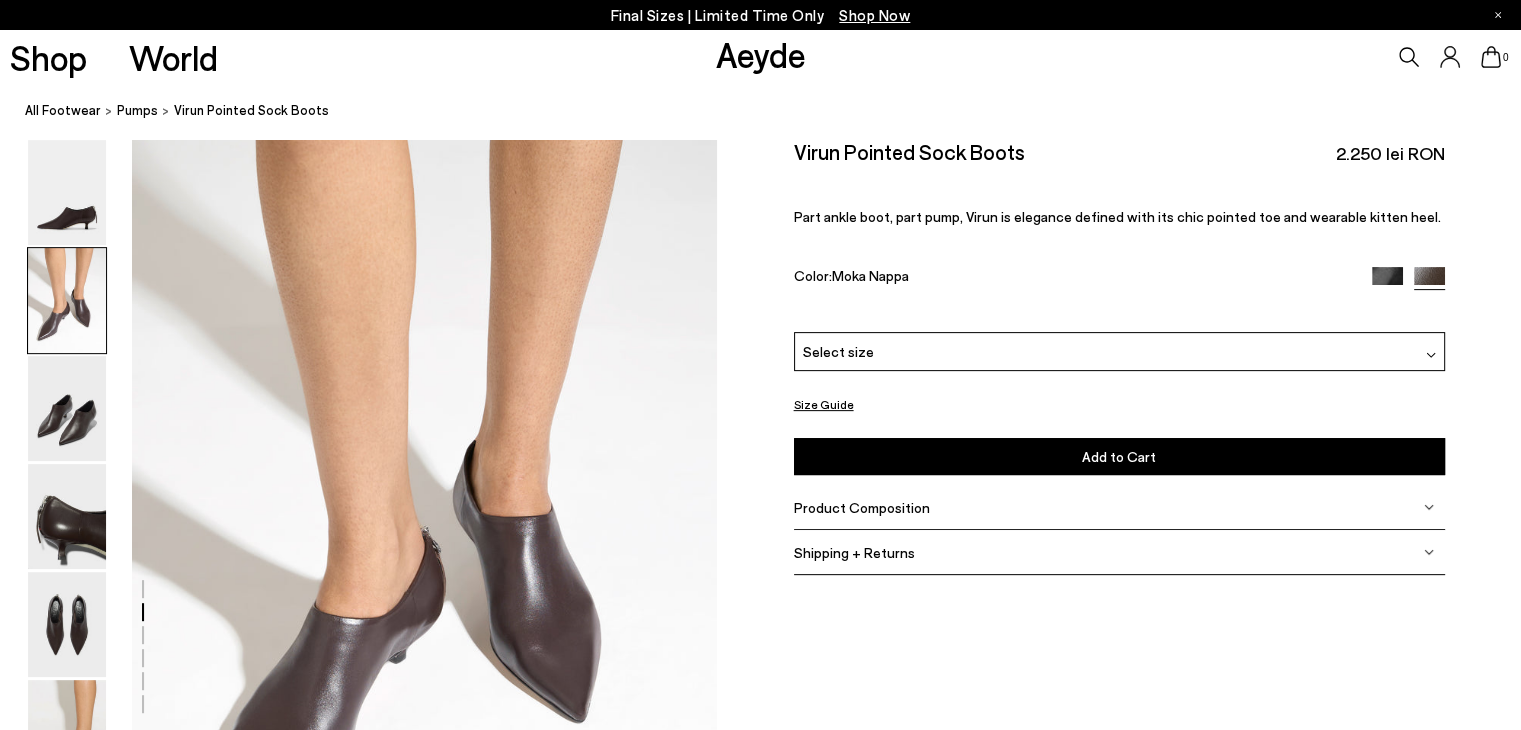 scroll, scrollTop: 848, scrollLeft: 0, axis: vertical 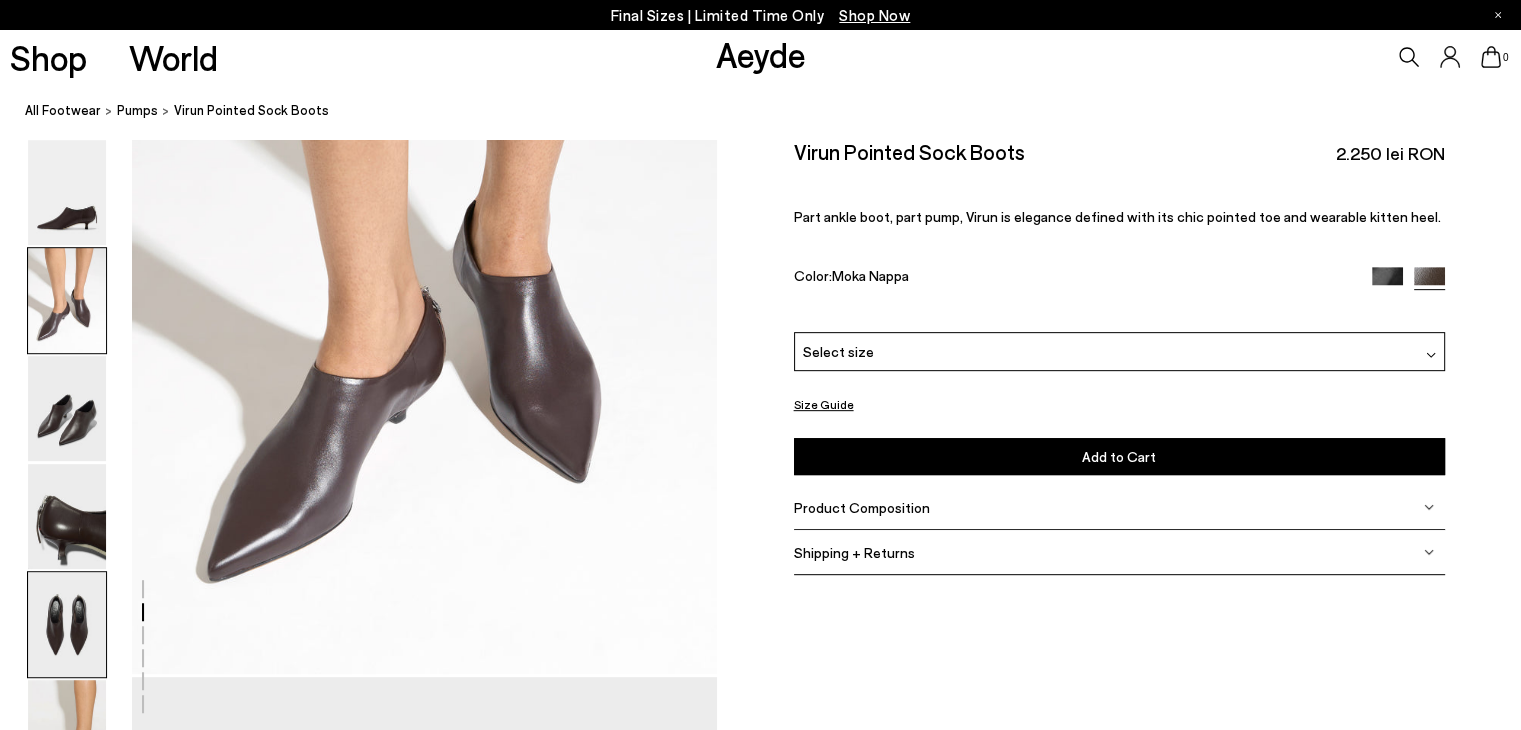 click at bounding box center [67, 624] 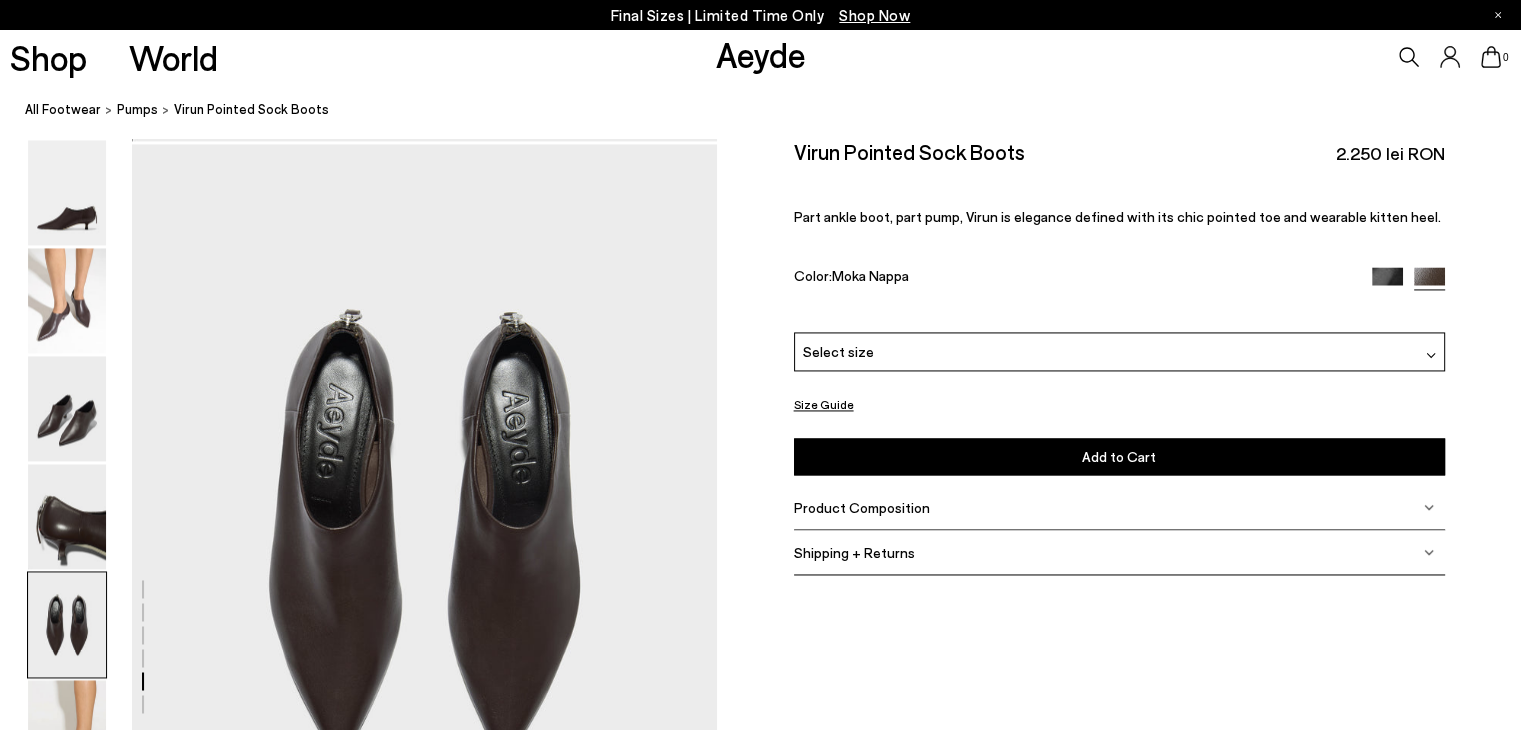 scroll, scrollTop: 2958, scrollLeft: 0, axis: vertical 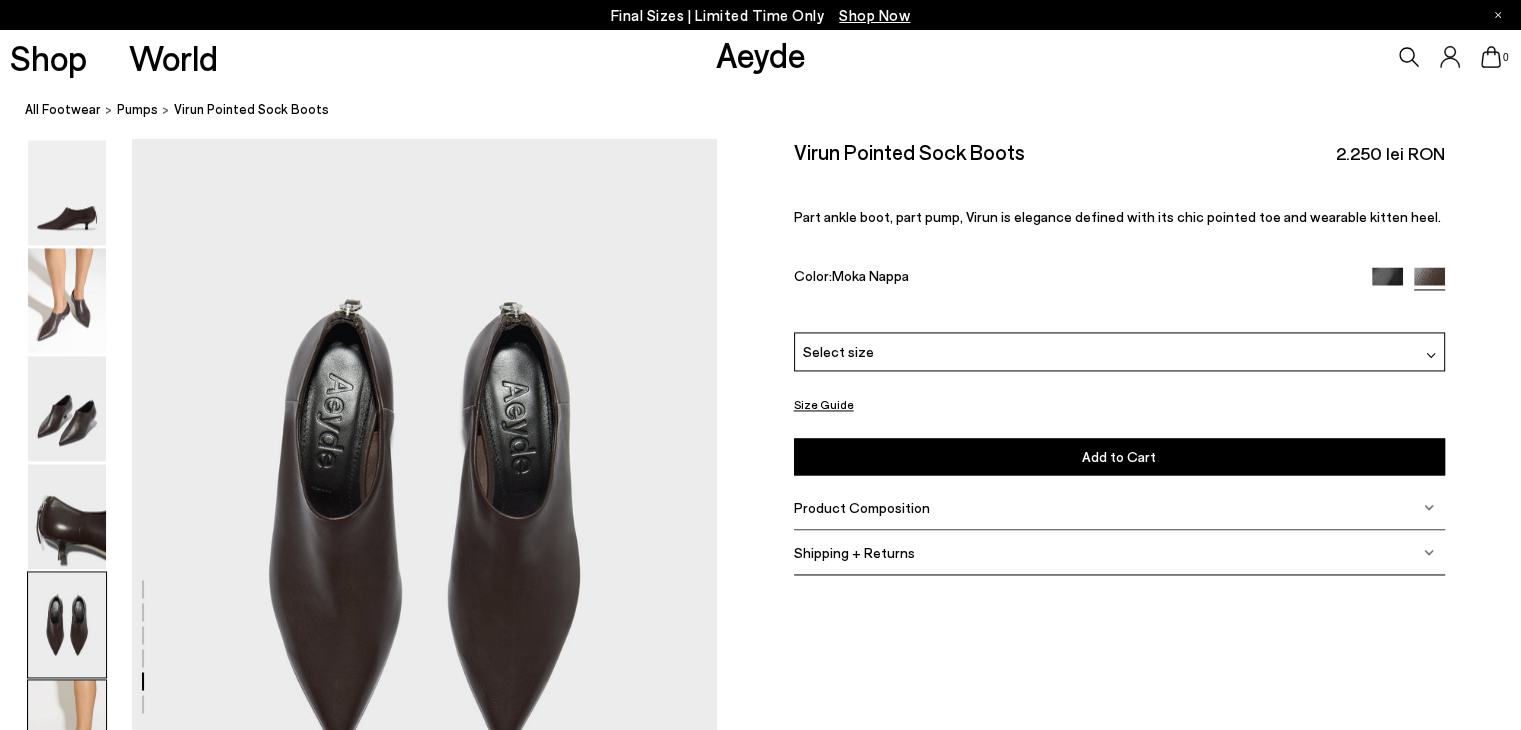 click at bounding box center [67, 732] 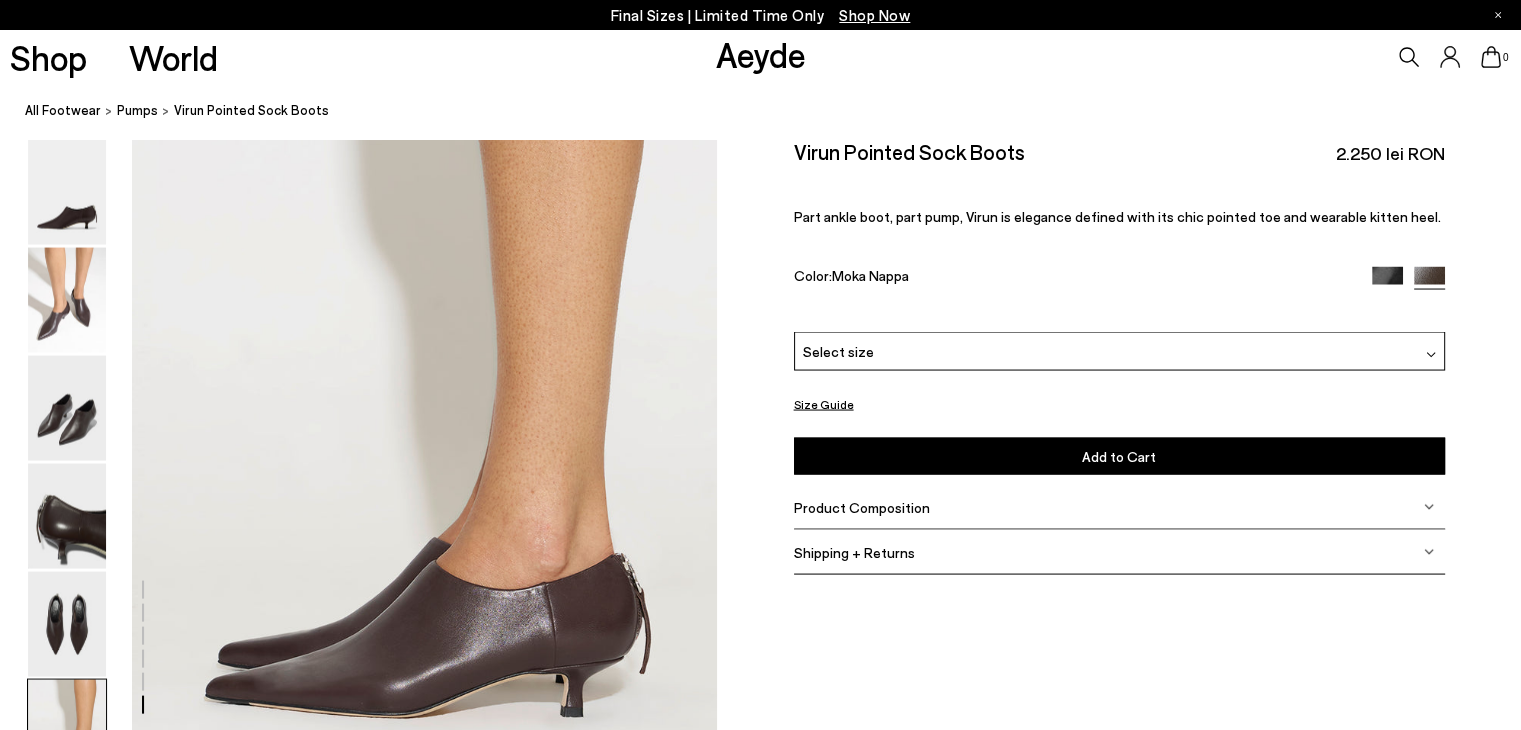 scroll, scrollTop: 3878, scrollLeft: 0, axis: vertical 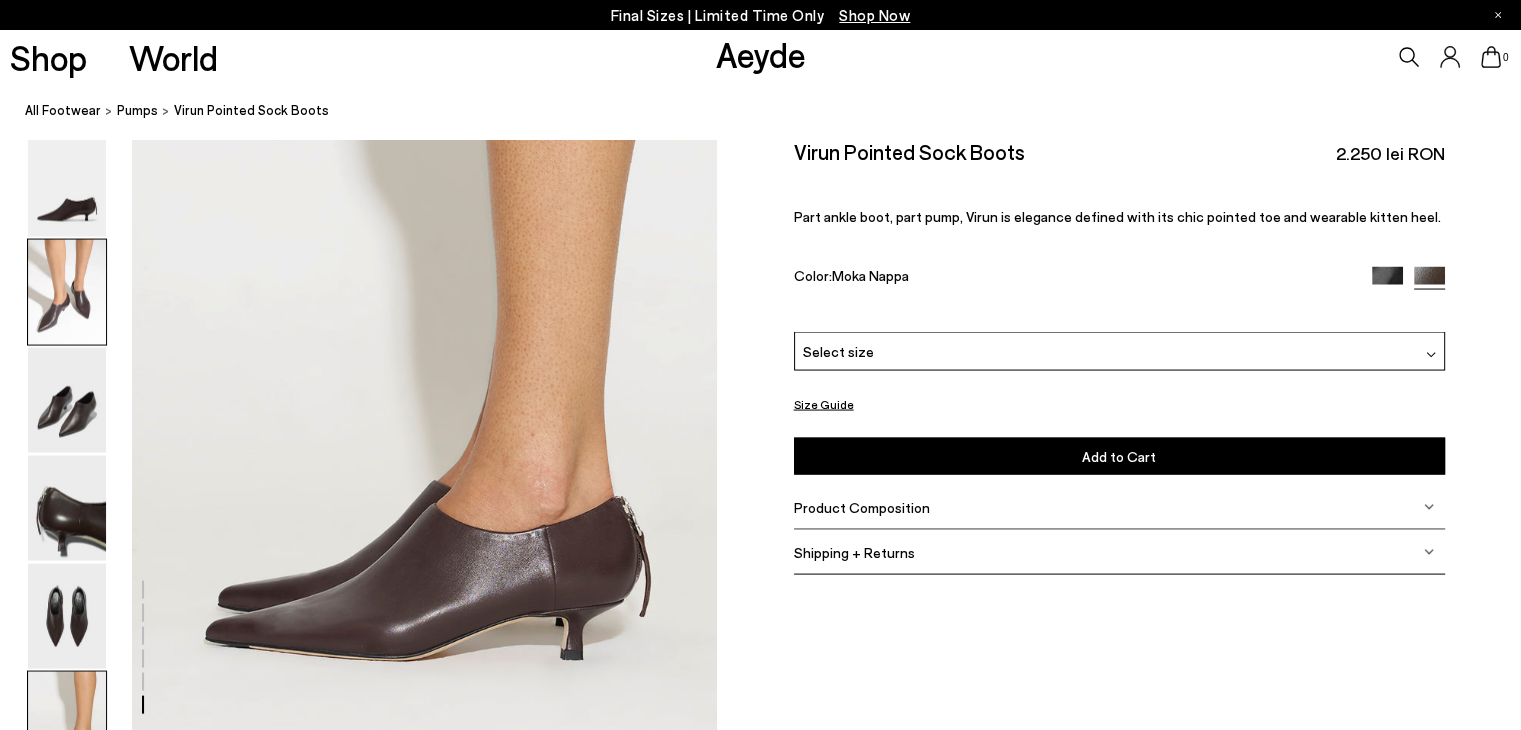 click at bounding box center [67, 292] 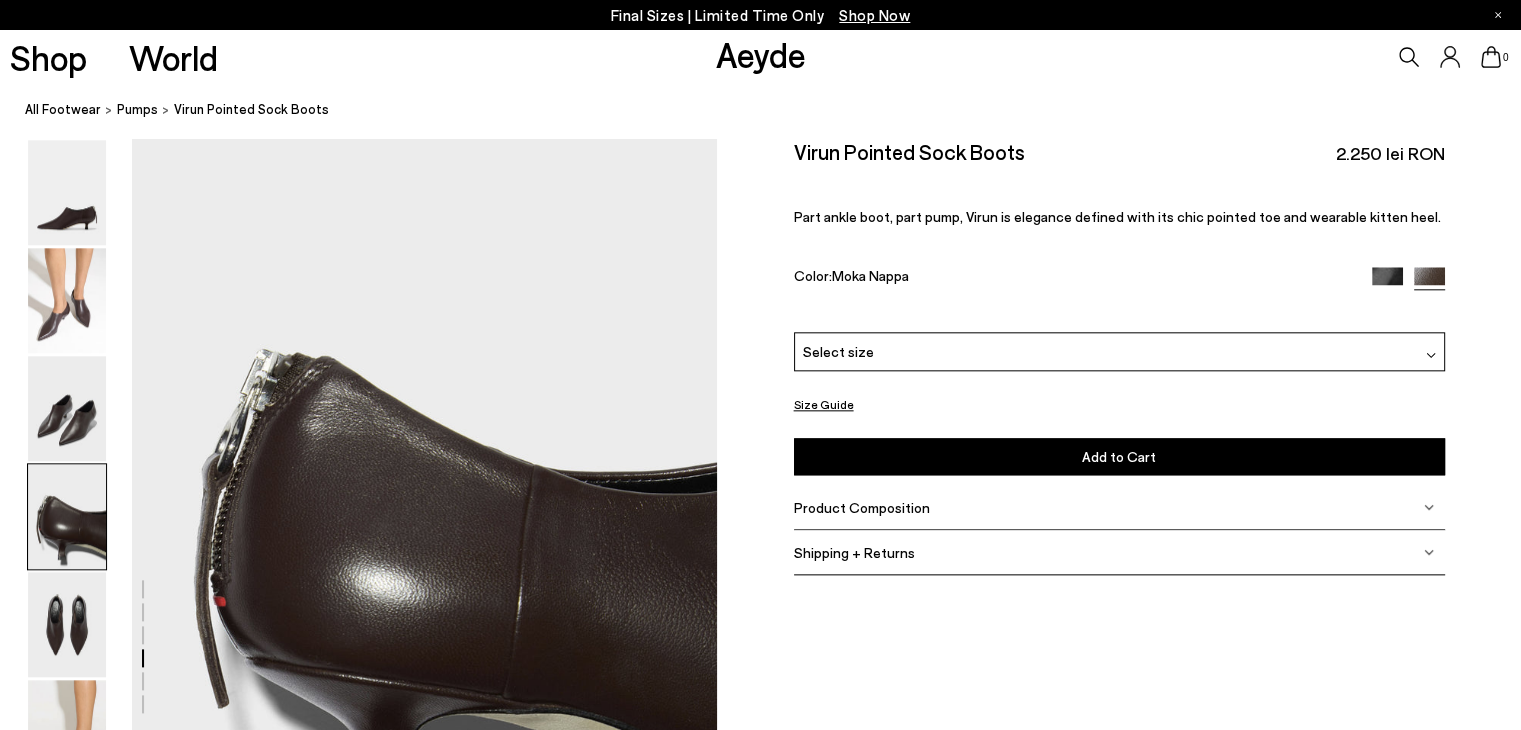 scroll, scrollTop: 2227, scrollLeft: 0, axis: vertical 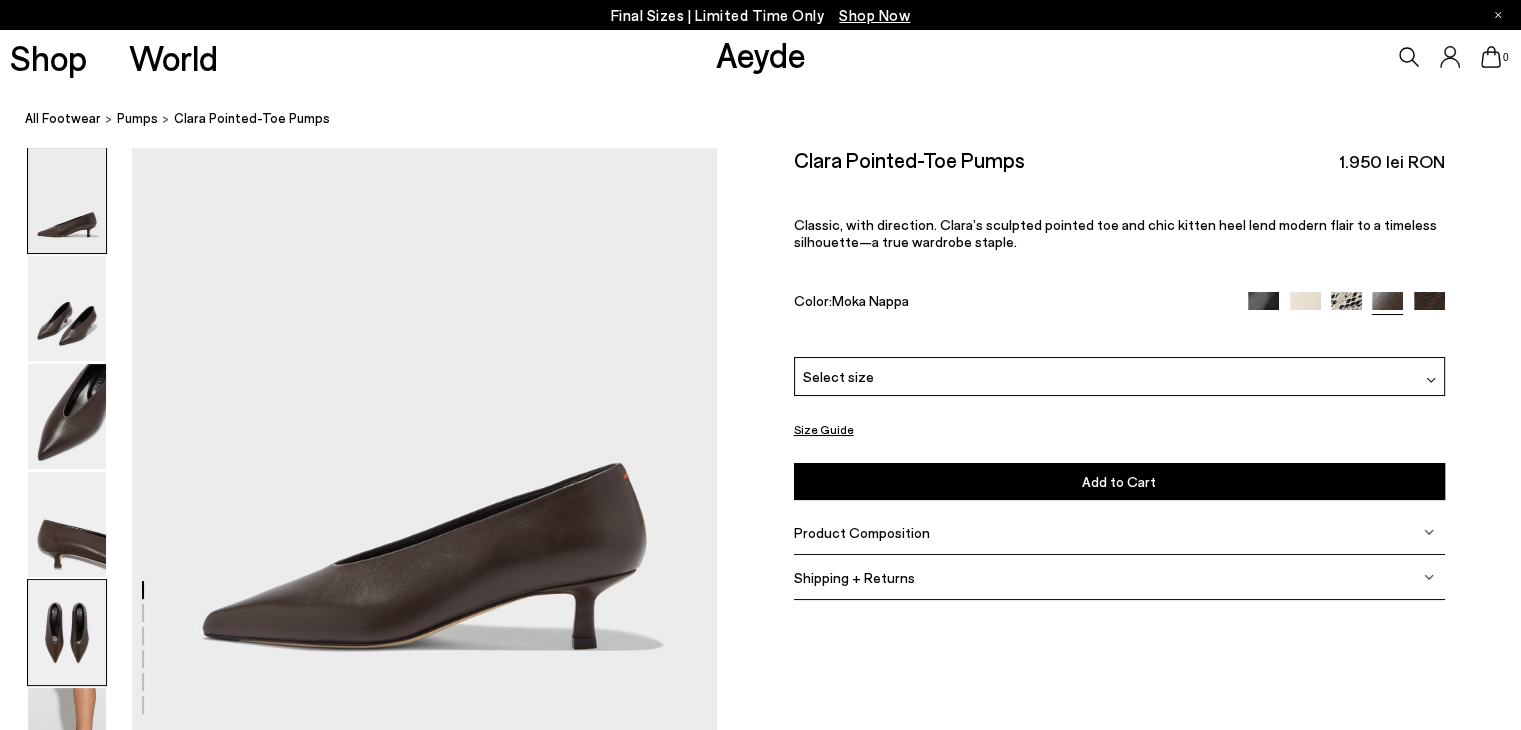 click at bounding box center [67, 632] 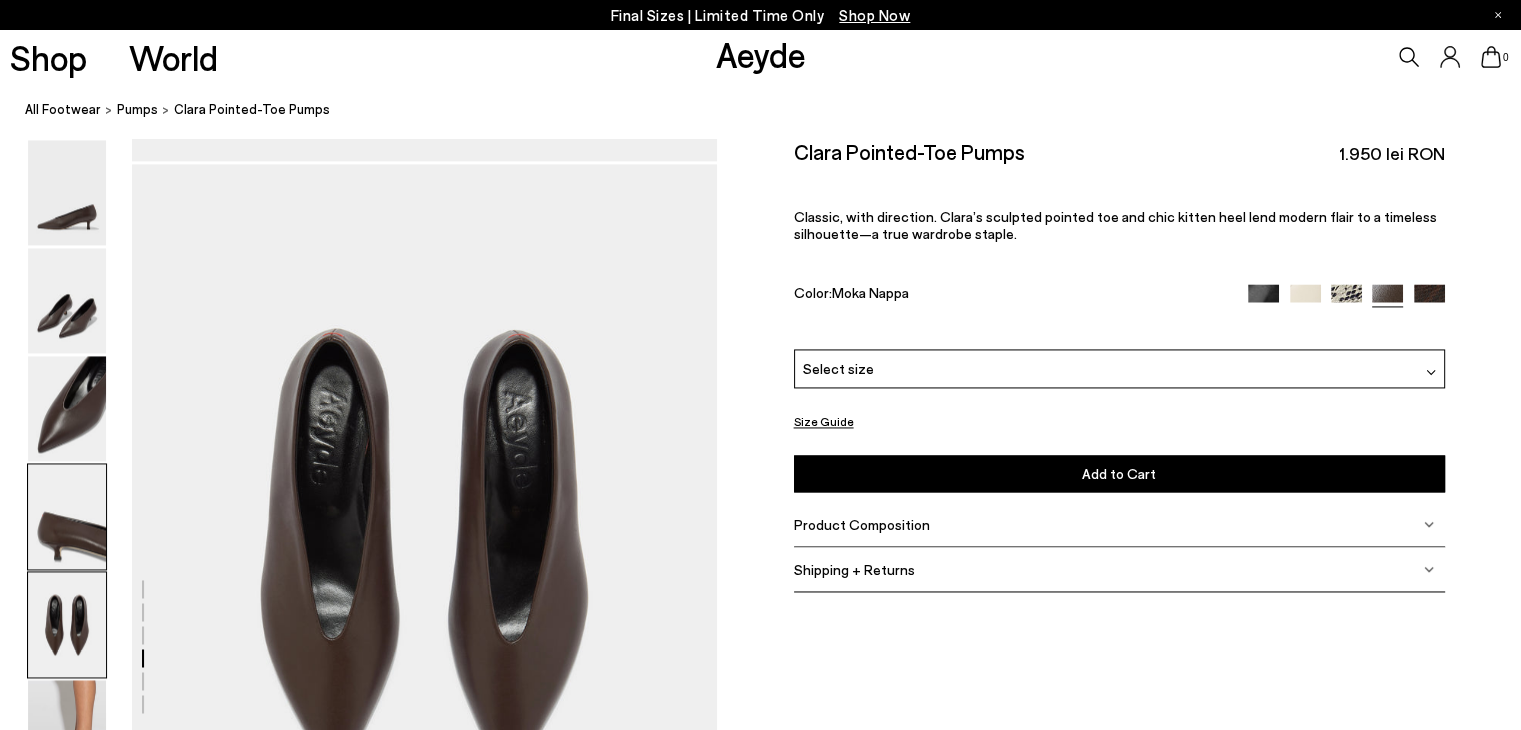 scroll, scrollTop: 2958, scrollLeft: 0, axis: vertical 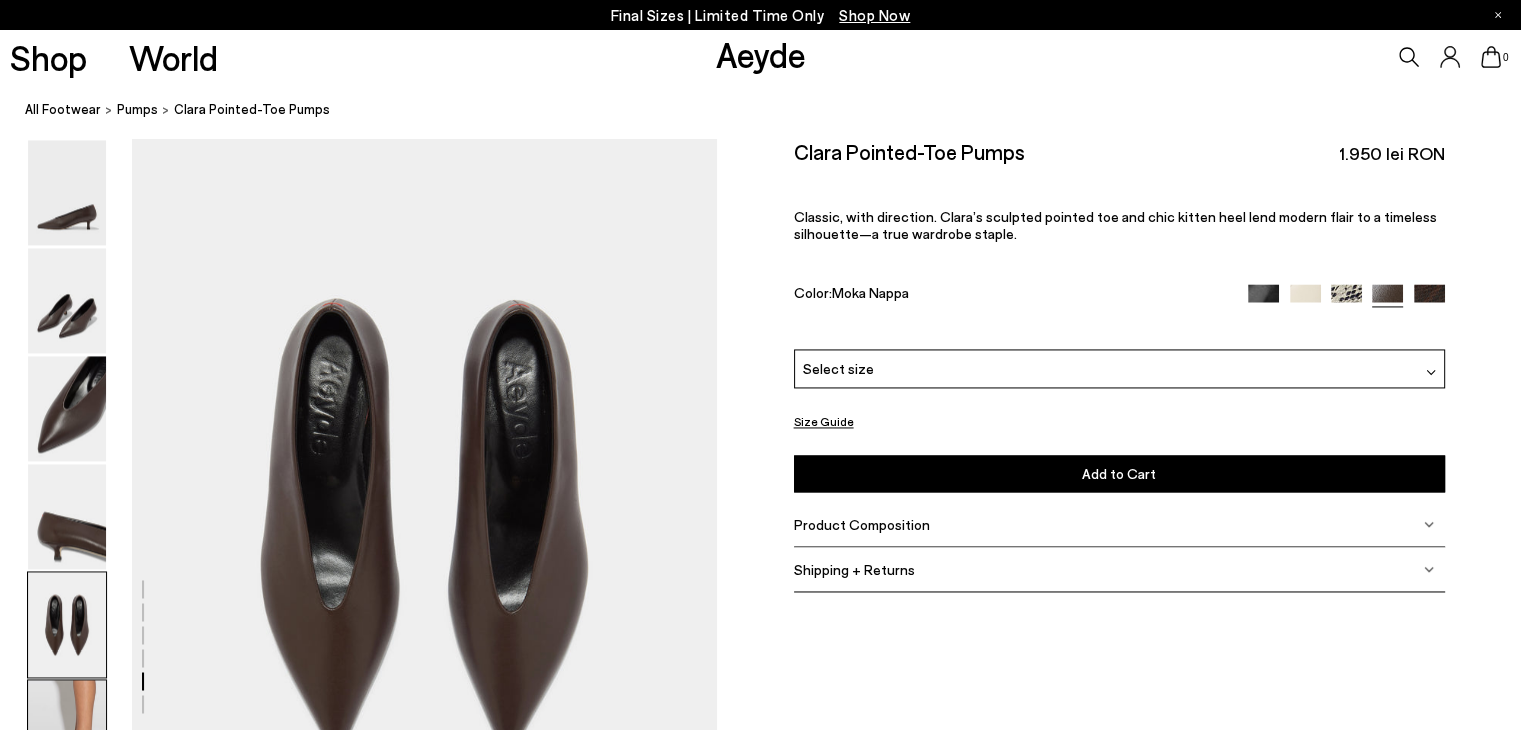 click at bounding box center [67, 732] 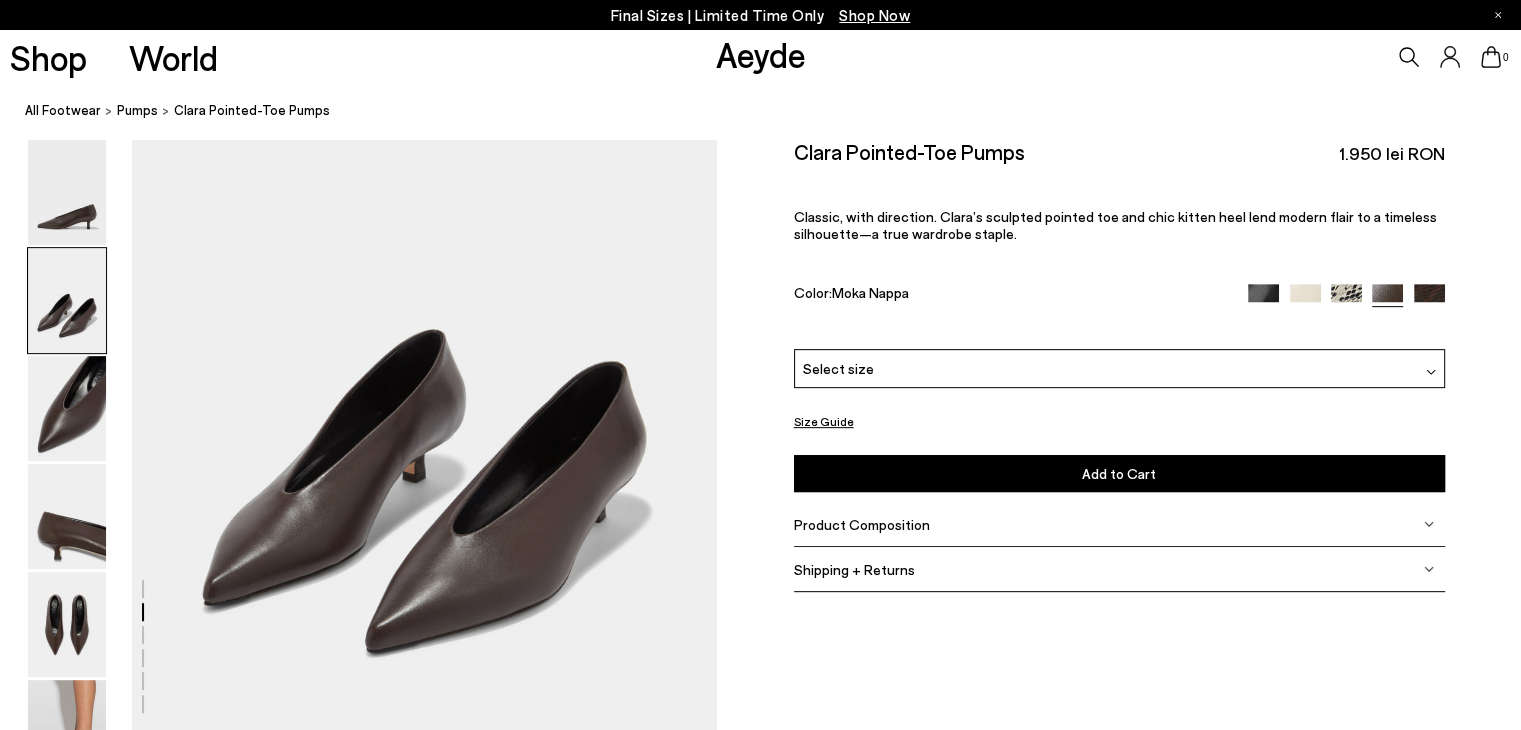 scroll, scrollTop: 744, scrollLeft: 0, axis: vertical 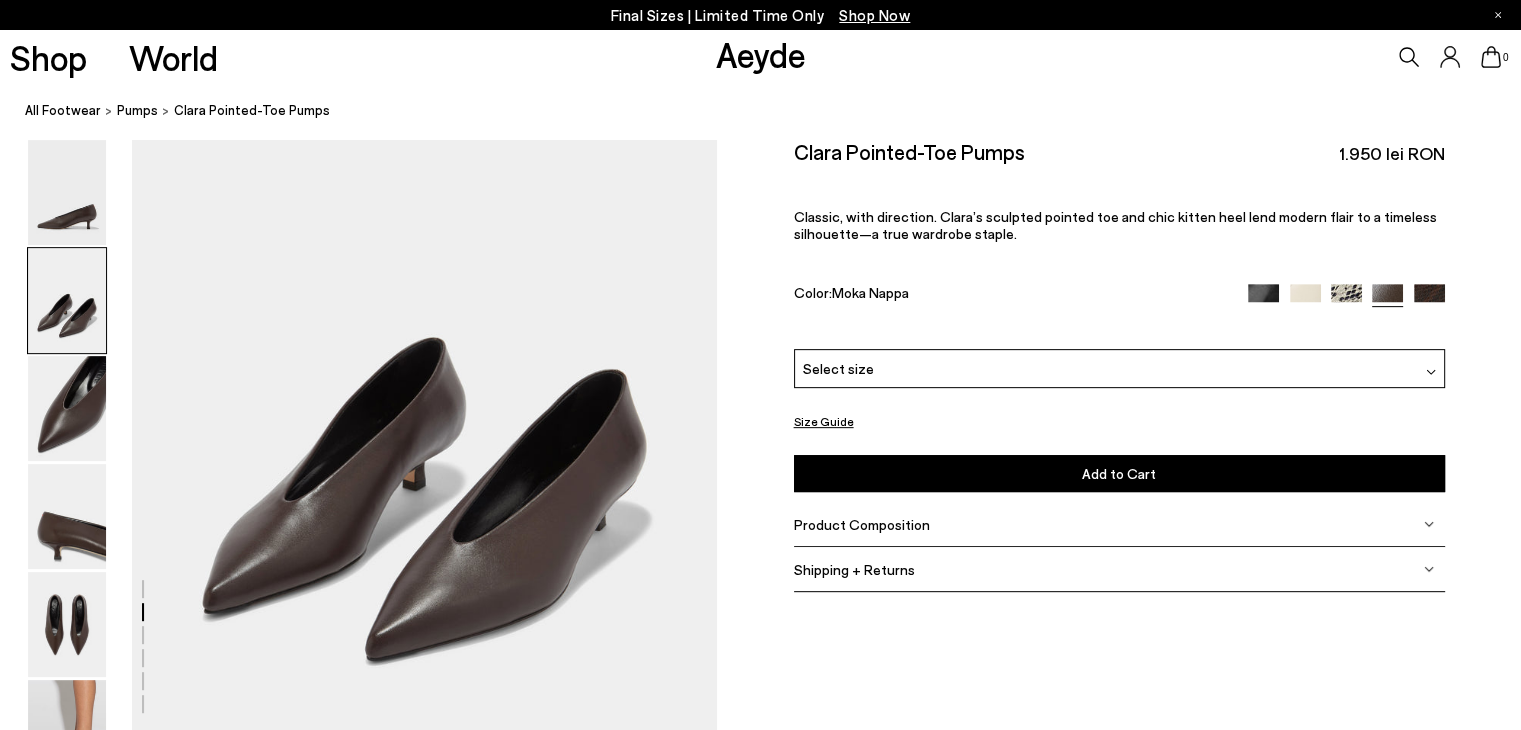 click at bounding box center (1429, 299) 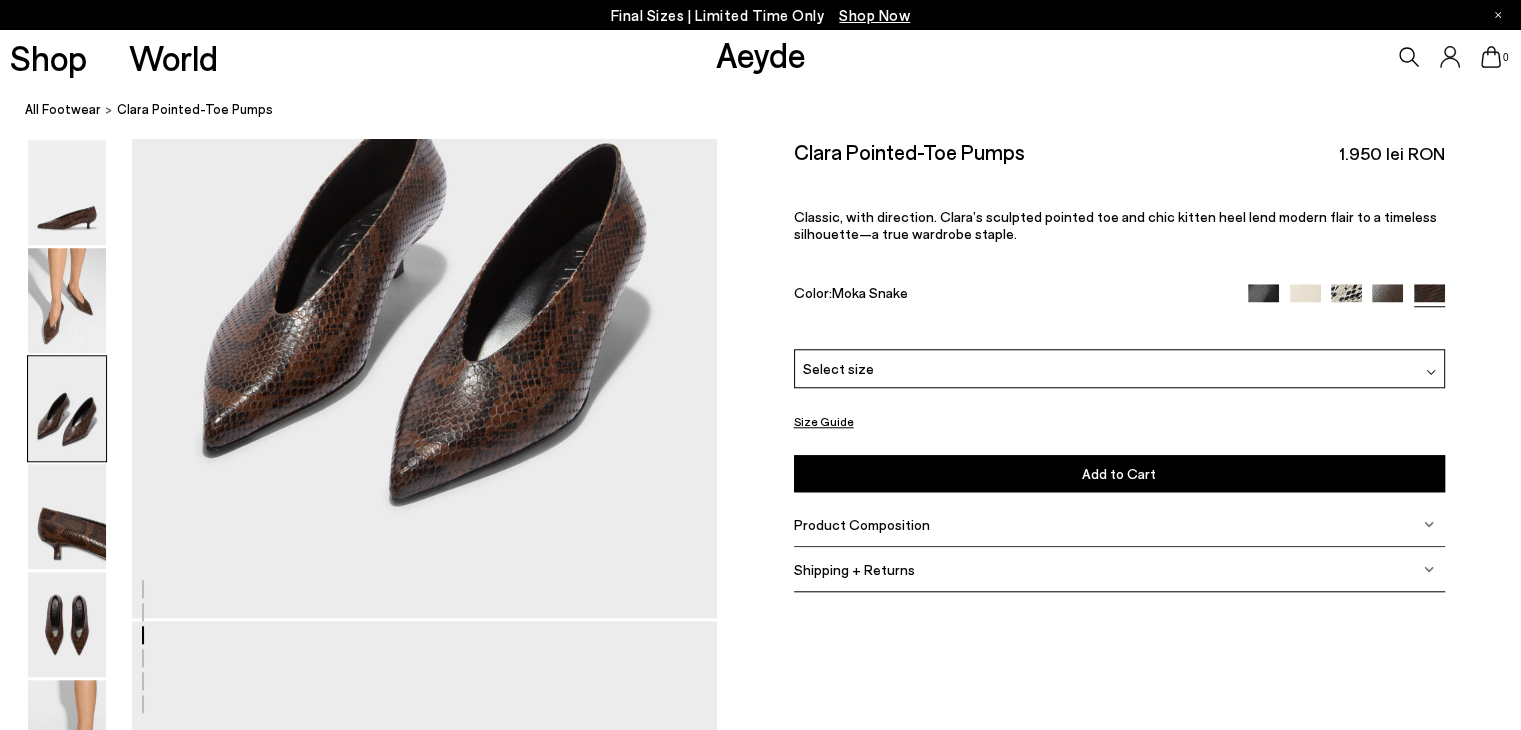 scroll, scrollTop: 1692, scrollLeft: 0, axis: vertical 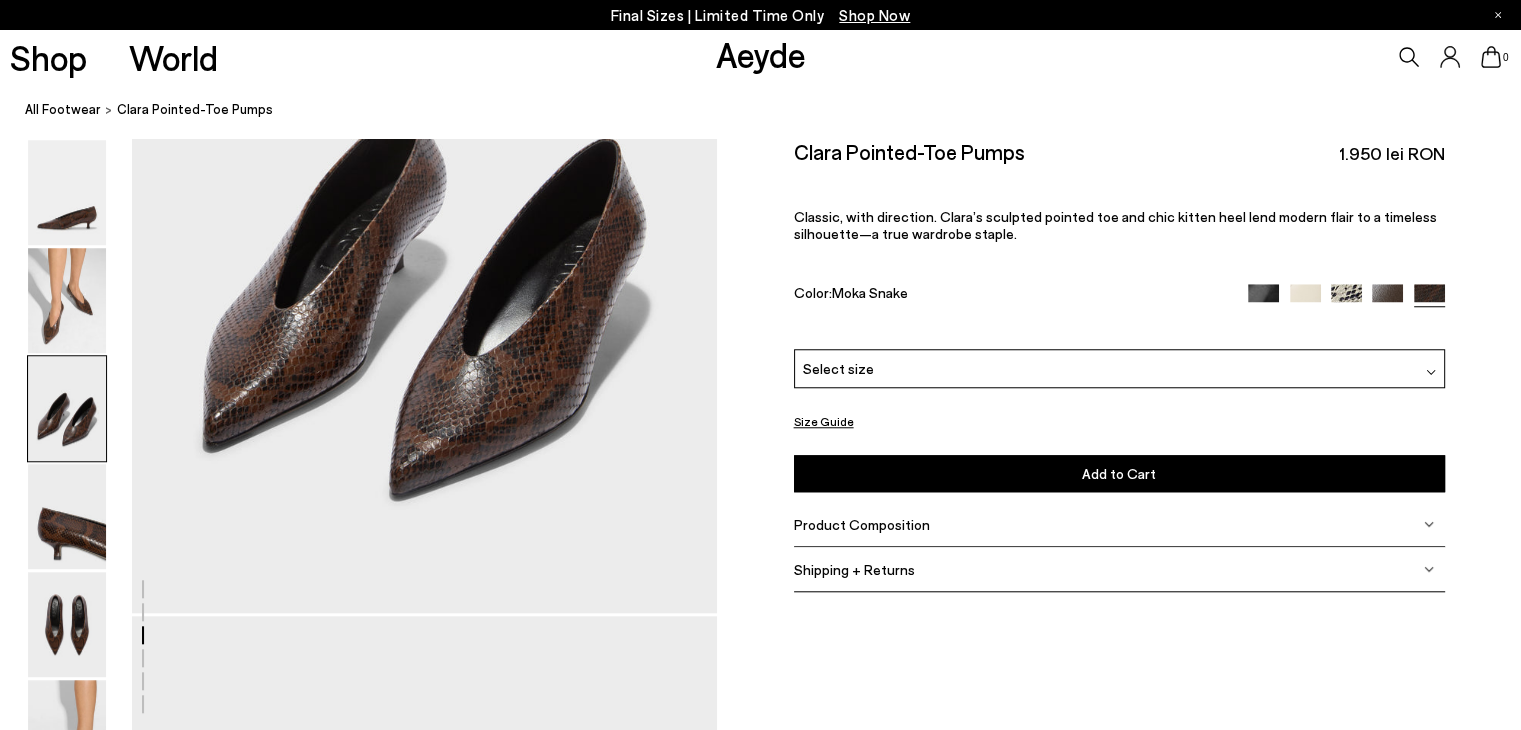 click at bounding box center (1346, 299) 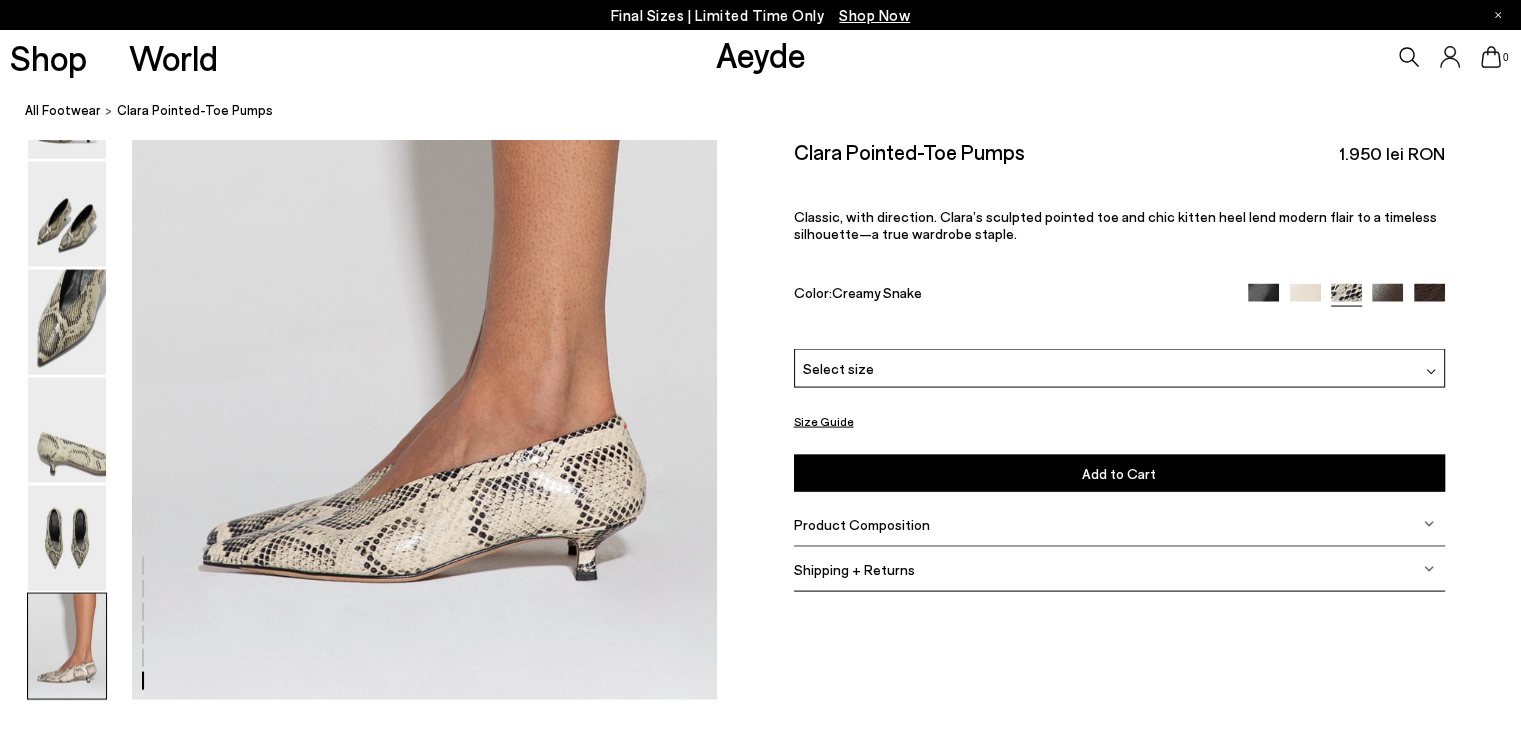 scroll, scrollTop: 3958, scrollLeft: 0, axis: vertical 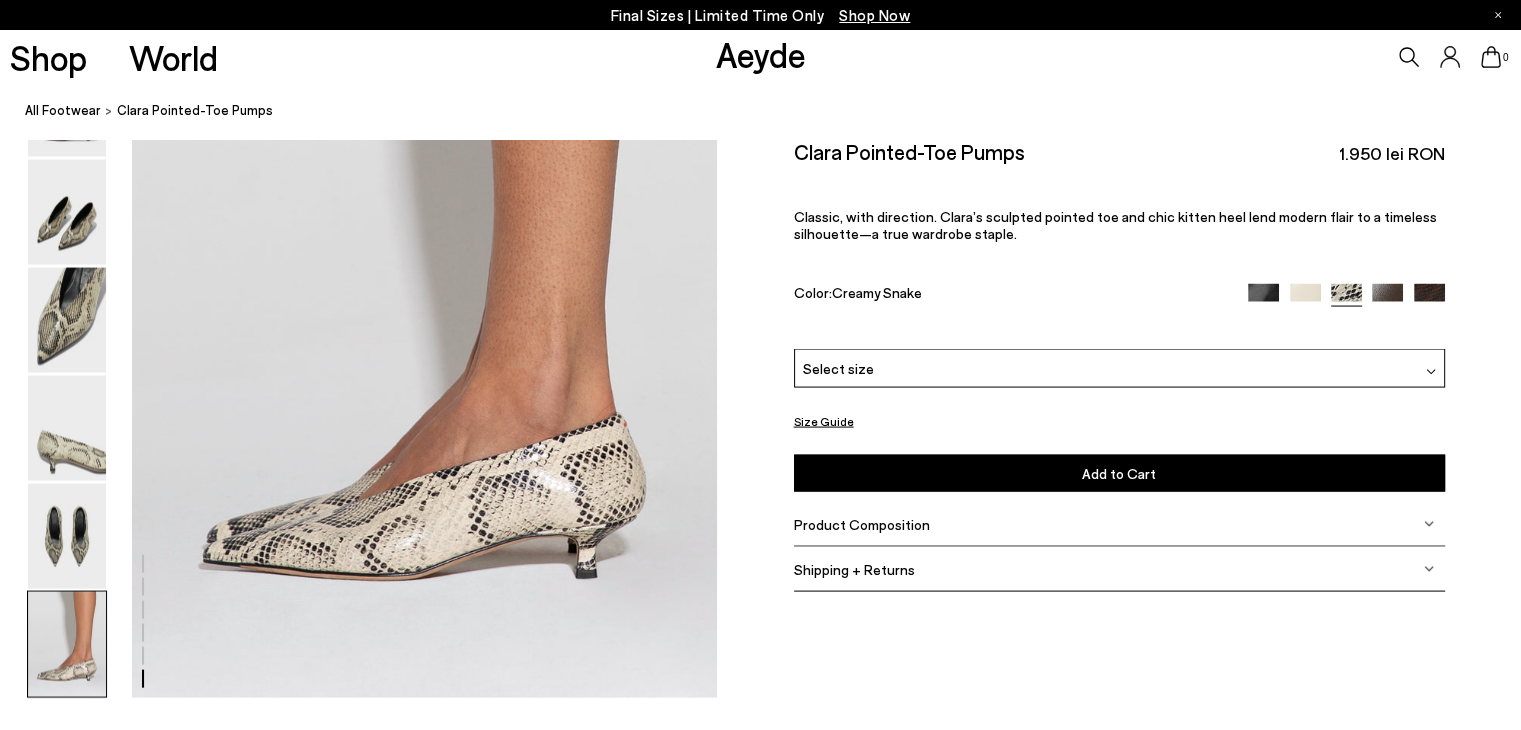 click at bounding box center (1263, 299) 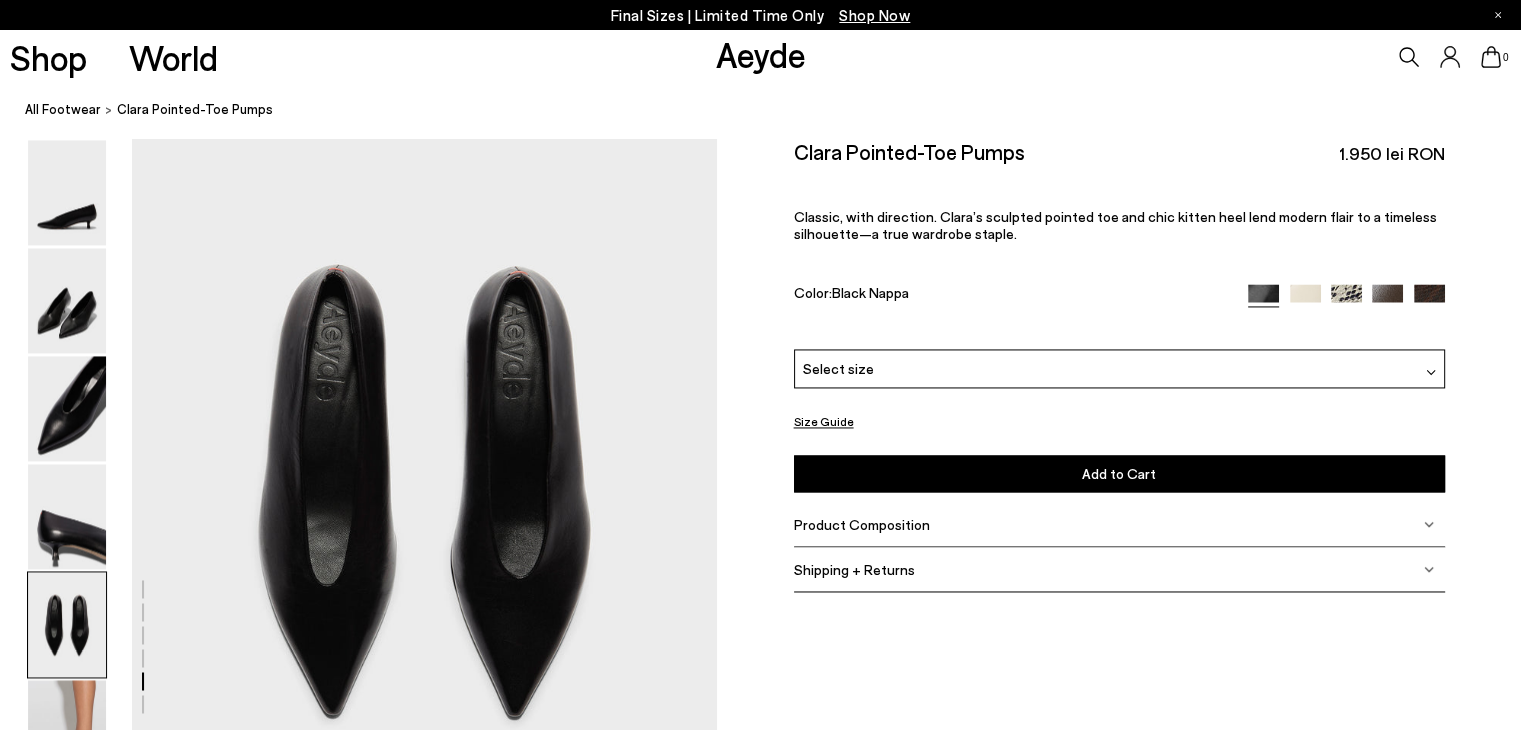 scroll, scrollTop: 2978, scrollLeft: 0, axis: vertical 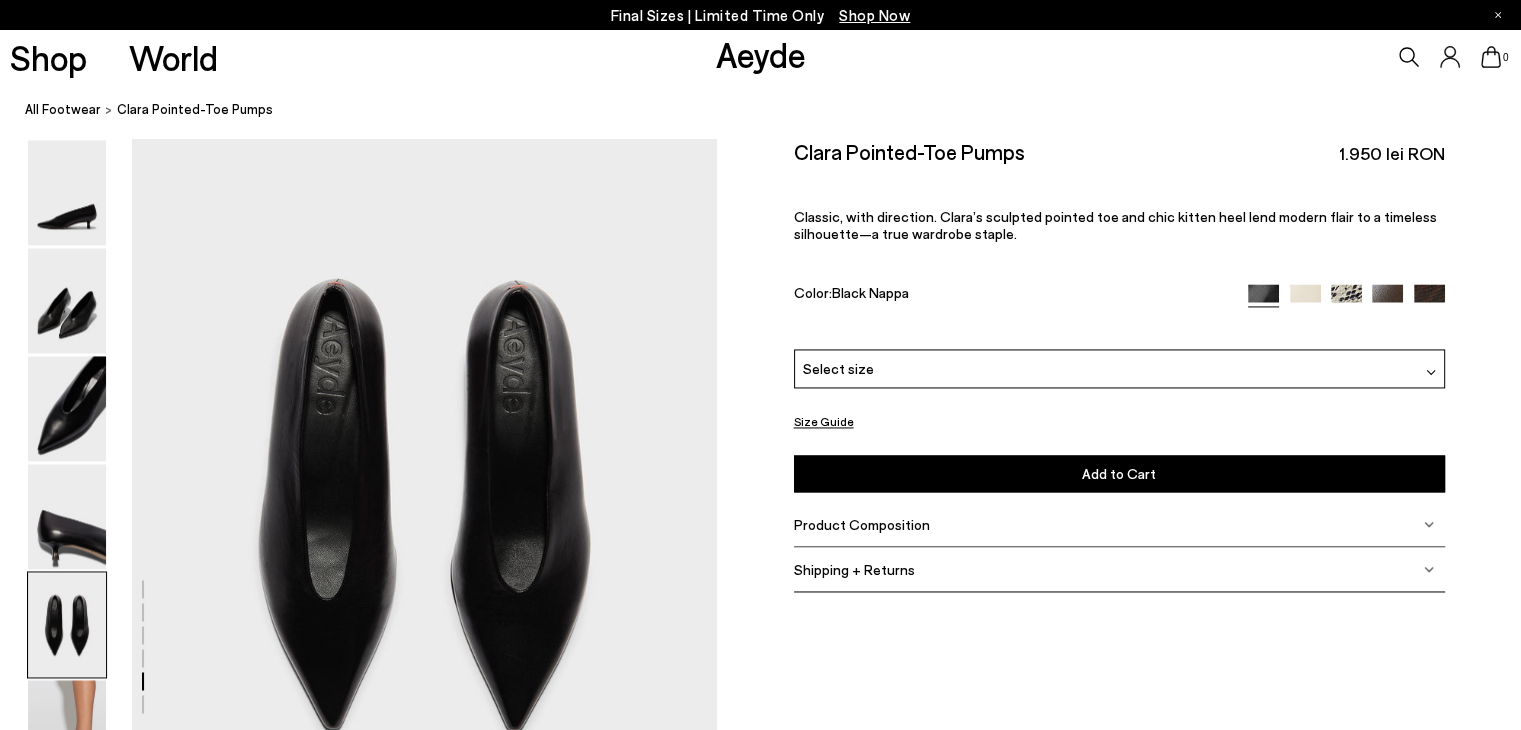 click on "Select size" at bounding box center (1119, 368) 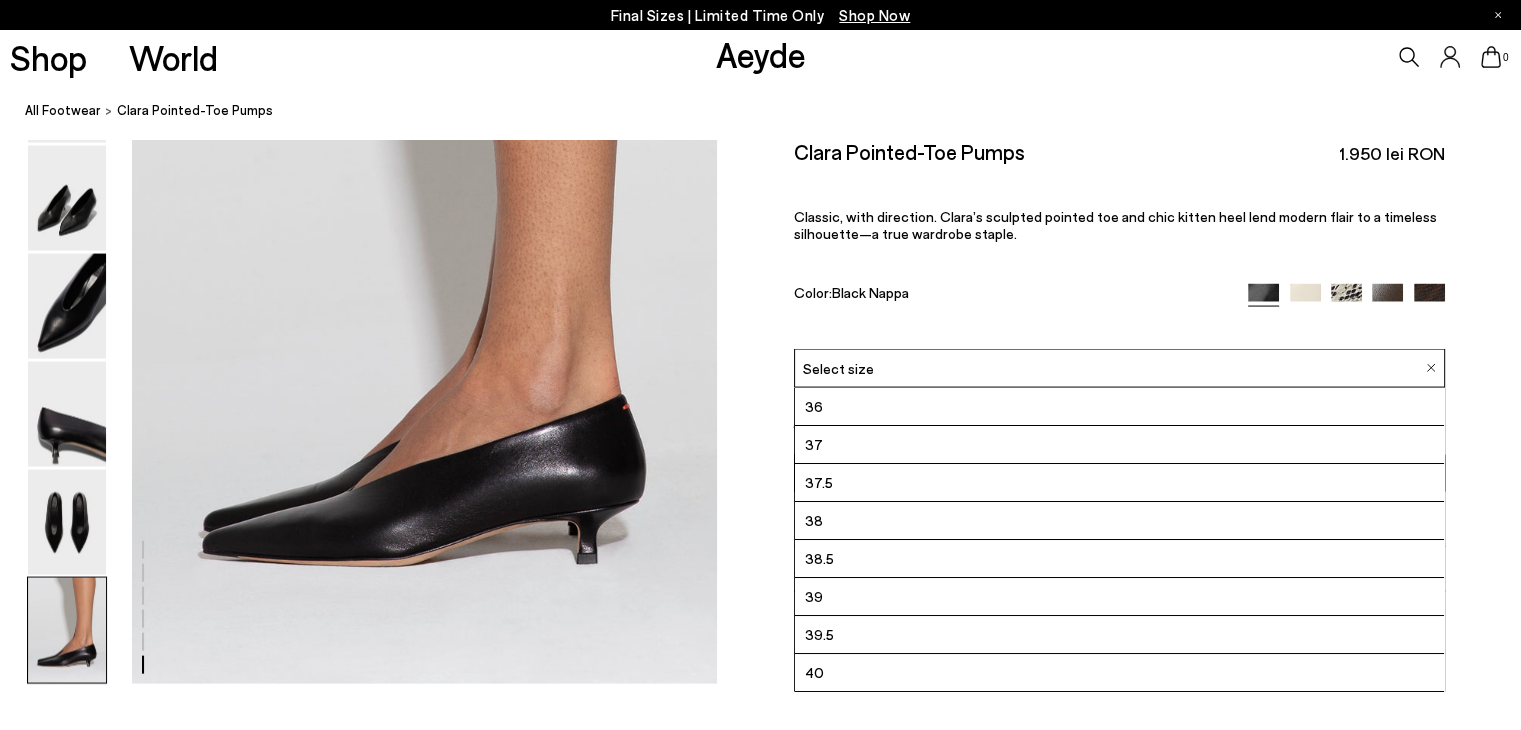 scroll, scrollTop: 3959, scrollLeft: 0, axis: vertical 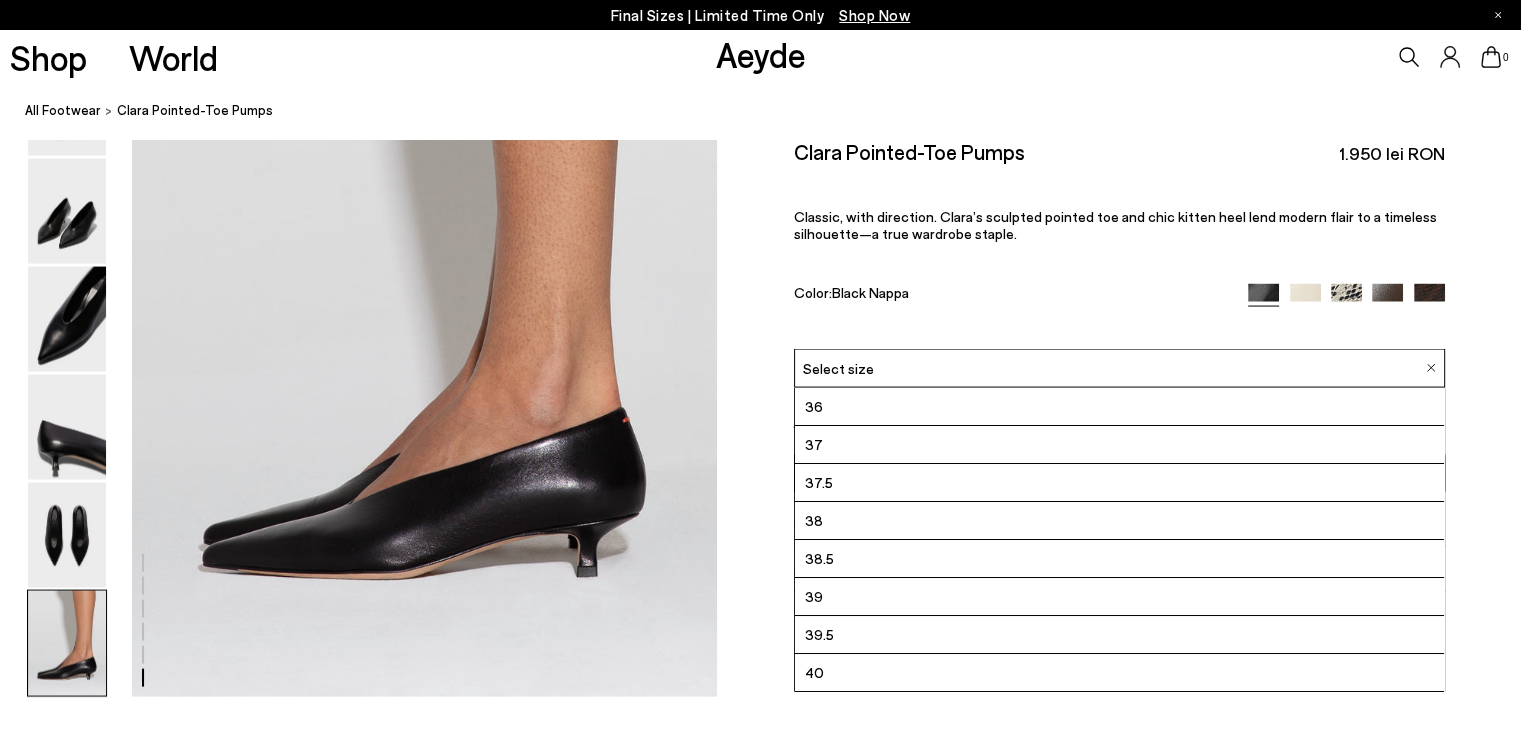 click on "37.5" at bounding box center [1119, 483] 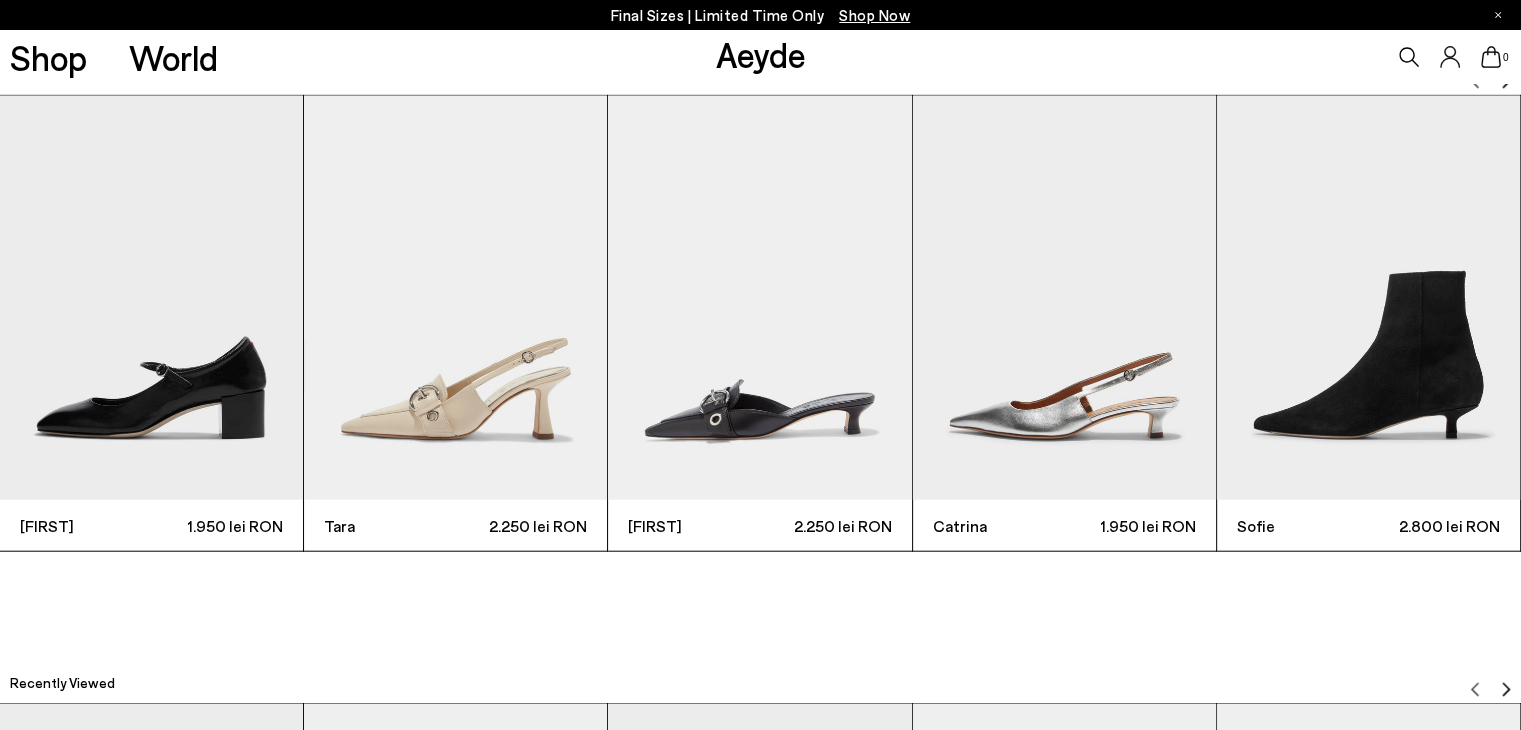 scroll, scrollTop: 4718, scrollLeft: 0, axis: vertical 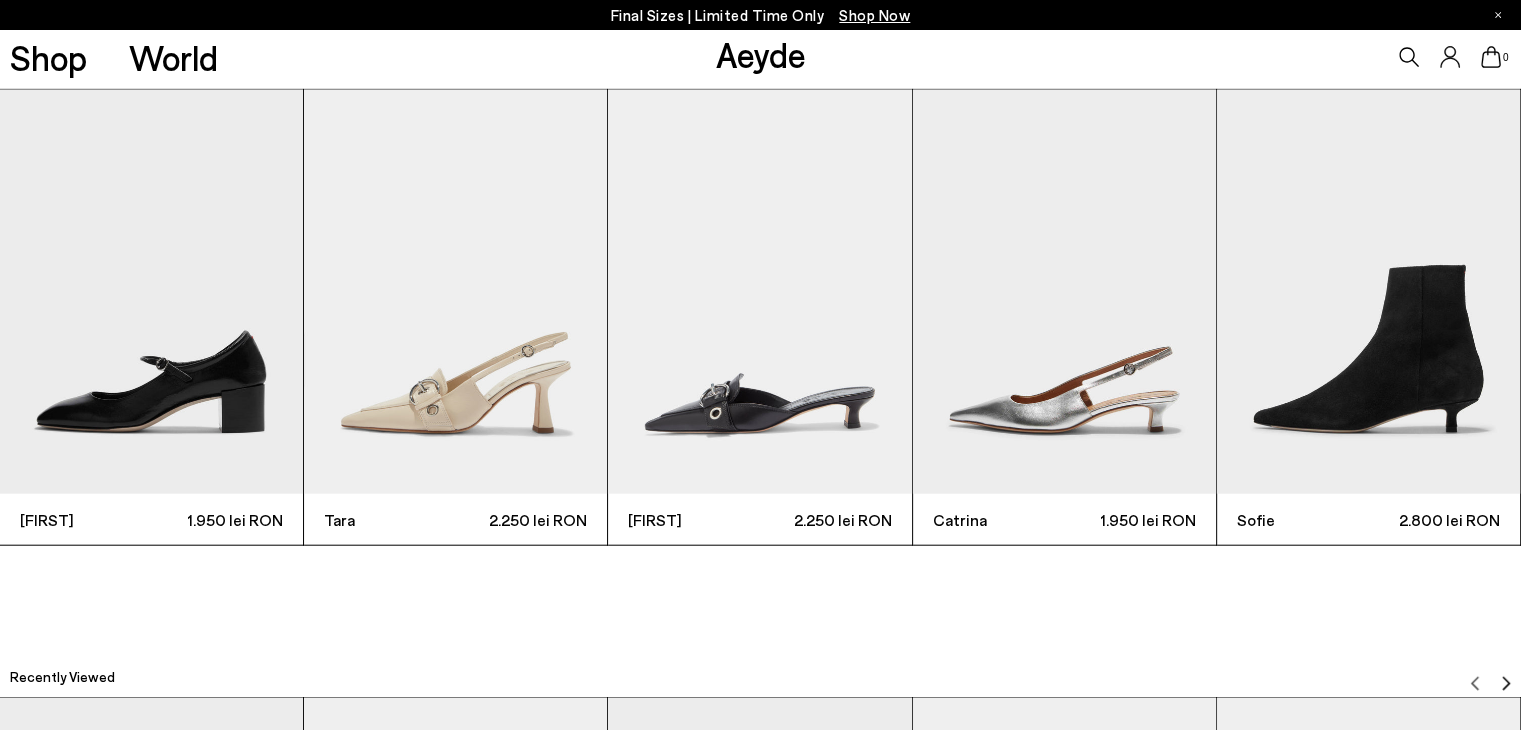click at bounding box center [1368, 292] 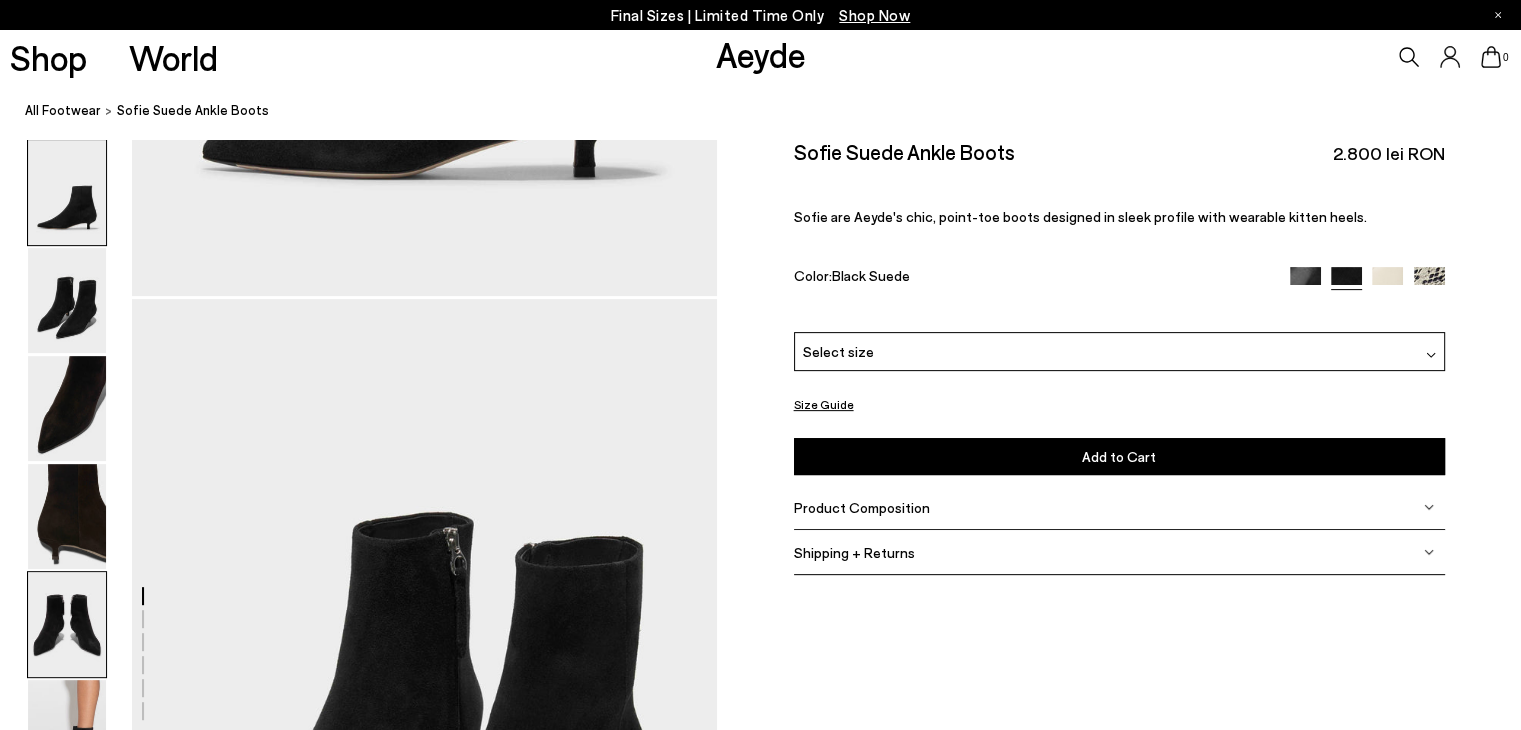scroll, scrollTop: 634, scrollLeft: 0, axis: vertical 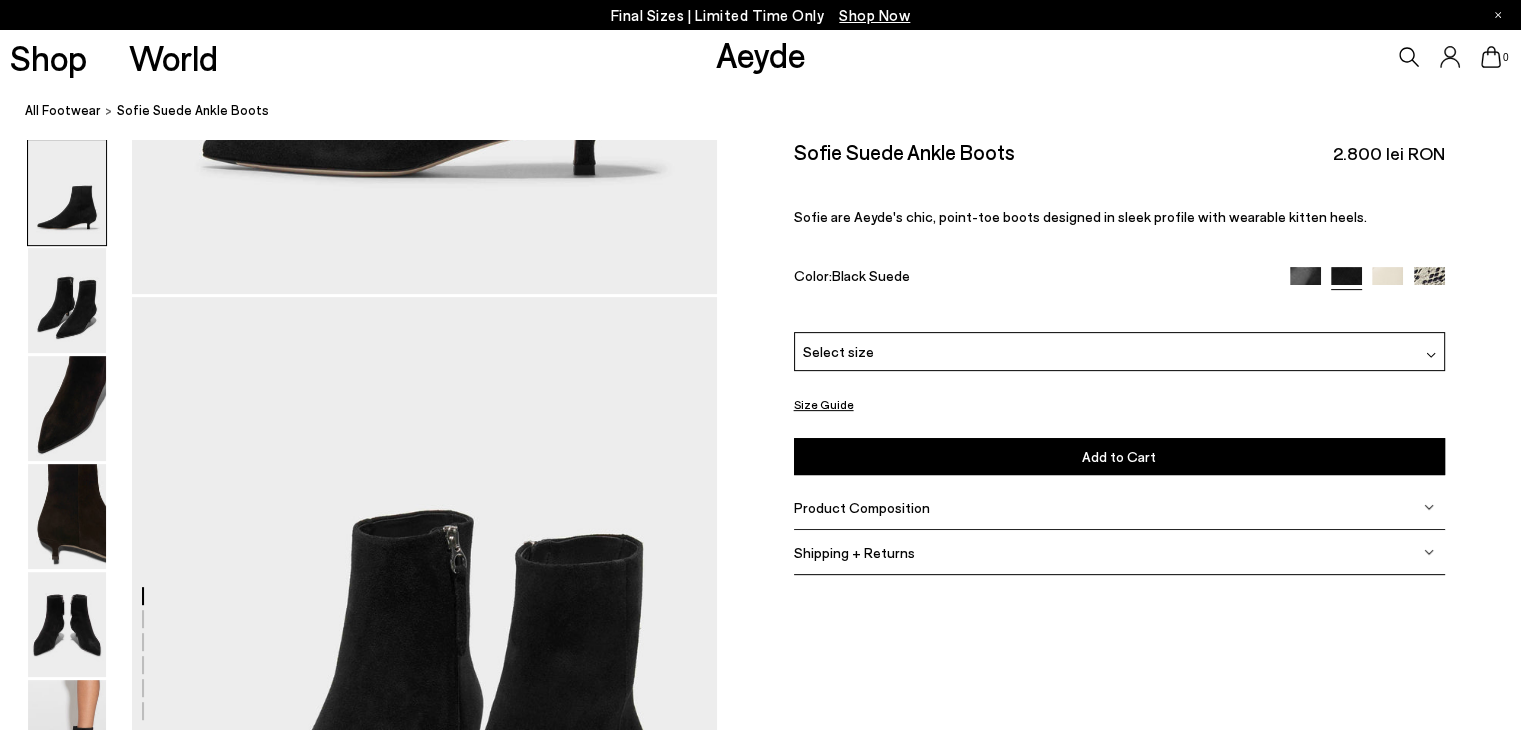 click at bounding box center (1429, 282) 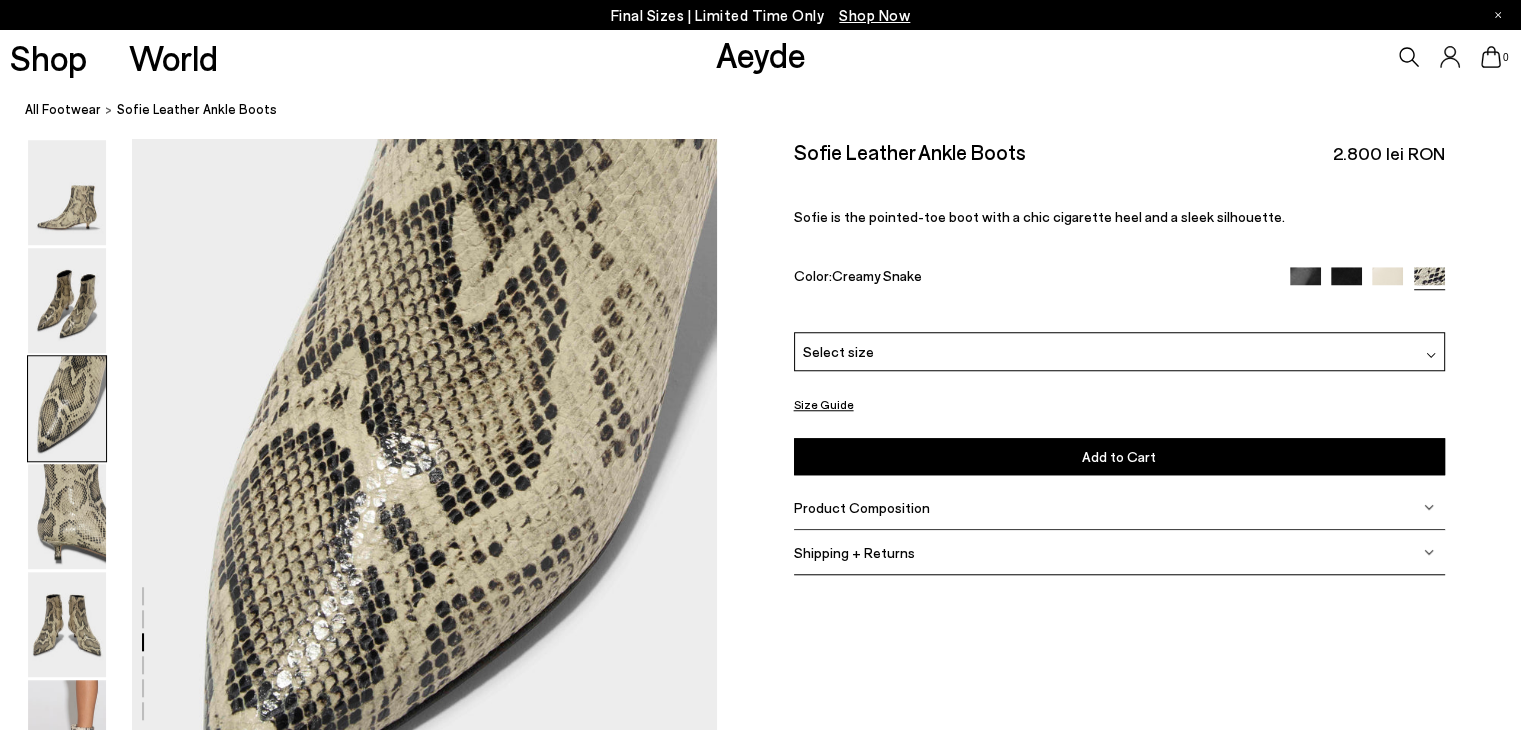 scroll, scrollTop: 1604, scrollLeft: 0, axis: vertical 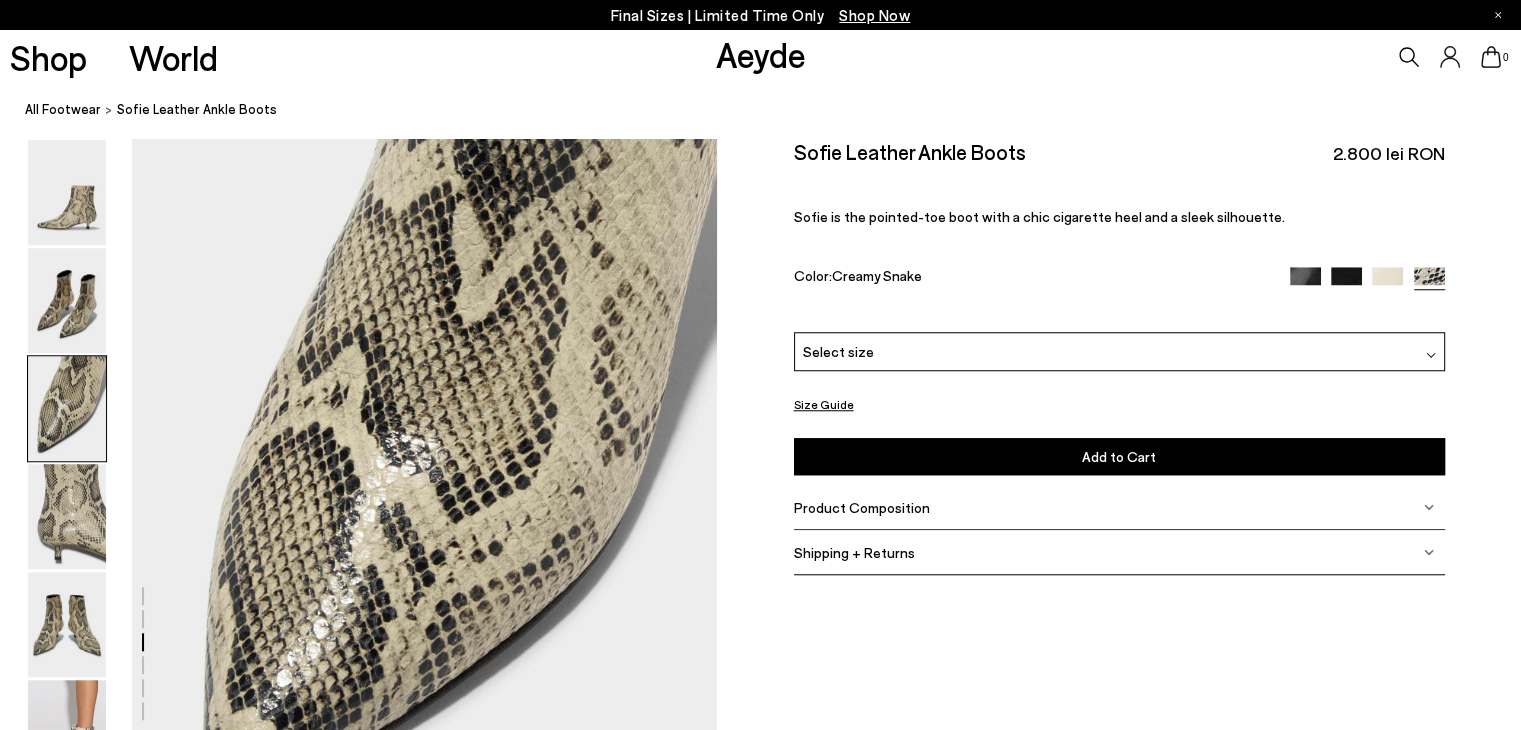 click at bounding box center (1346, 282) 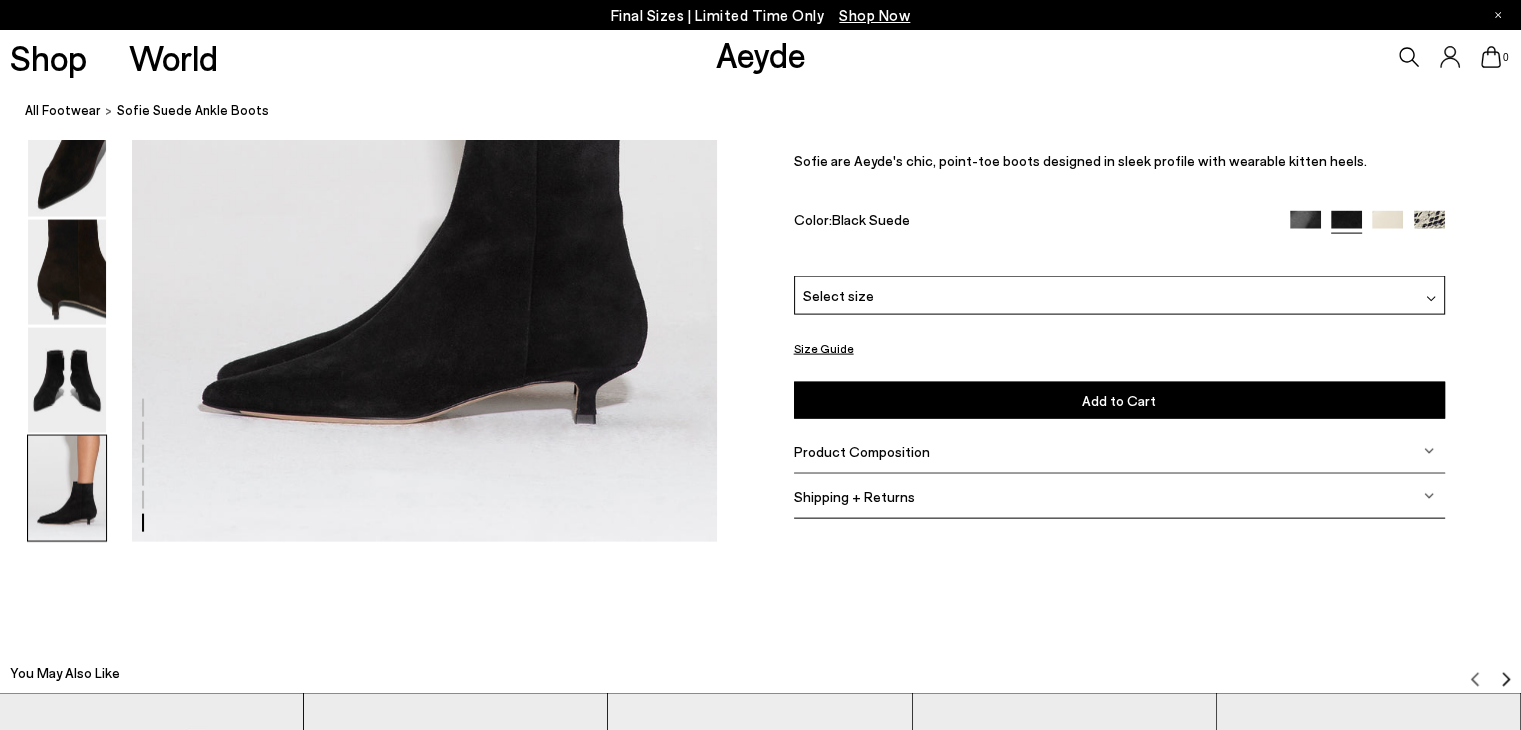 scroll, scrollTop: 4316, scrollLeft: 0, axis: vertical 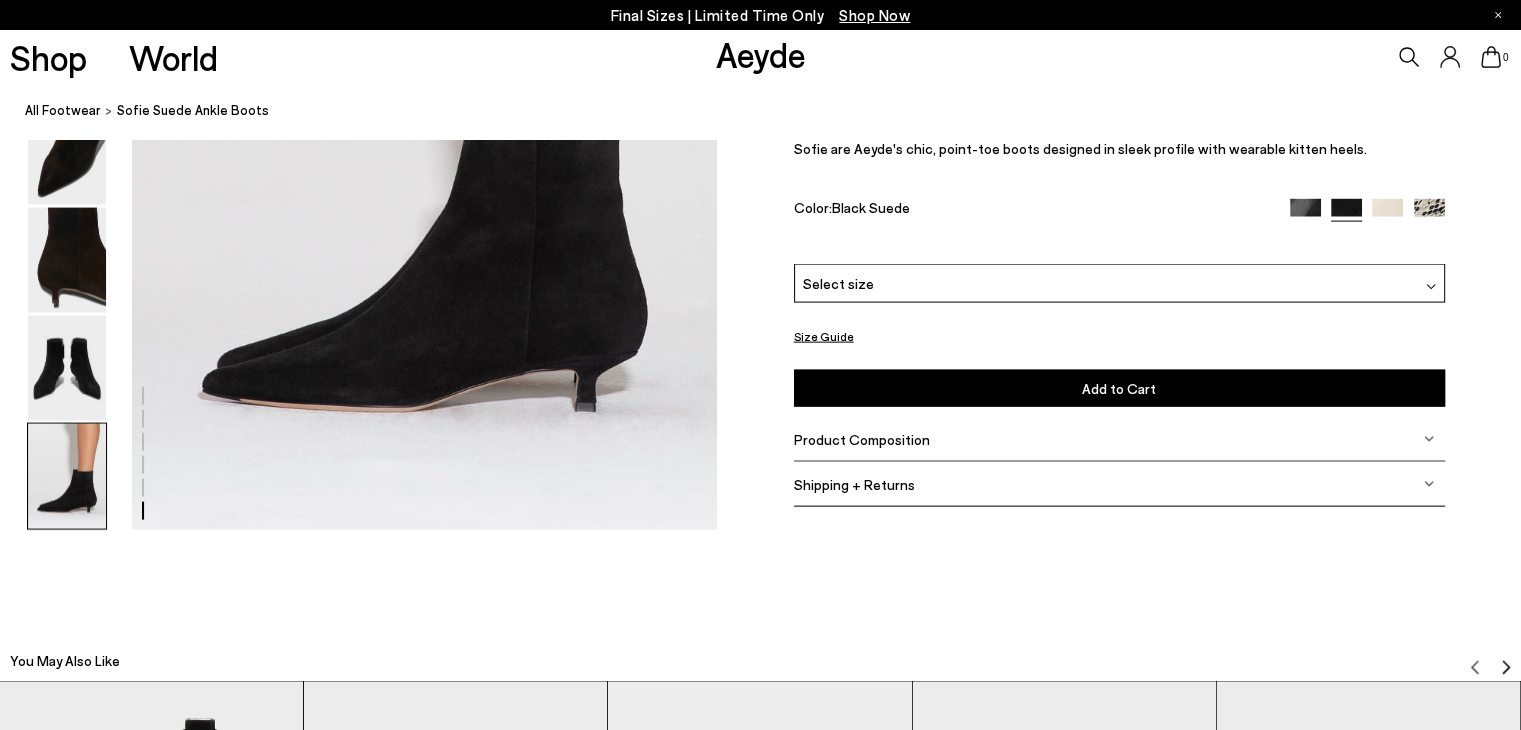 click at bounding box center (1305, 214) 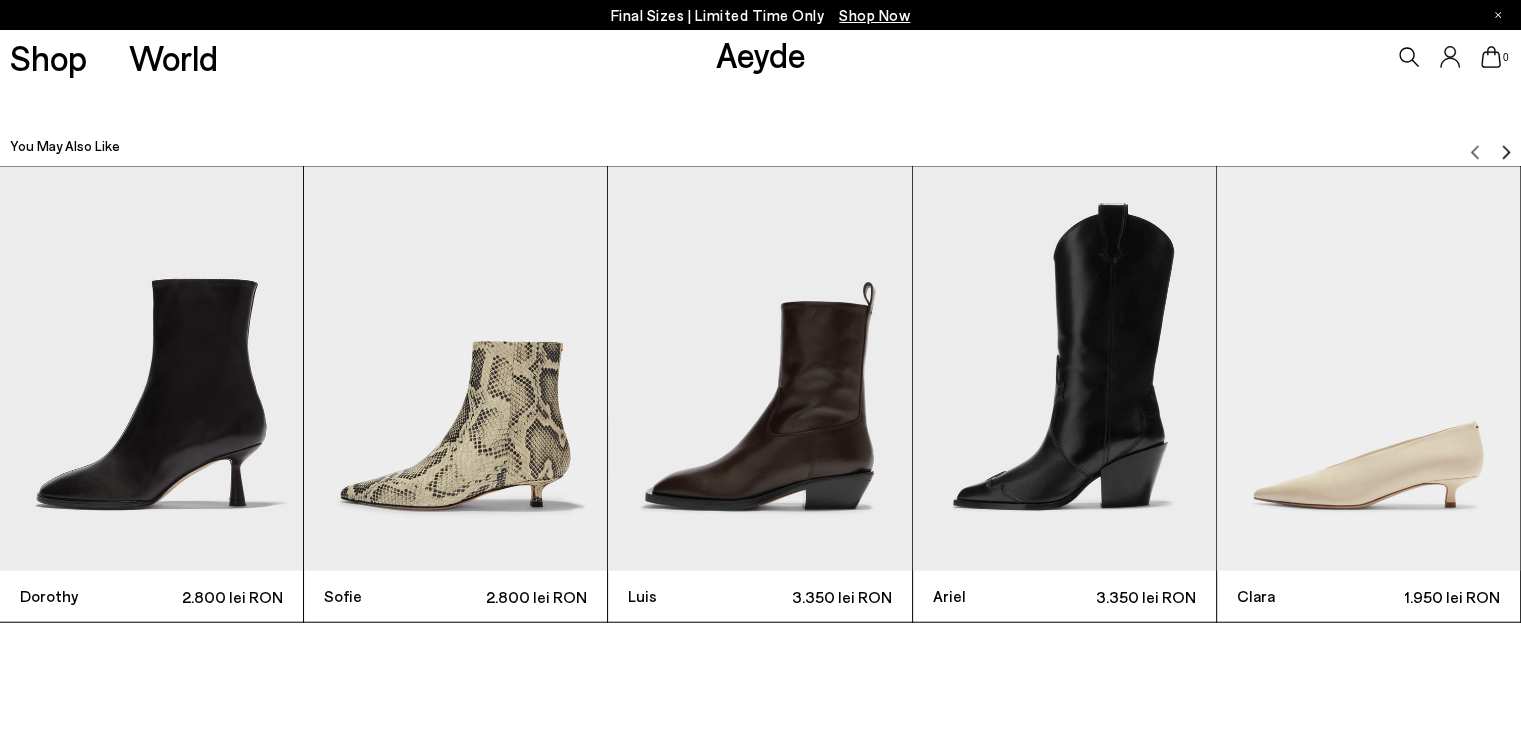 scroll, scrollTop: 4832, scrollLeft: 0, axis: vertical 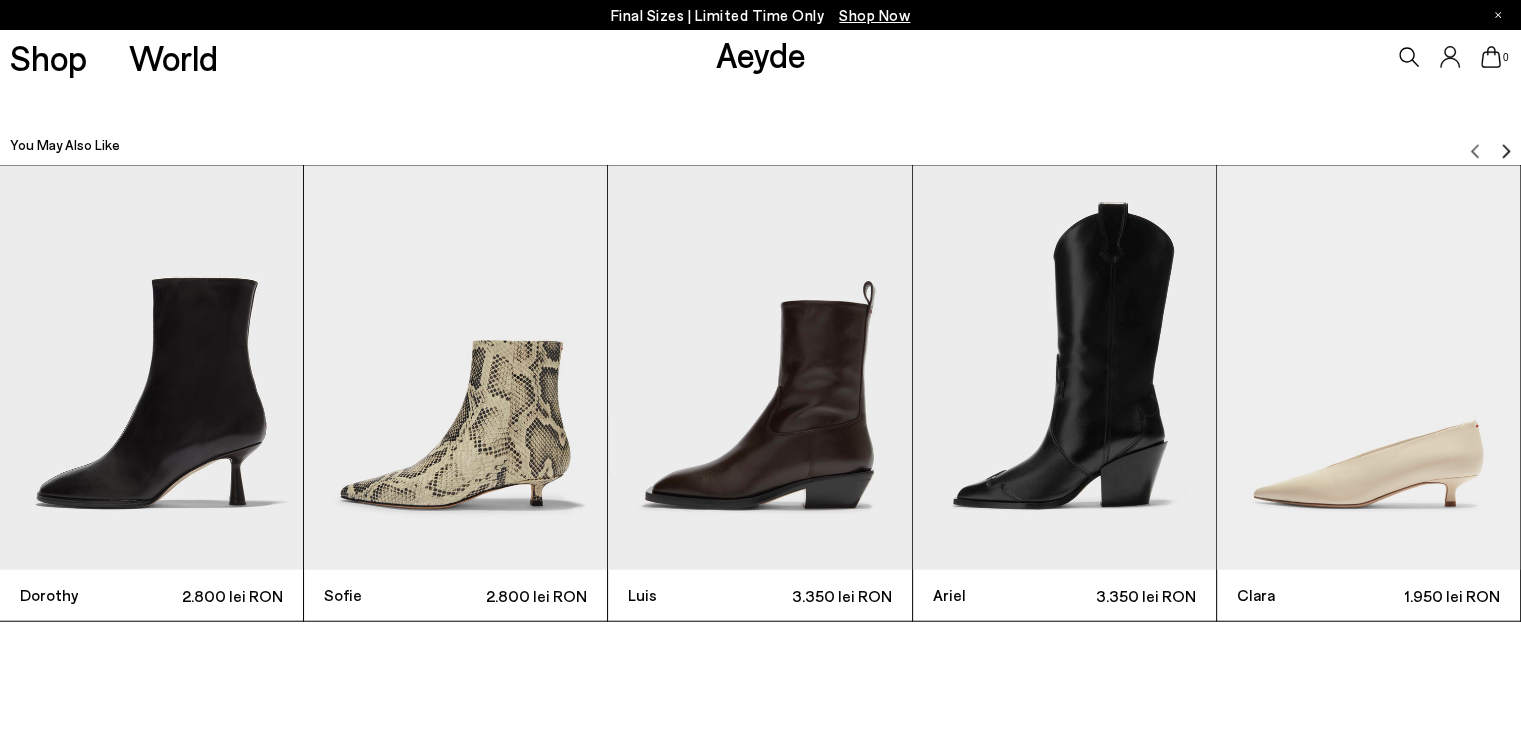 click at bounding box center (151, 368) 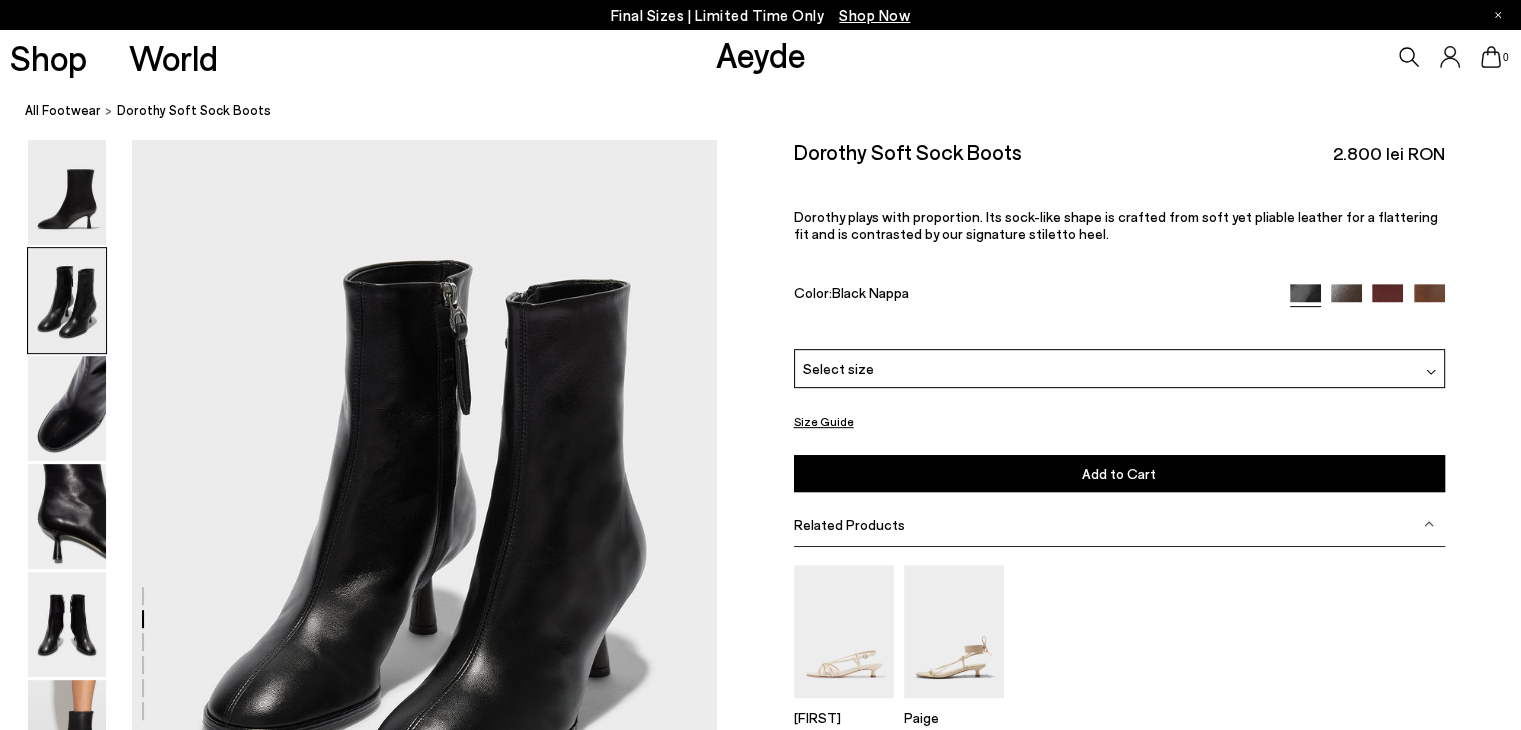 scroll, scrollTop: 736, scrollLeft: 0, axis: vertical 